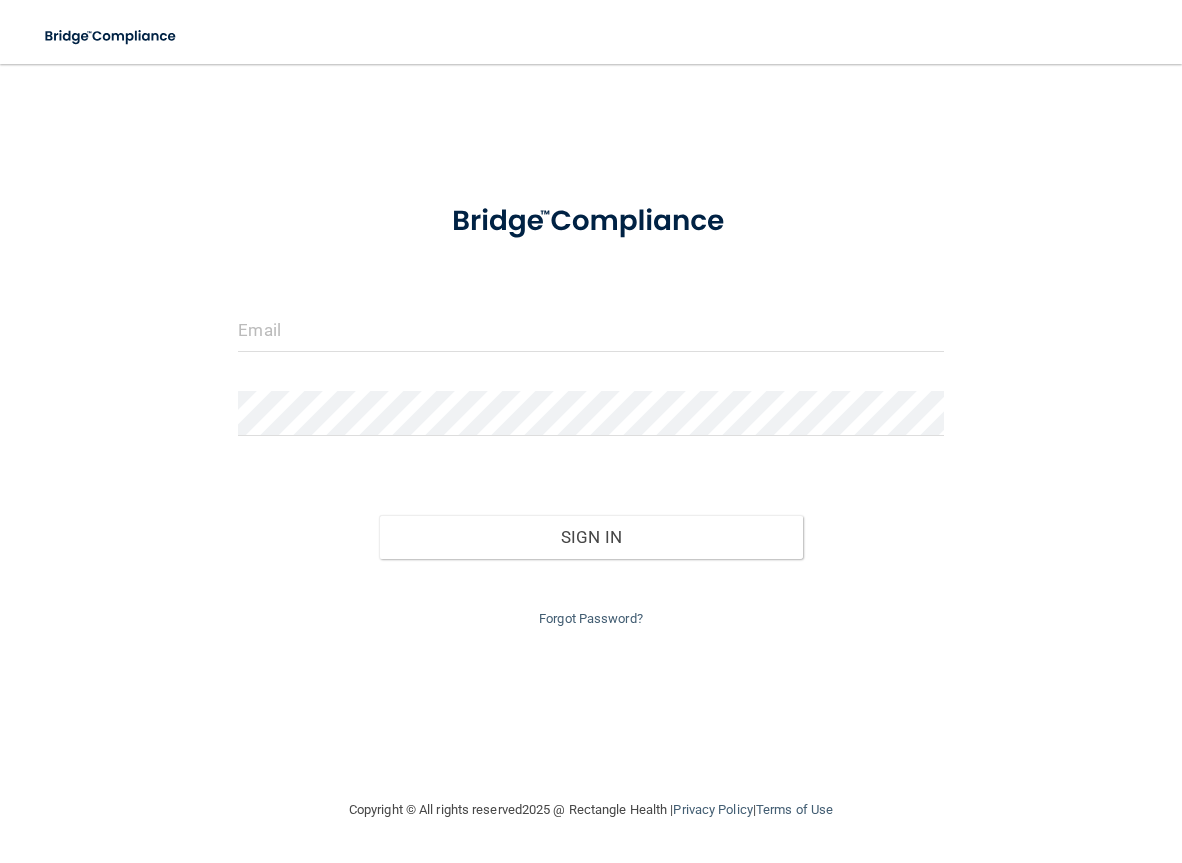 scroll, scrollTop: 0, scrollLeft: 0, axis: both 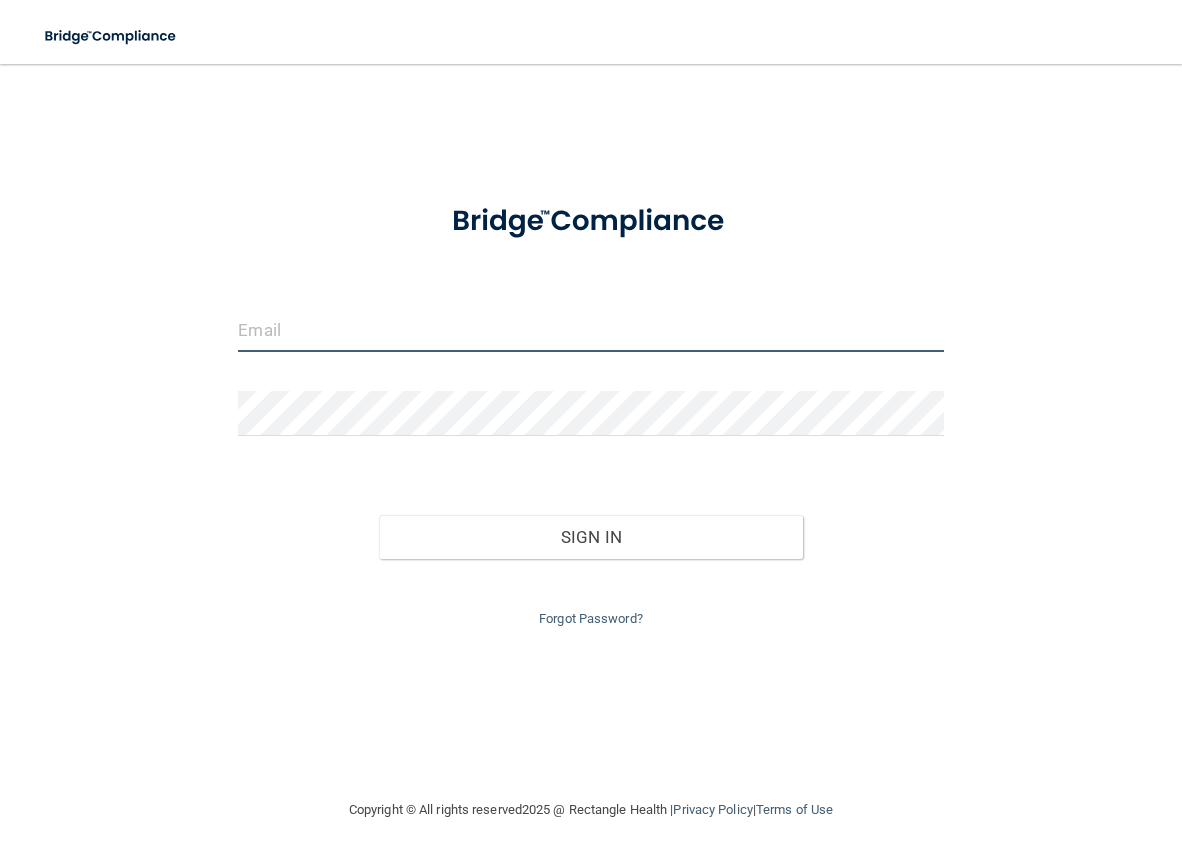 click at bounding box center [590, 329] 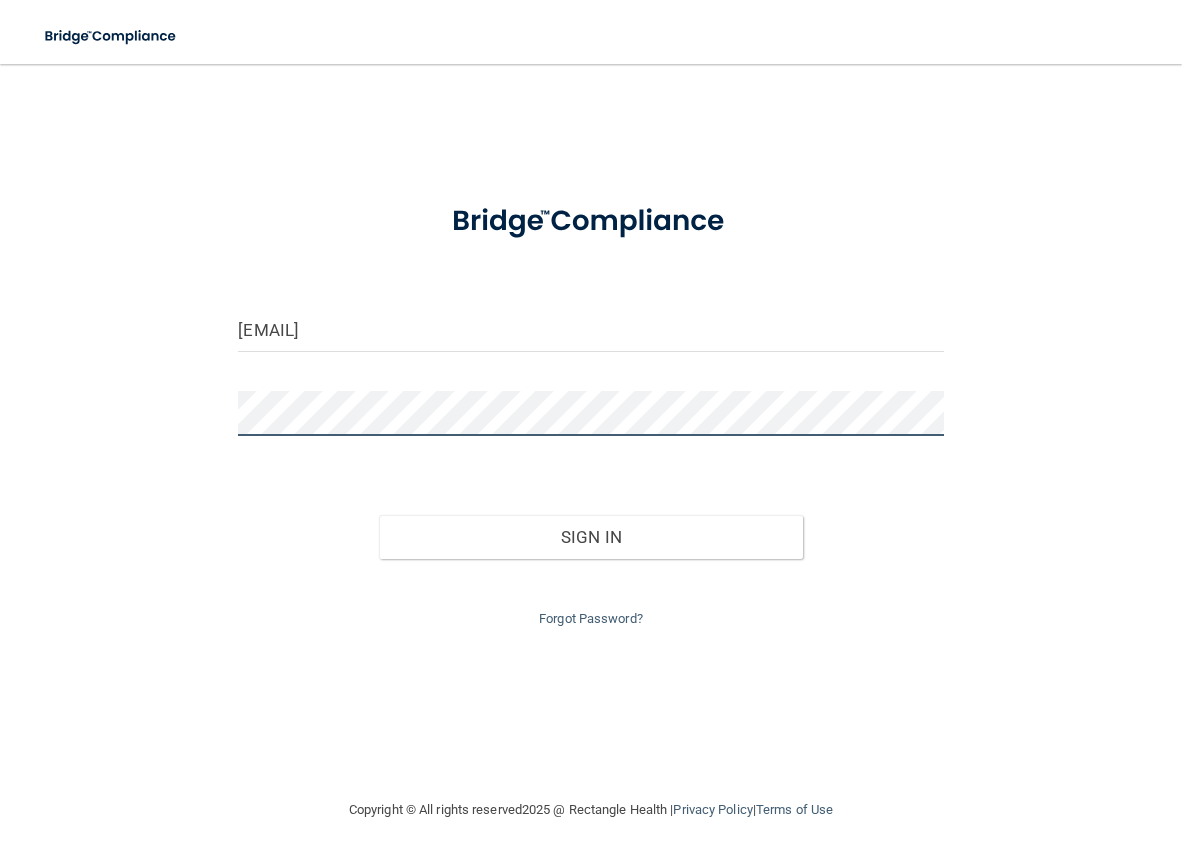 click on "Sign In" at bounding box center (590, 537) 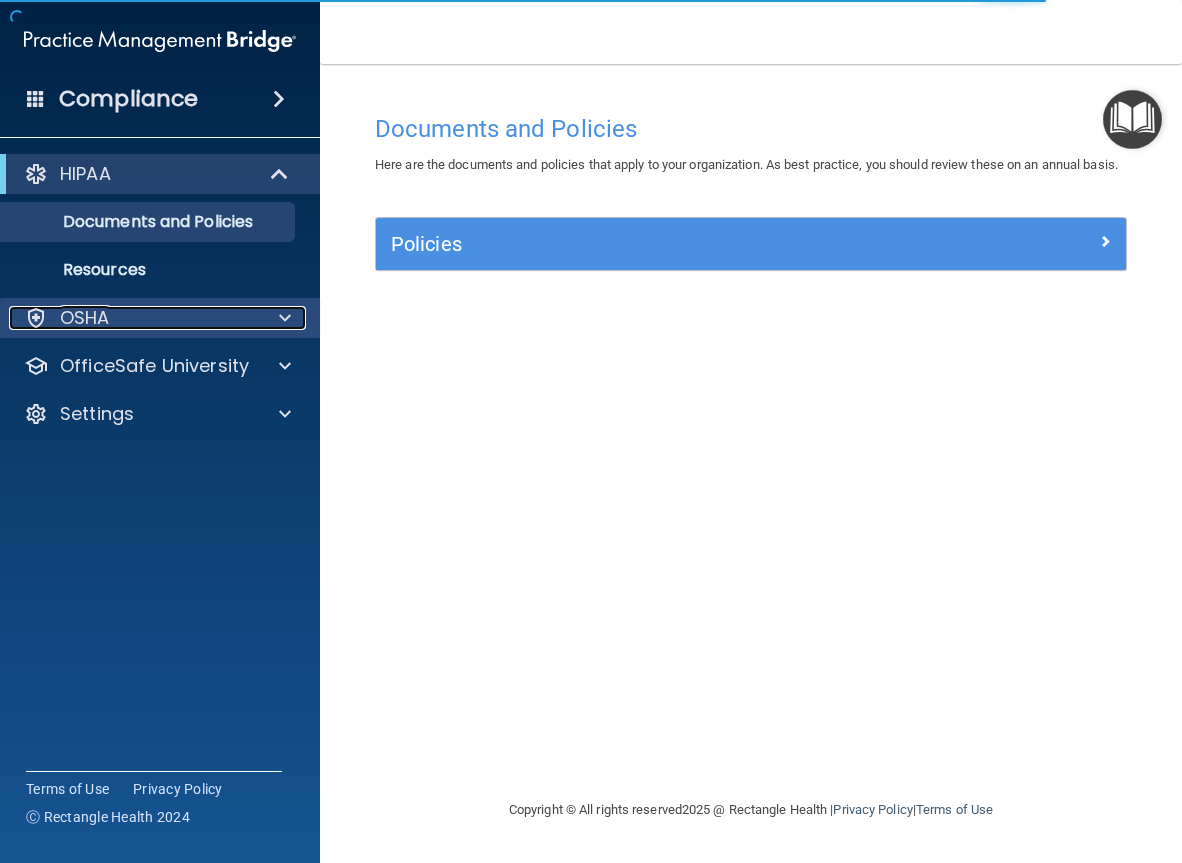 click at bounding box center (282, 318) 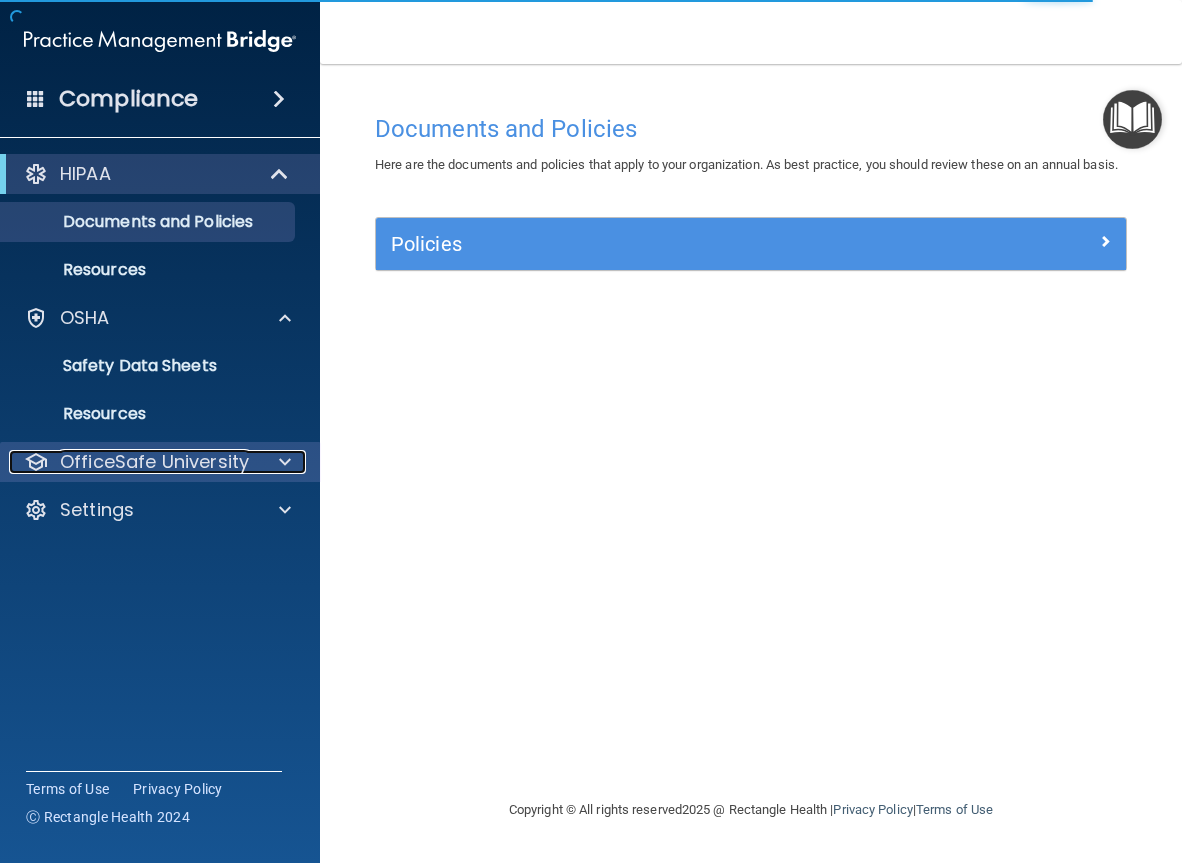 click at bounding box center (282, 462) 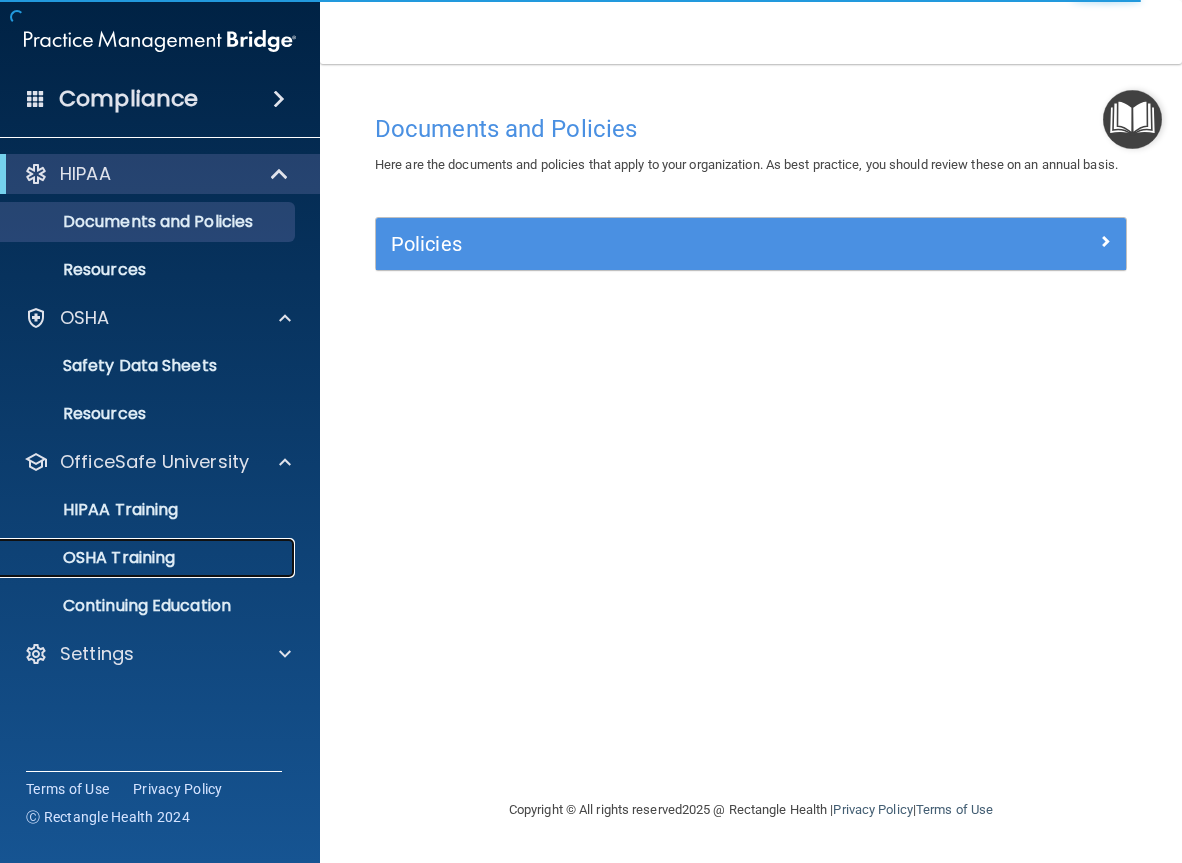 click on "OSHA Training" at bounding box center [94, 558] 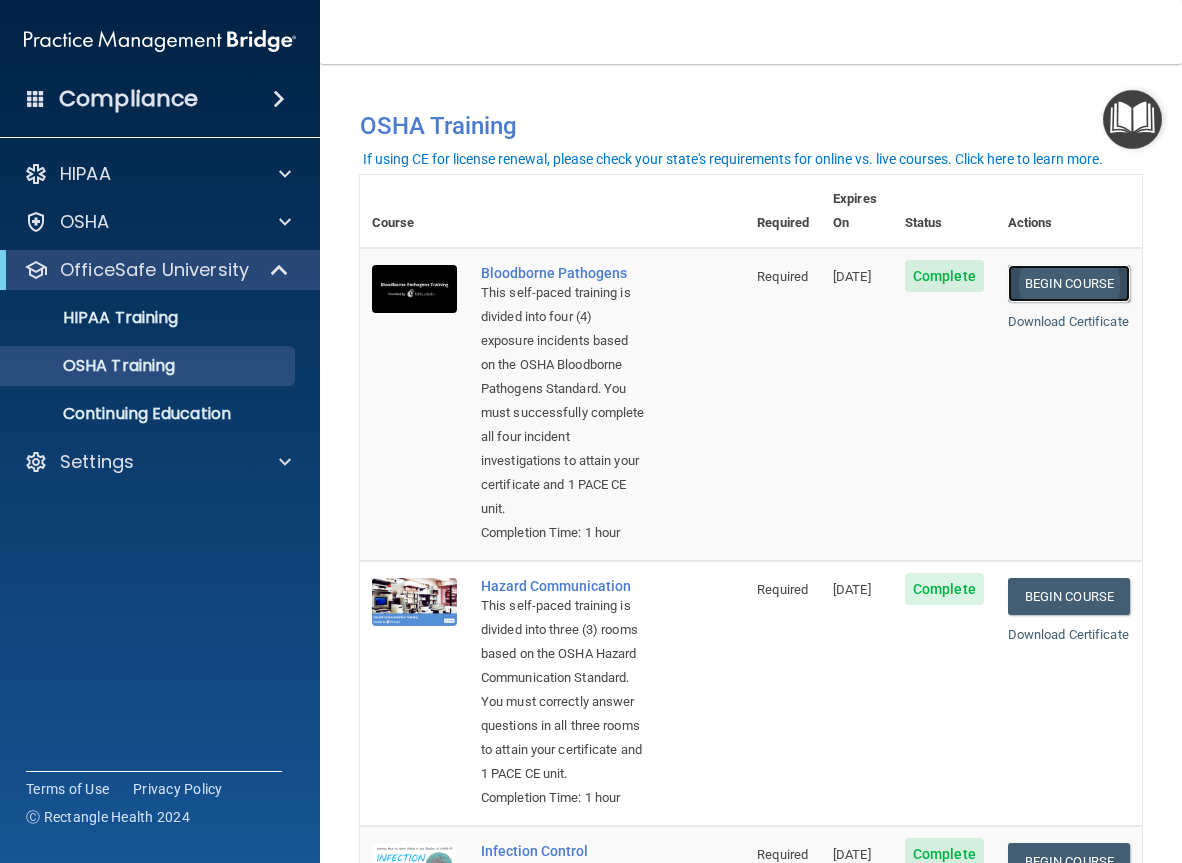 click on "Begin Course" at bounding box center (1069, 283) 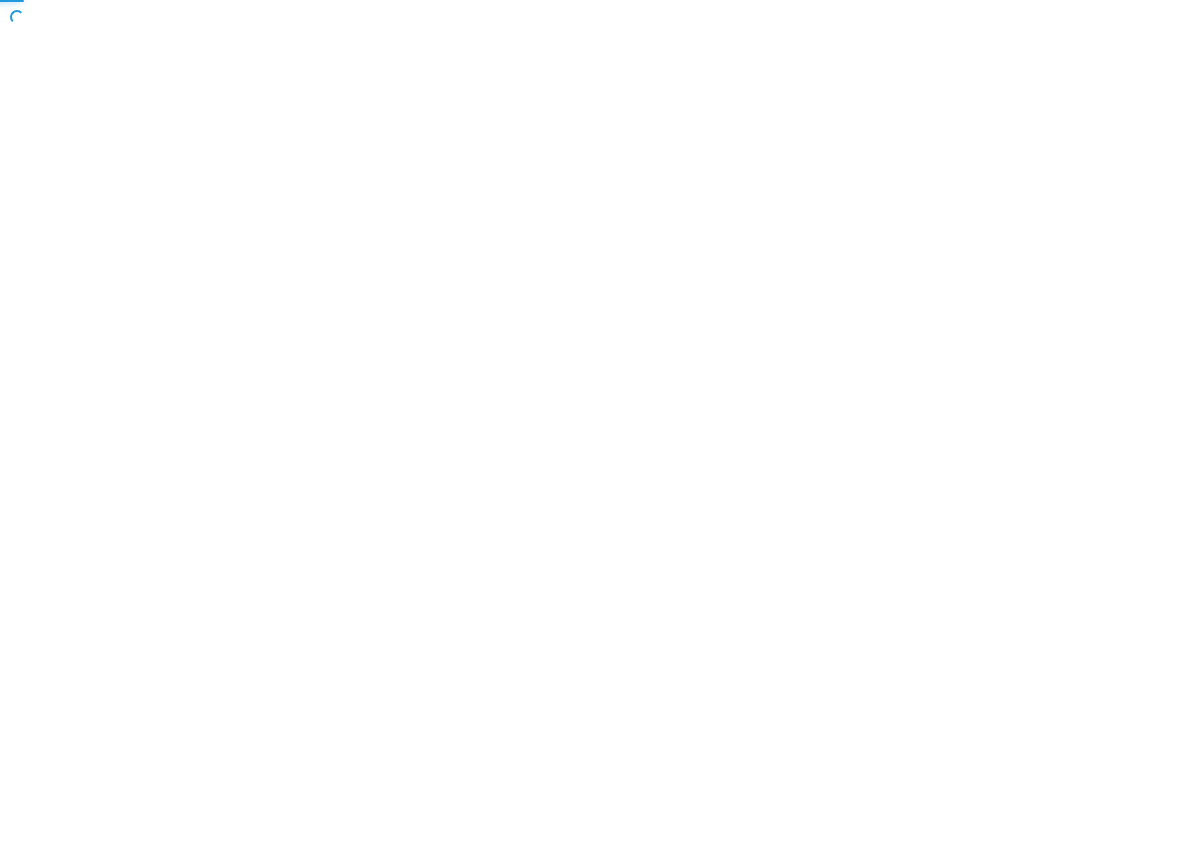 scroll, scrollTop: 0, scrollLeft: 0, axis: both 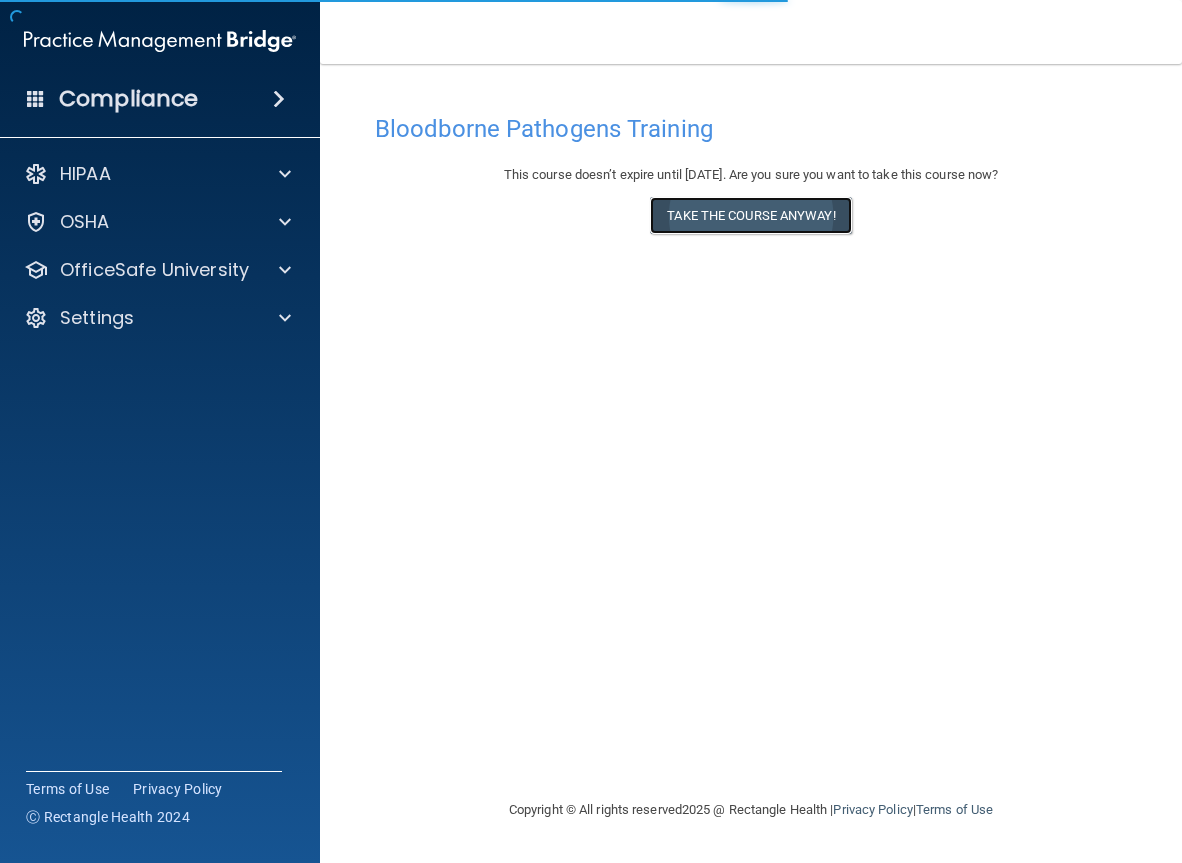 click on "Take the course anyway!" at bounding box center (750, 215) 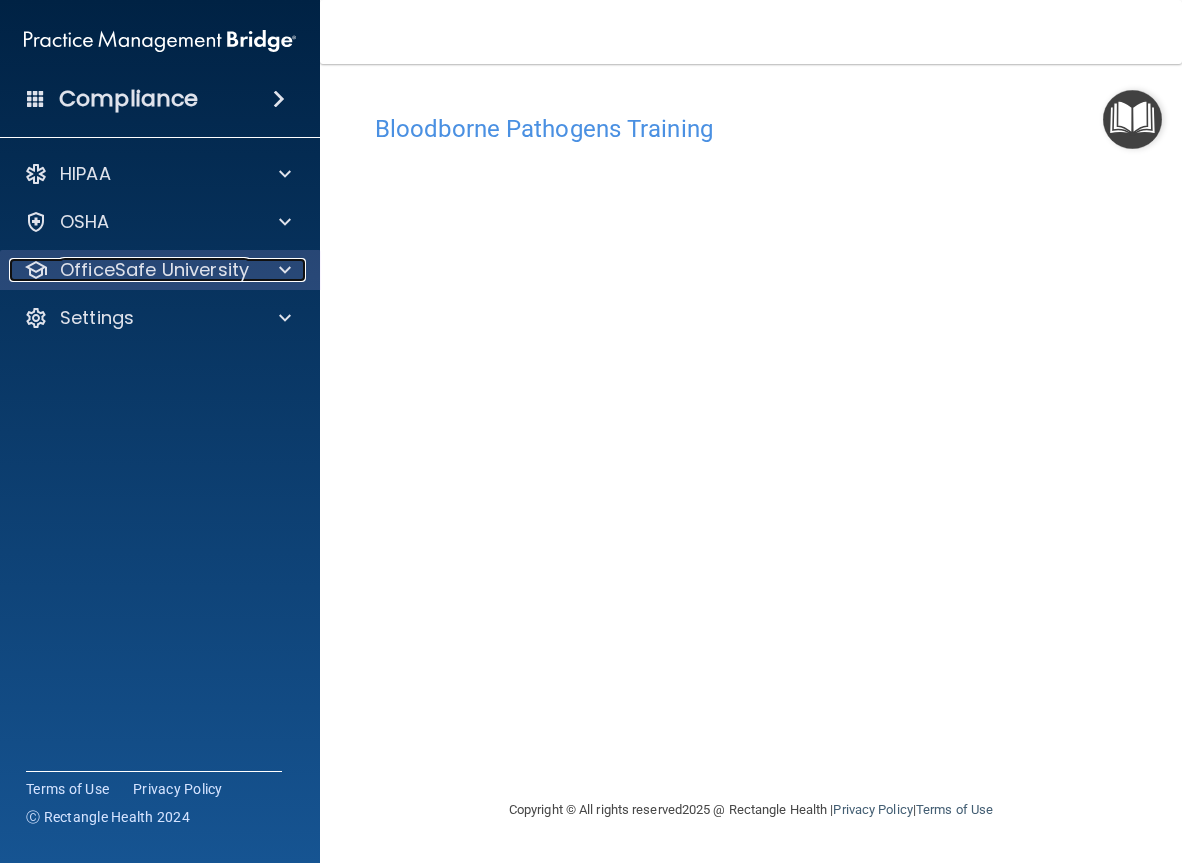 click on "OfficeSafe University" at bounding box center [154, 270] 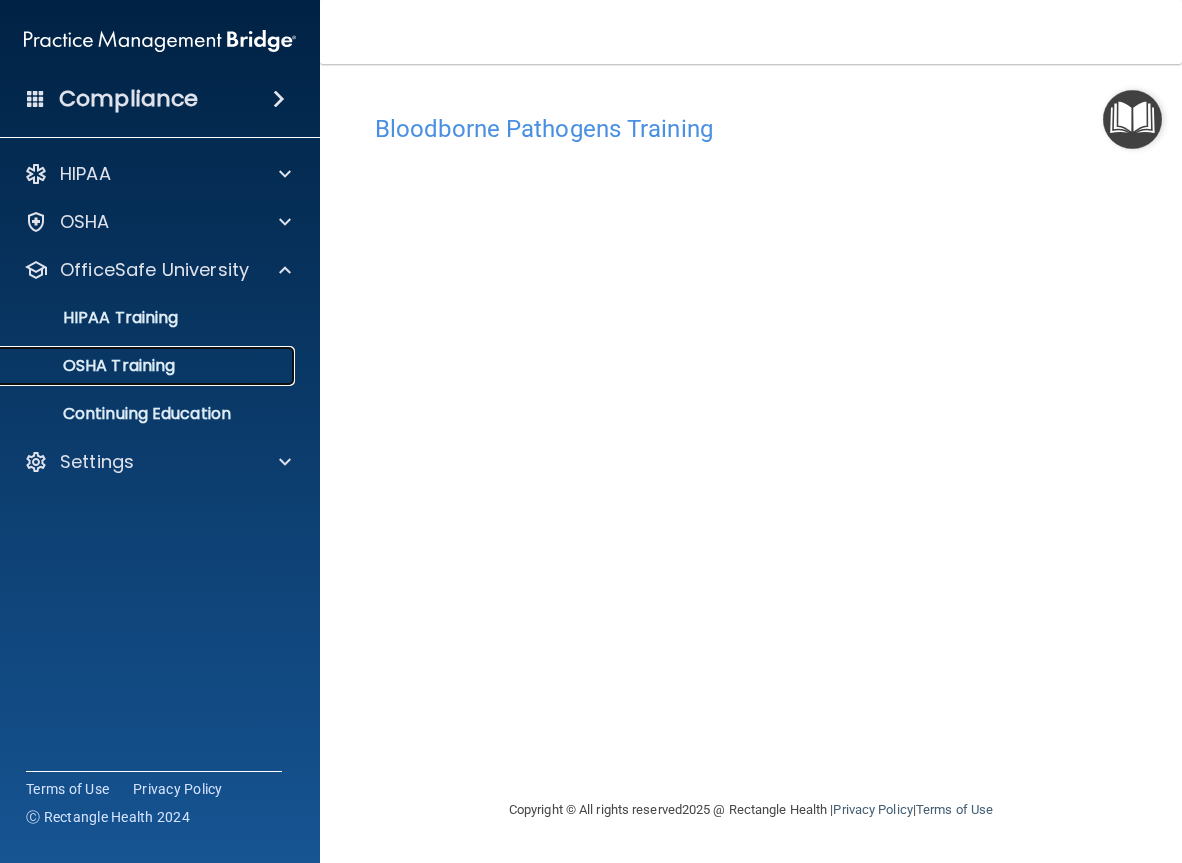click on "OSHA Training" at bounding box center (94, 366) 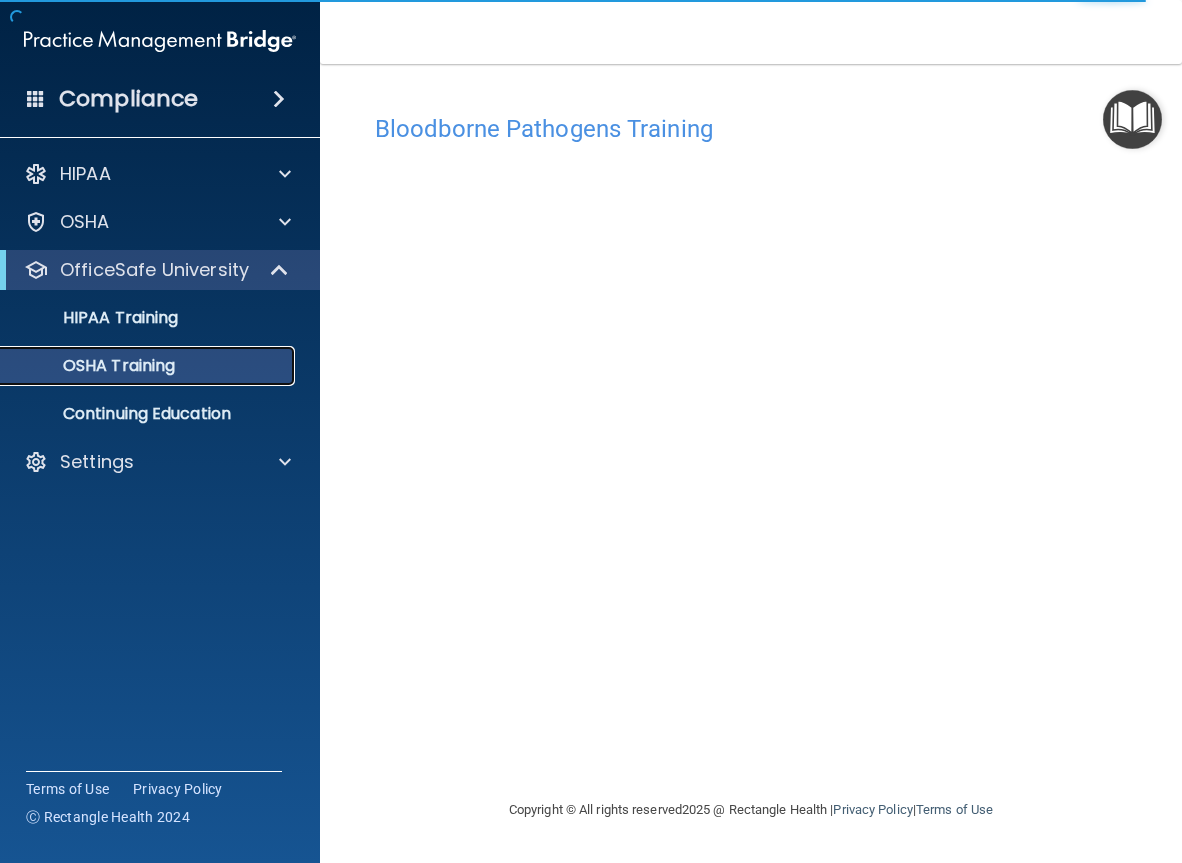 click on "OSHA Training" at bounding box center [94, 366] 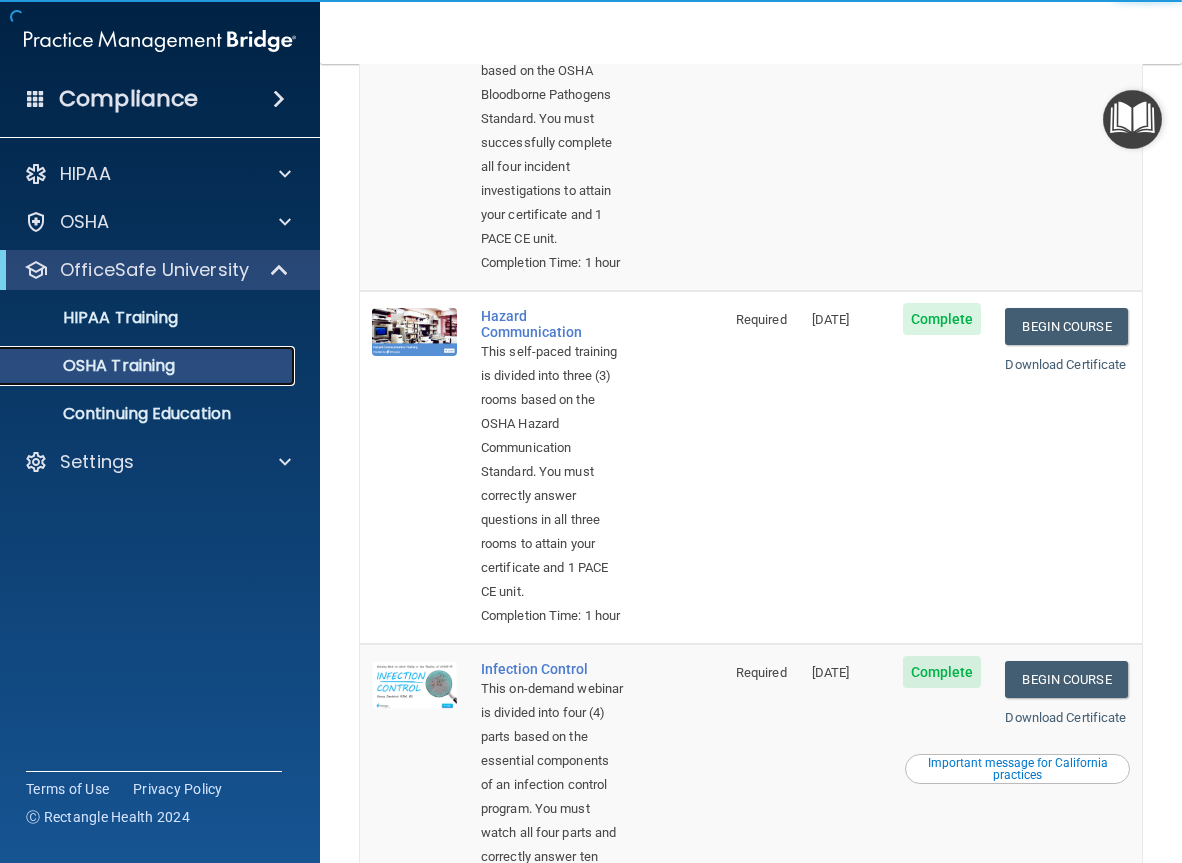 scroll, scrollTop: 300, scrollLeft: 0, axis: vertical 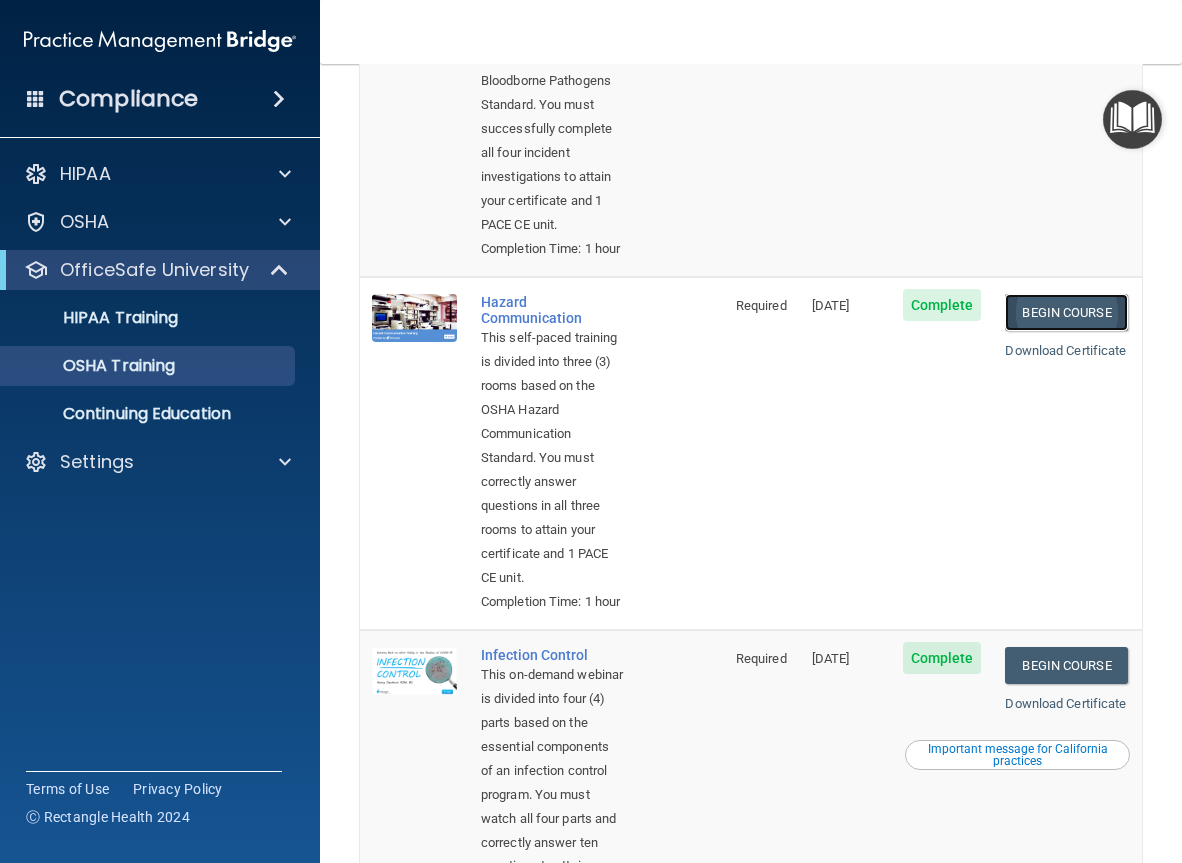 click on "Begin Course" at bounding box center (1066, 312) 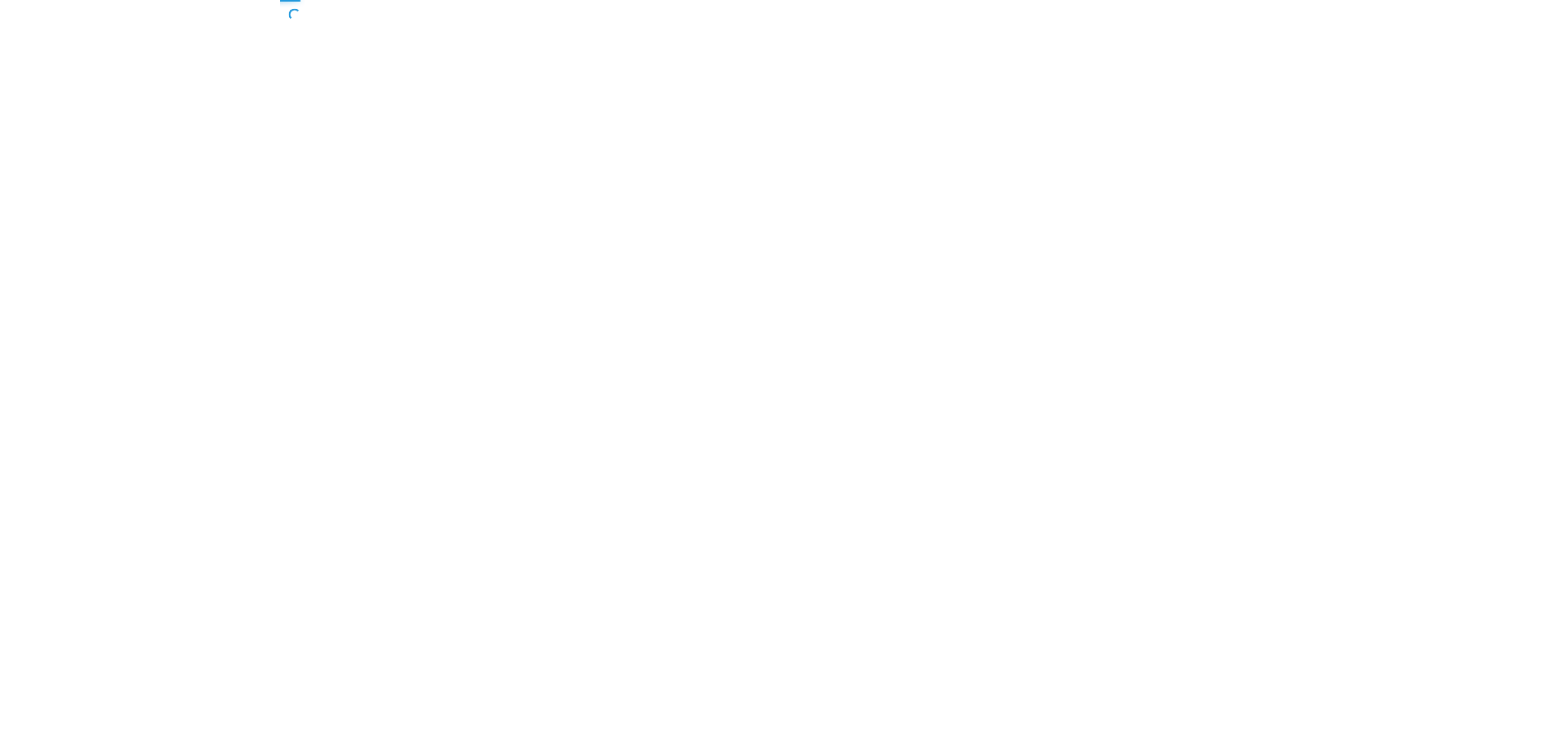 scroll, scrollTop: 0, scrollLeft: 0, axis: both 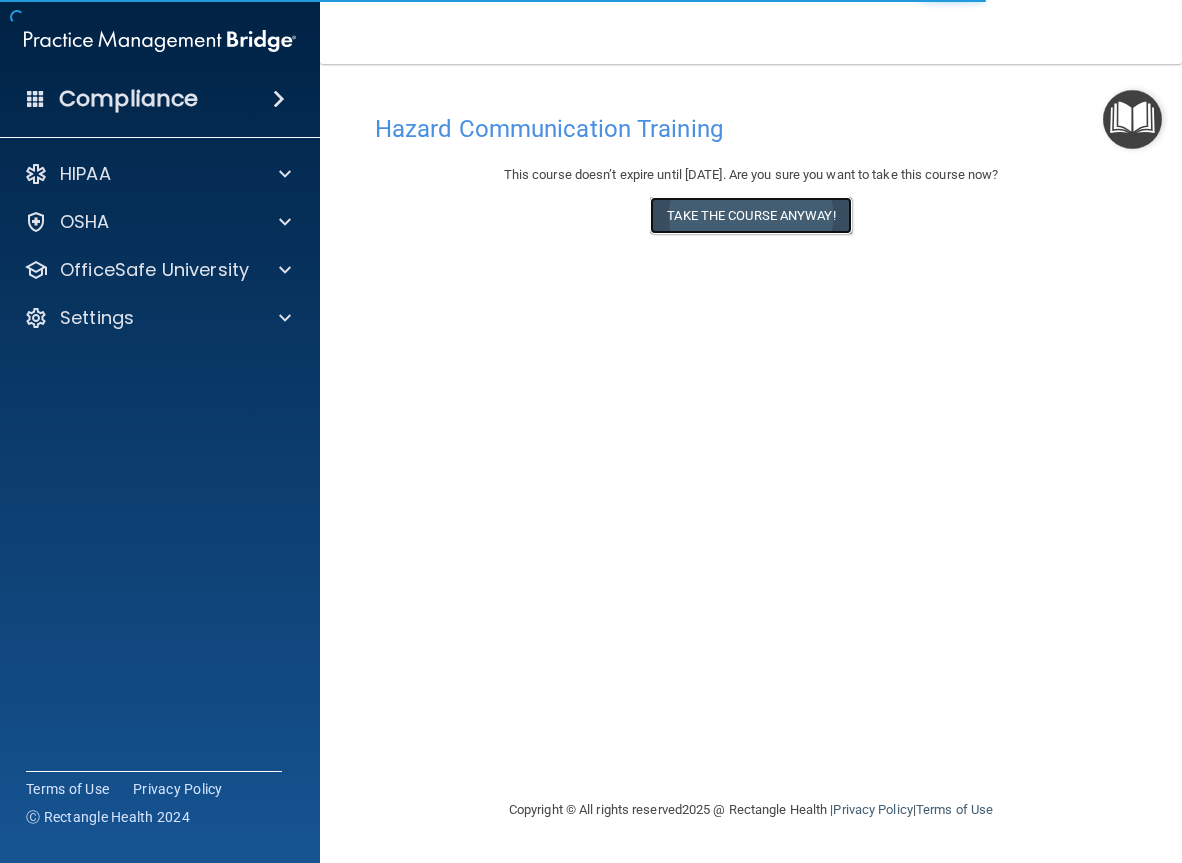 click on "Take the course anyway!" at bounding box center (750, 215) 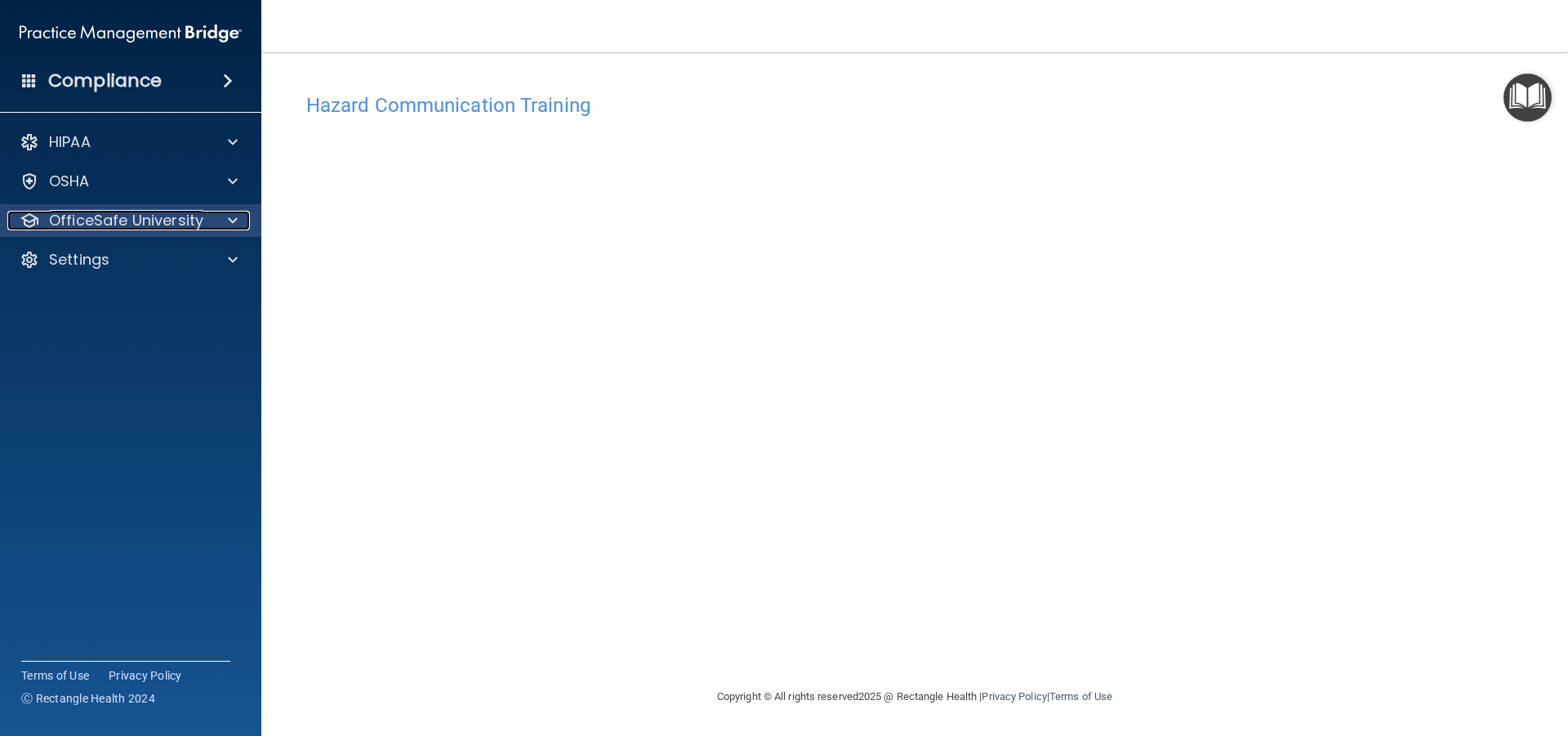 click on "OfficeSafe University" at bounding box center [126, 221] 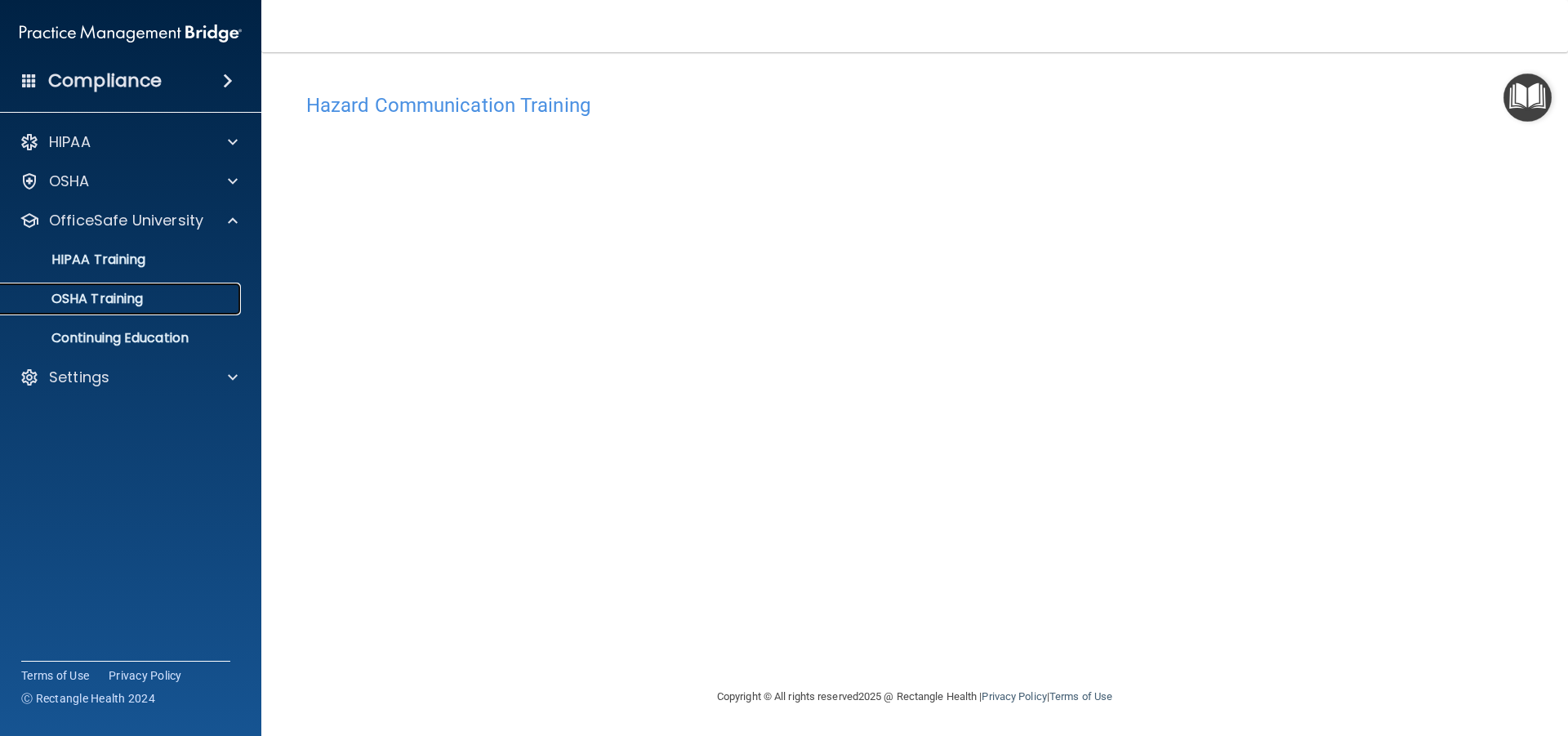 click on "OSHA Training" at bounding box center [77, 299] 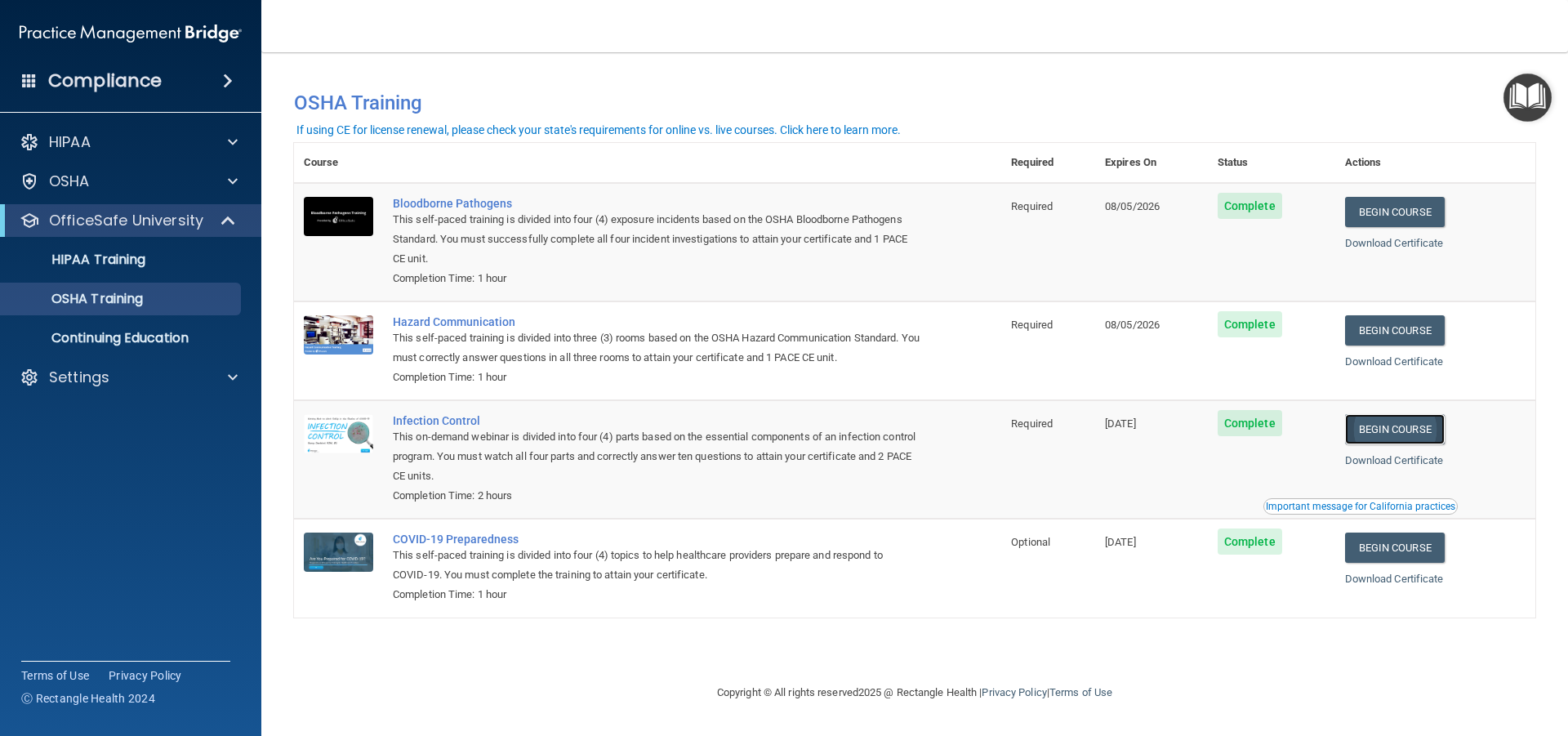 click on "Begin Course" at bounding box center [1395, 429] 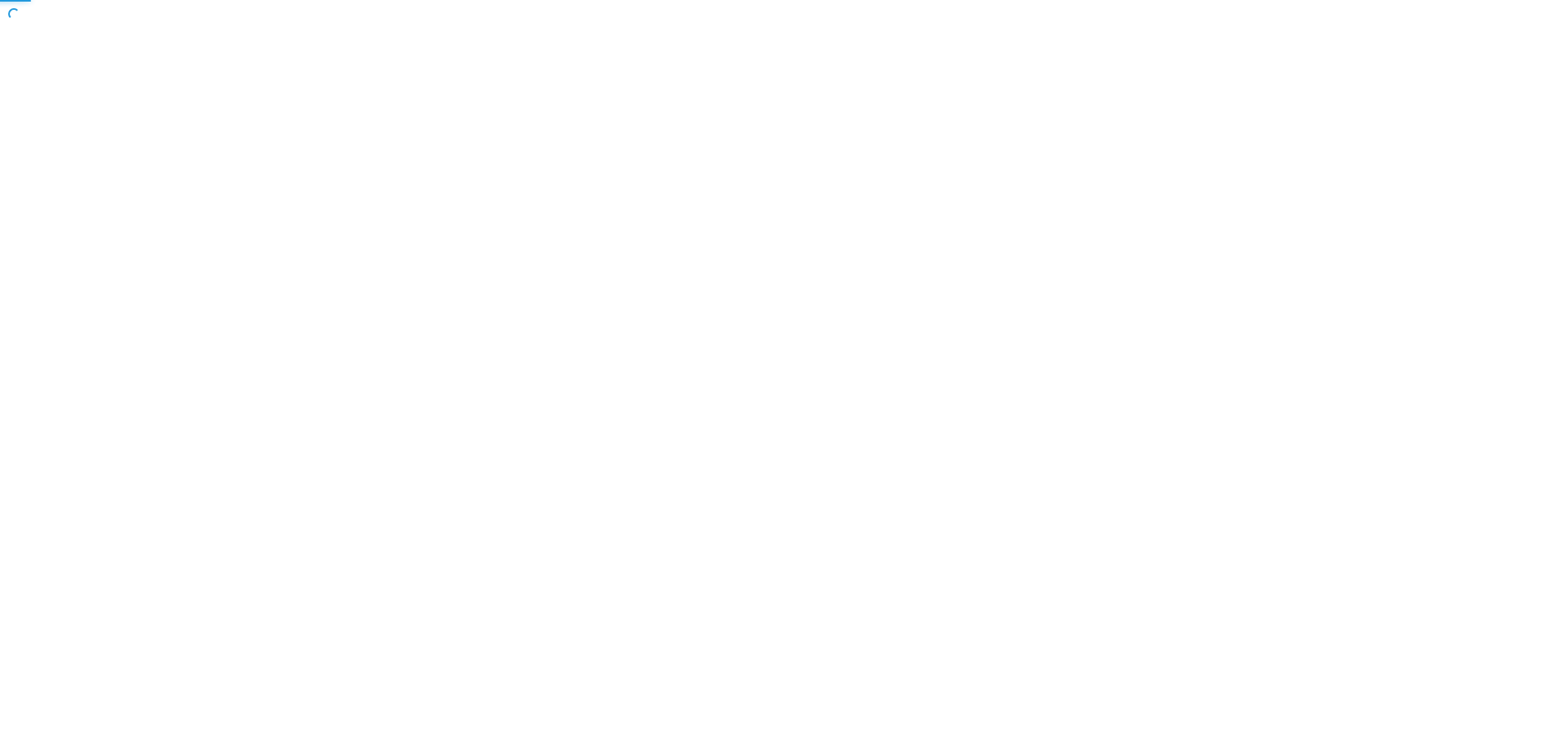 scroll, scrollTop: 0, scrollLeft: 0, axis: both 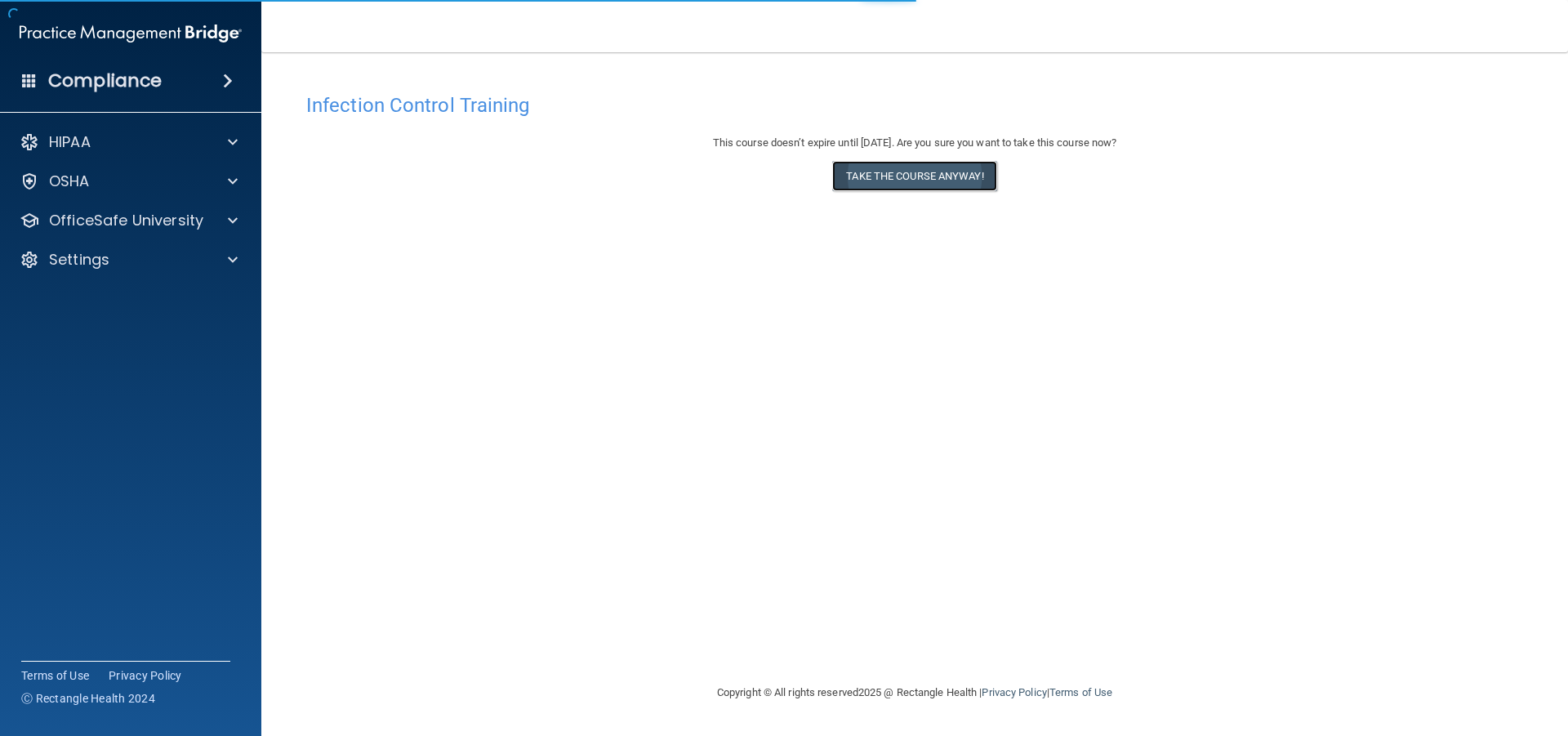 click on "Take the course anyway!" at bounding box center [914, 176] 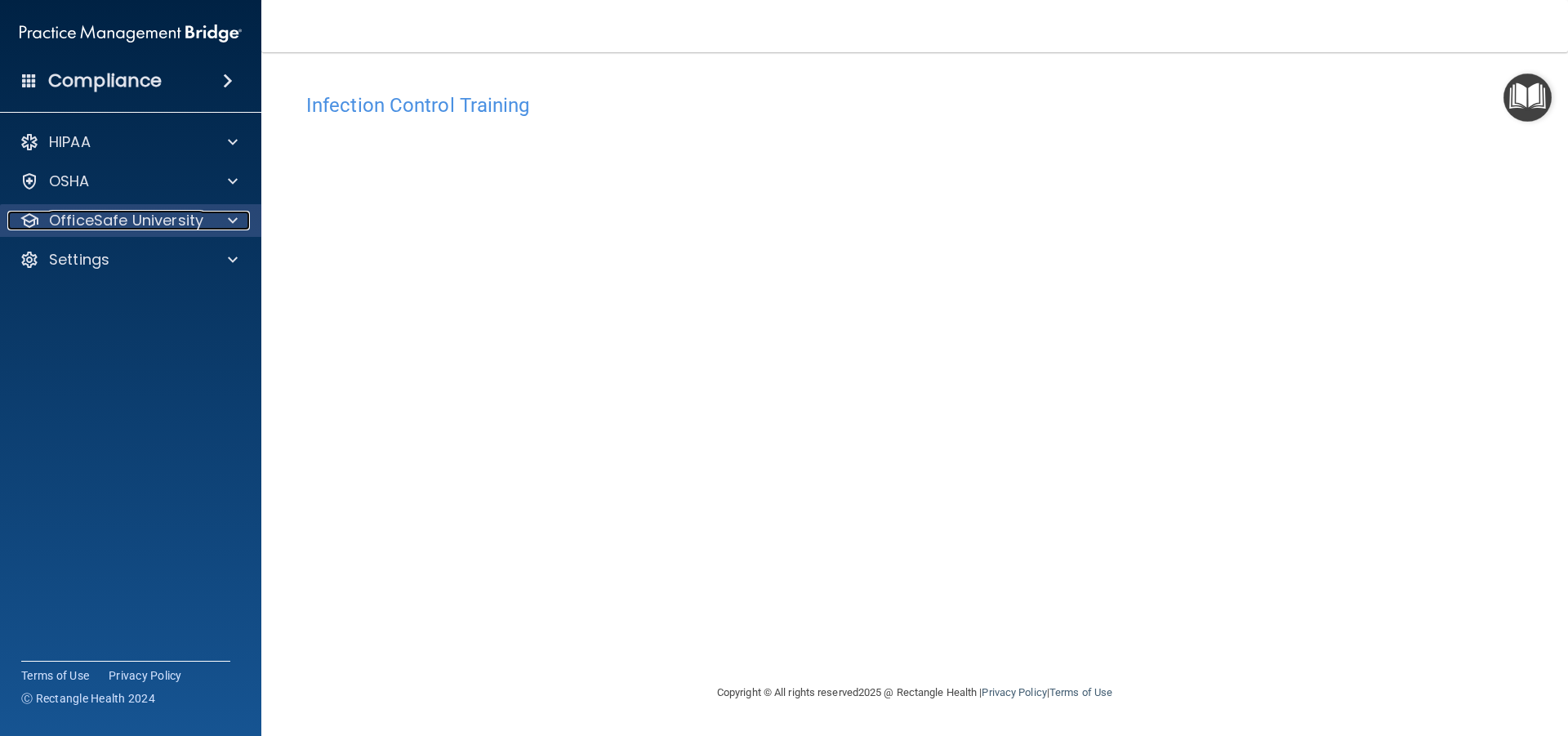 click on "OfficeSafe University" at bounding box center (126, 221) 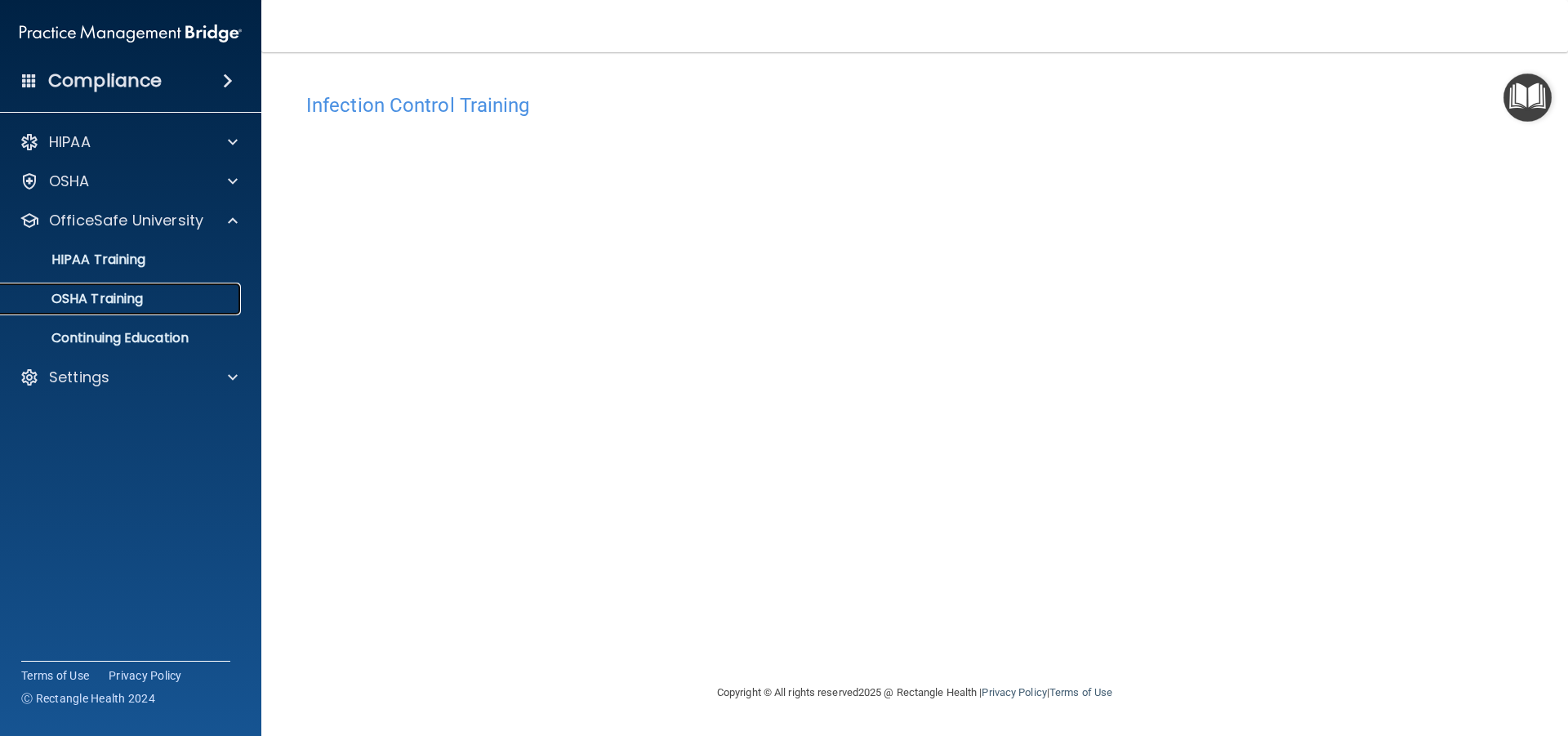click on "OSHA Training" at bounding box center (77, 299) 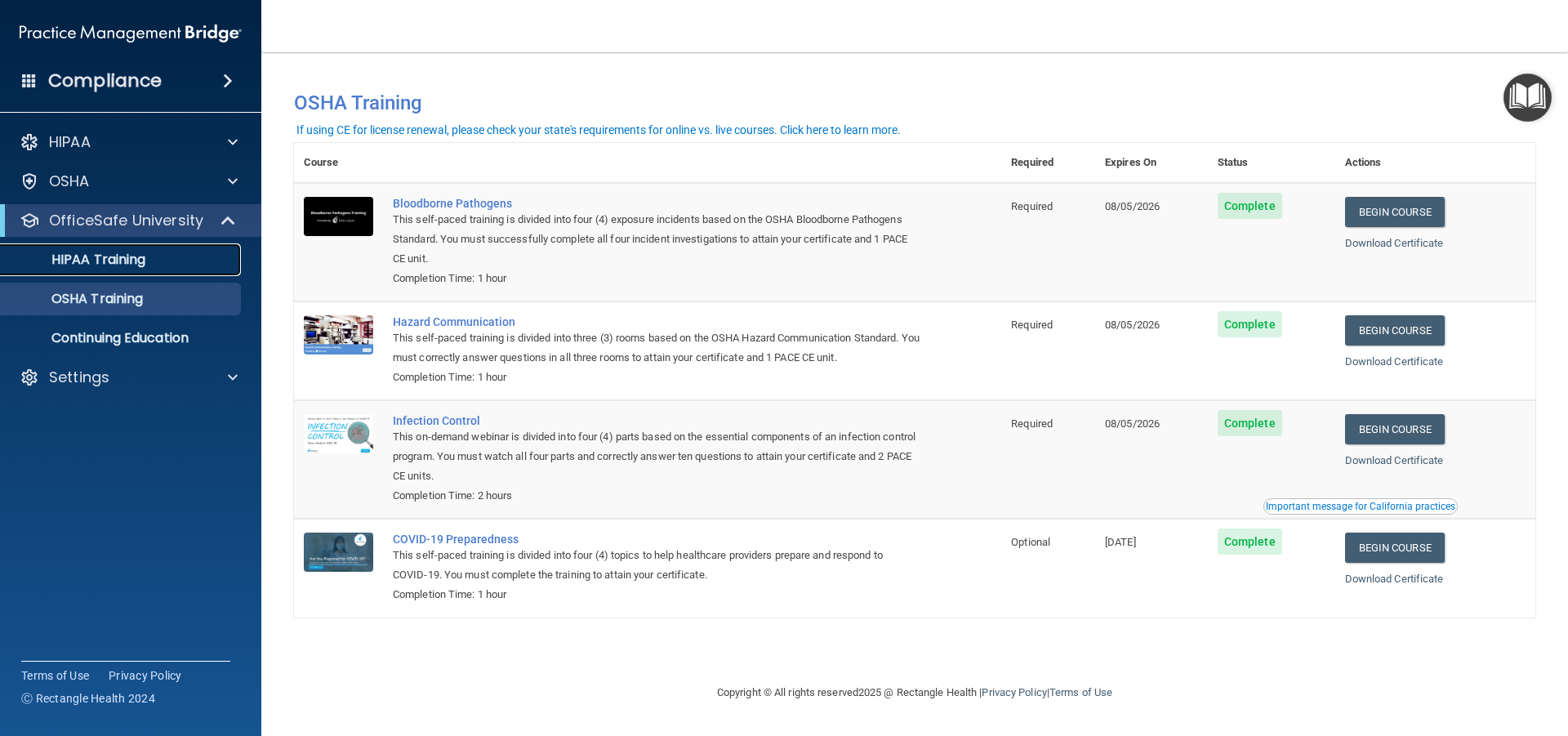 click on "HIPAA Training" at bounding box center [78, 260] 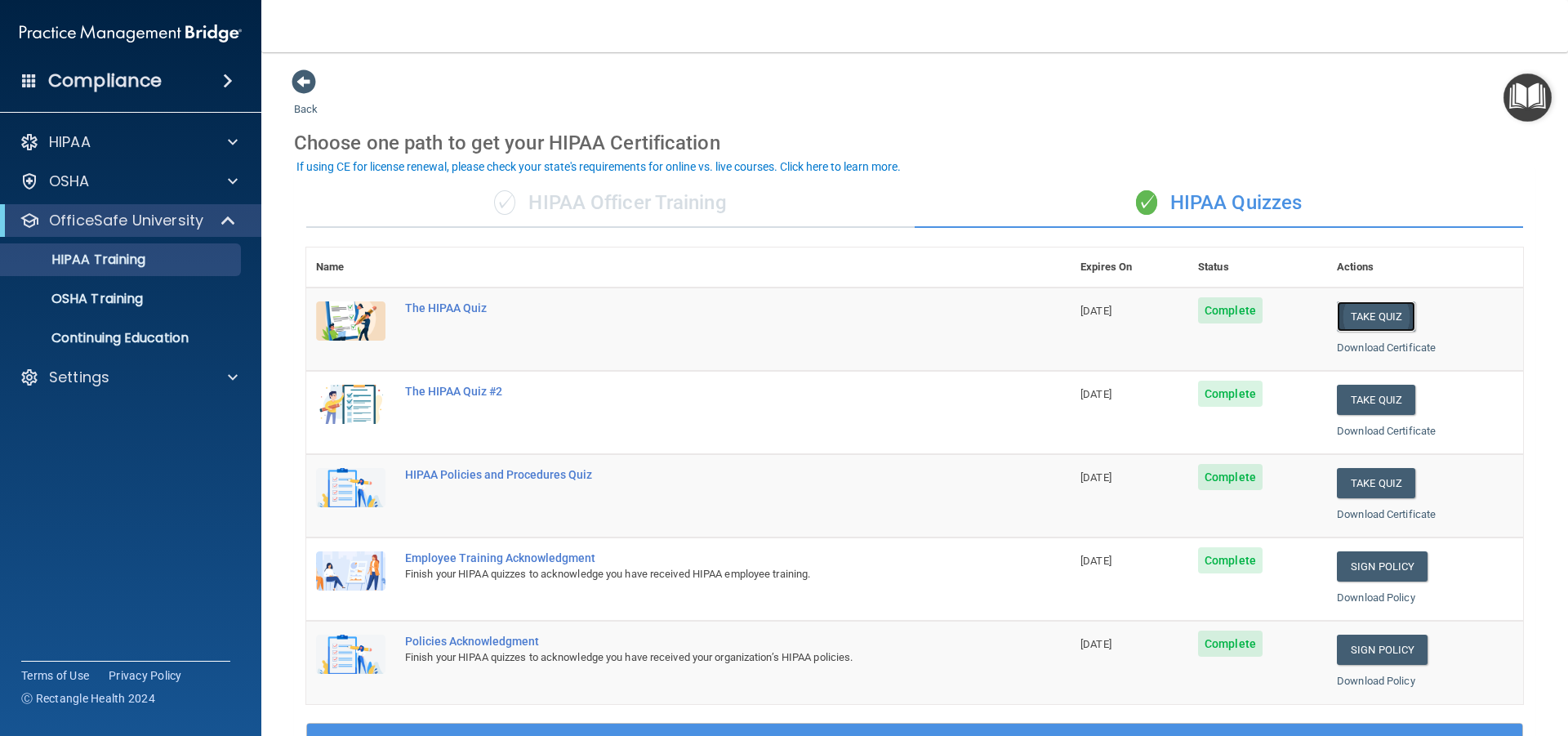 click on "Take Quiz" at bounding box center (1376, 316) 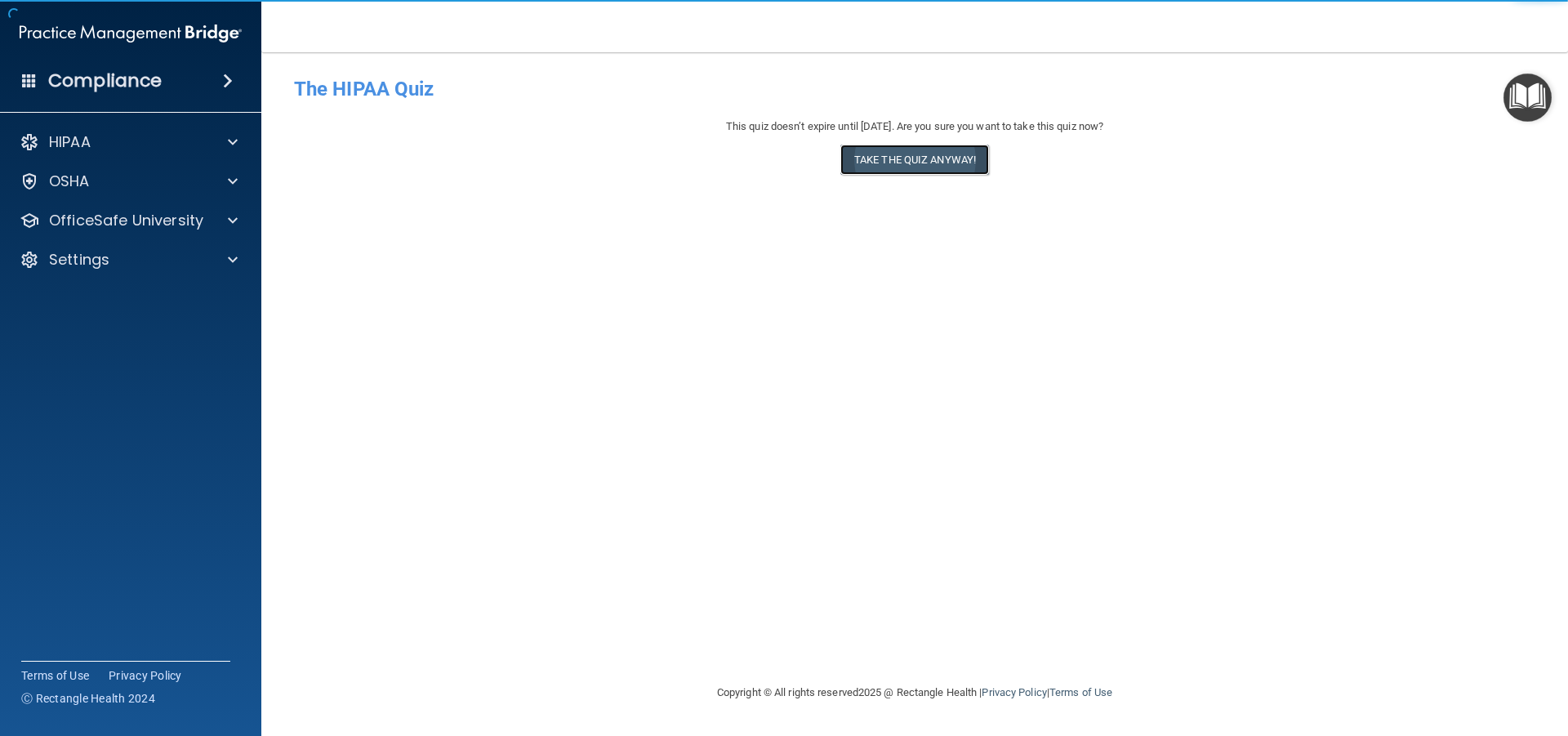 click on "Take the quiz anyway!" at bounding box center [915, 159] 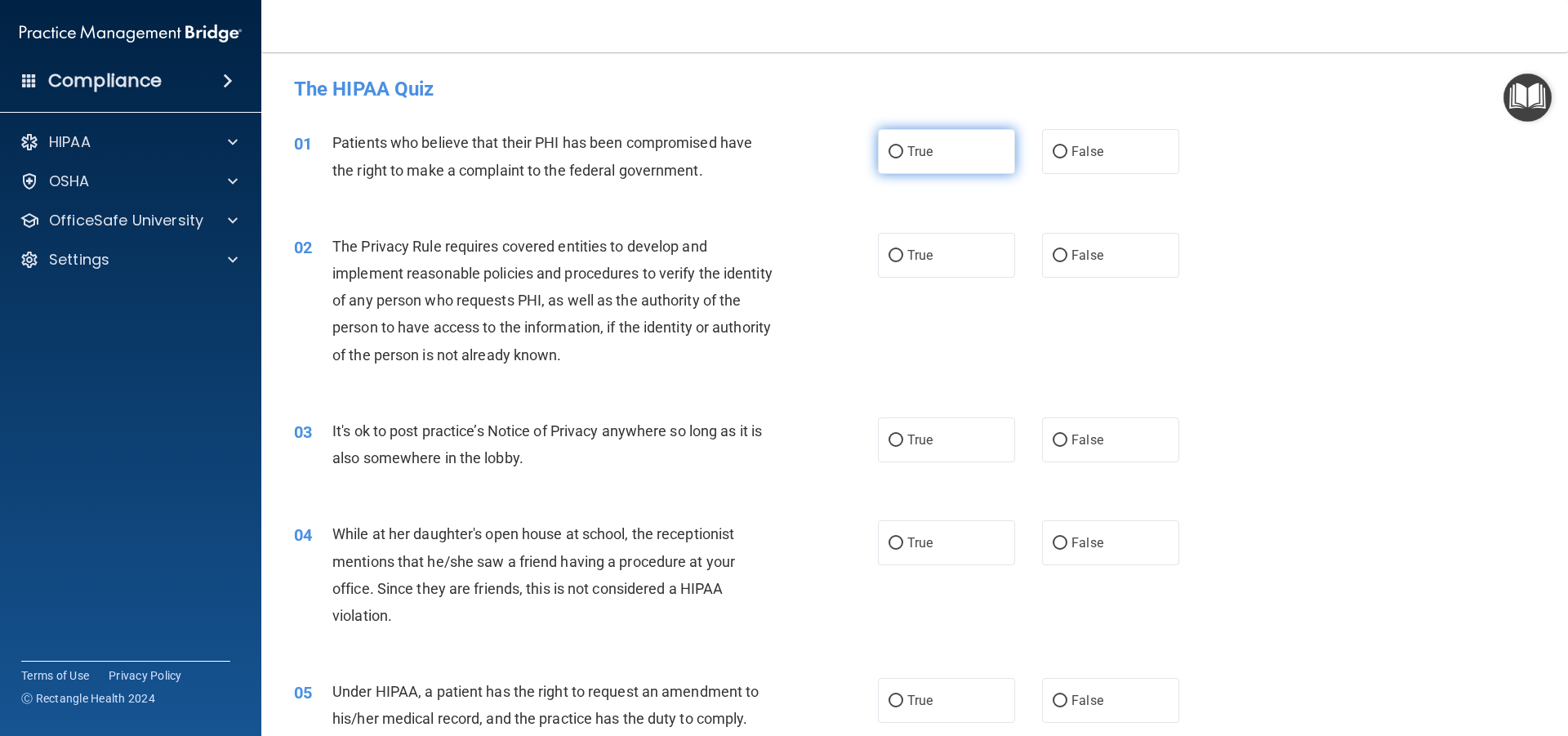 click on "True" at bounding box center [896, 152] 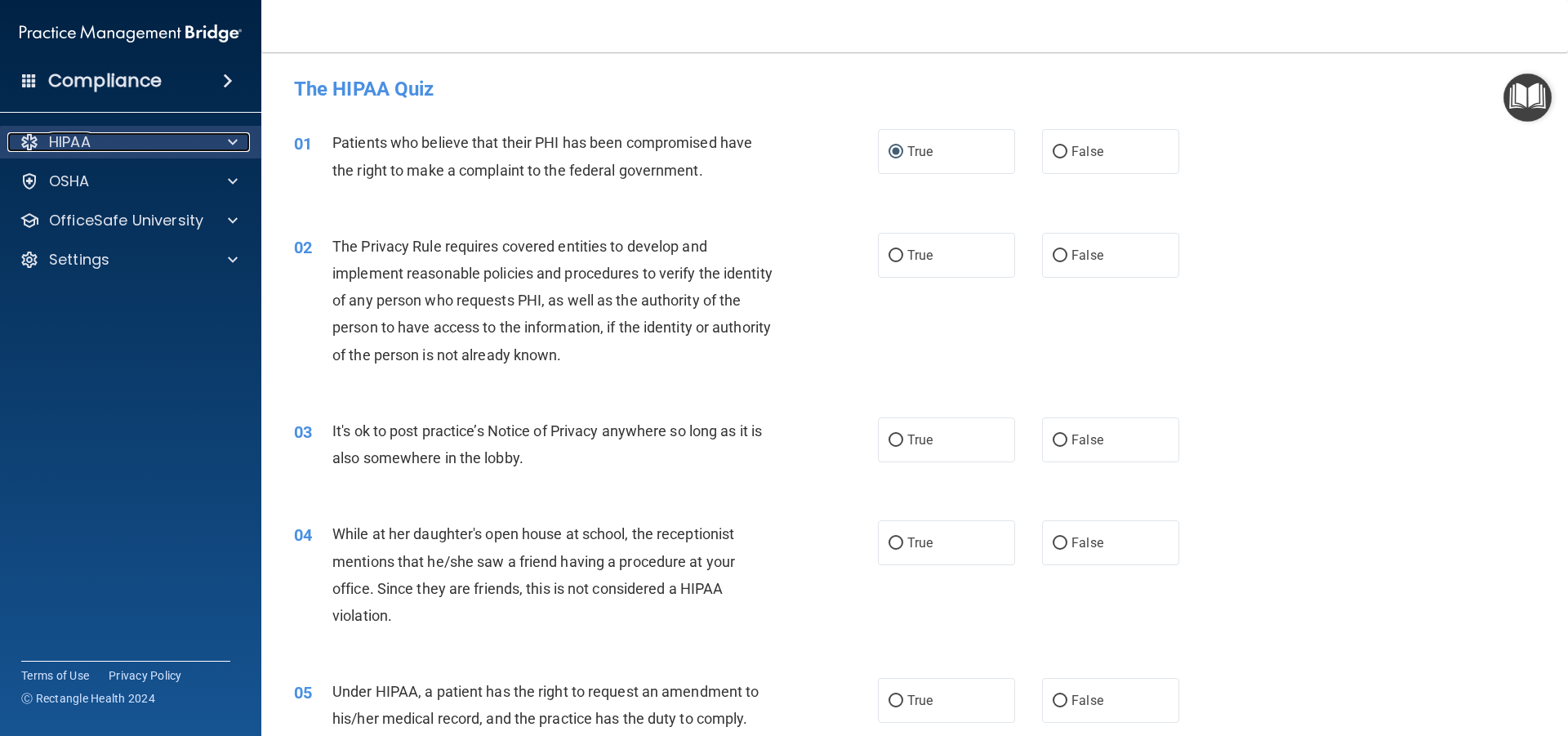 click at bounding box center (230, 142) 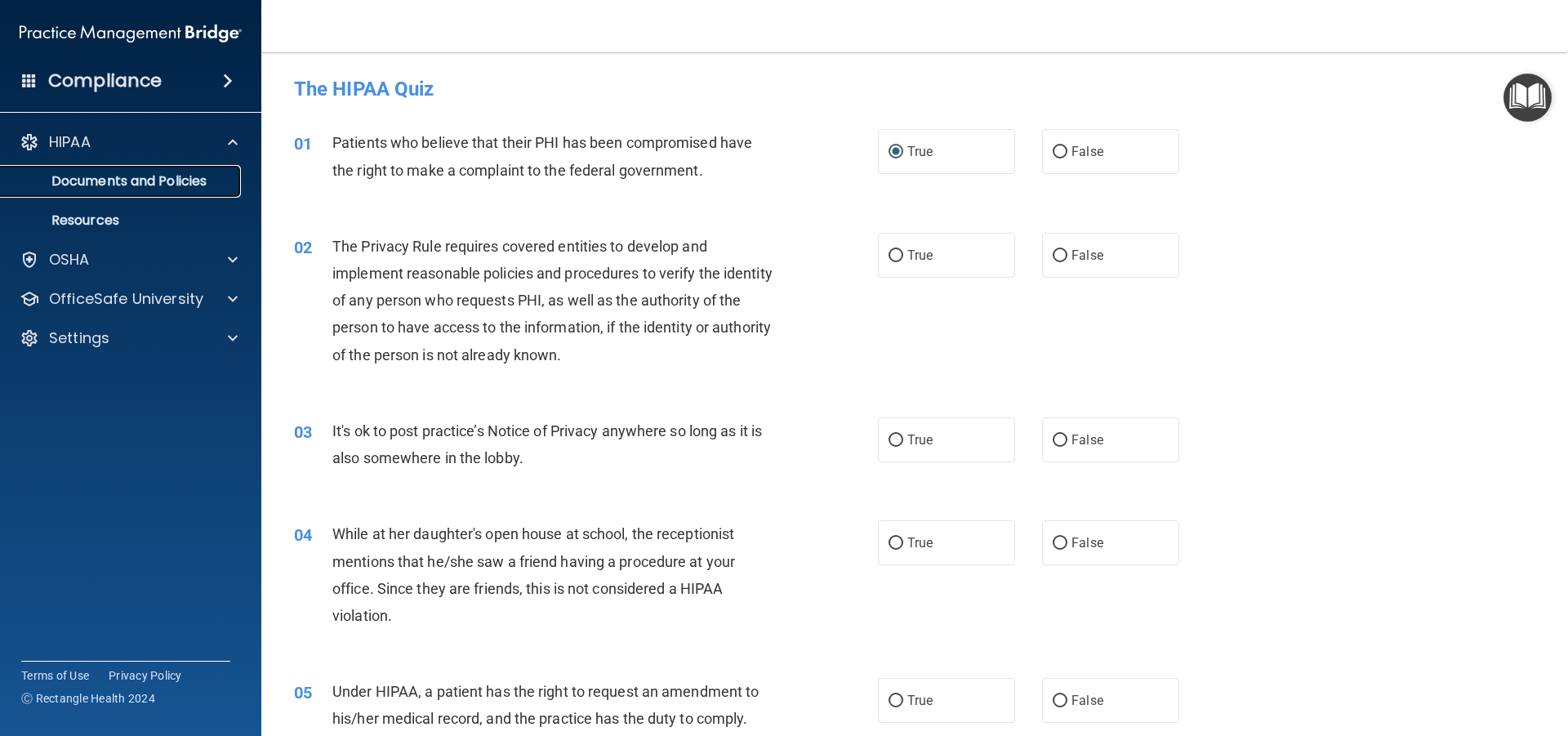click on "Documents and Policies" at bounding box center (122, 181) 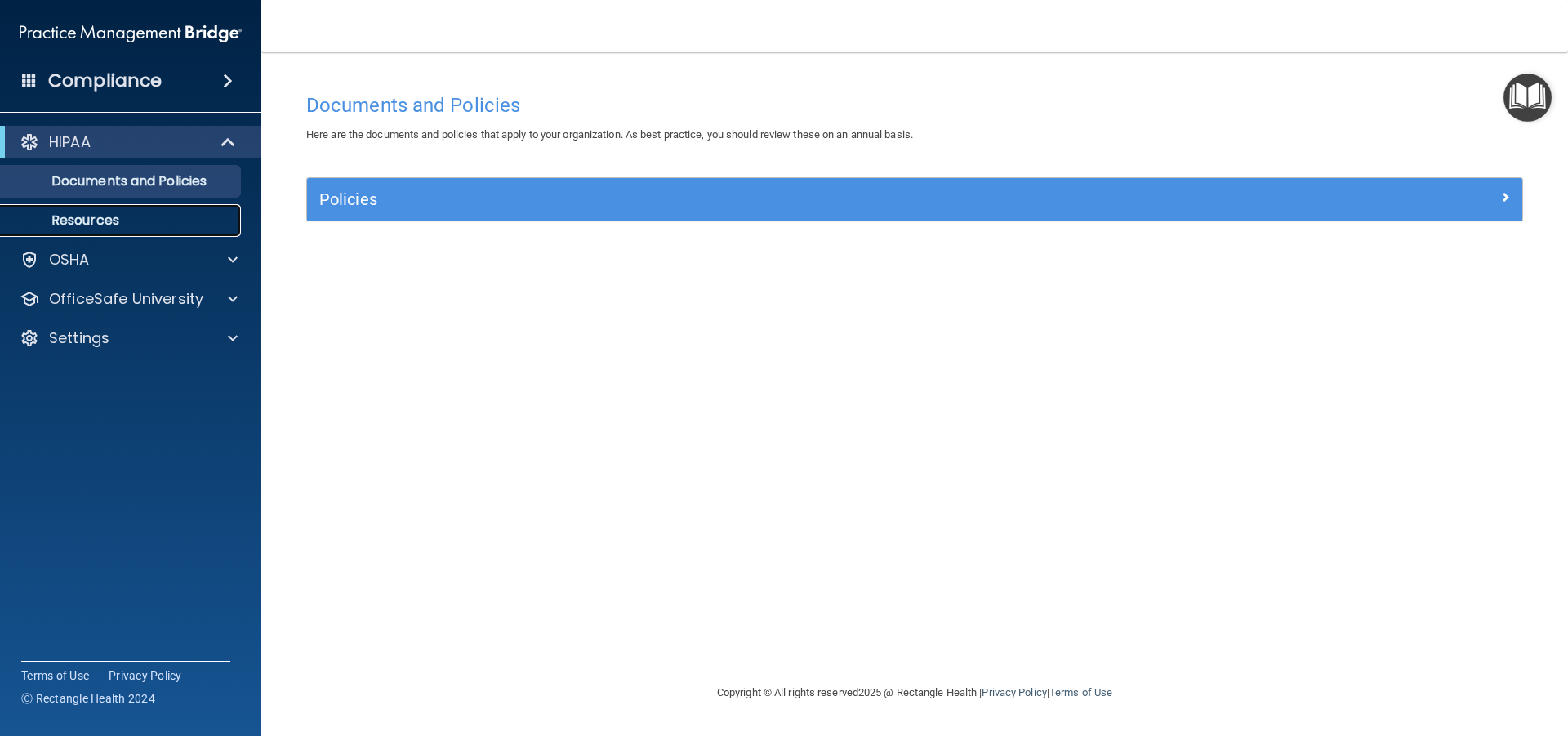 click on "Resources" at bounding box center [122, 221] 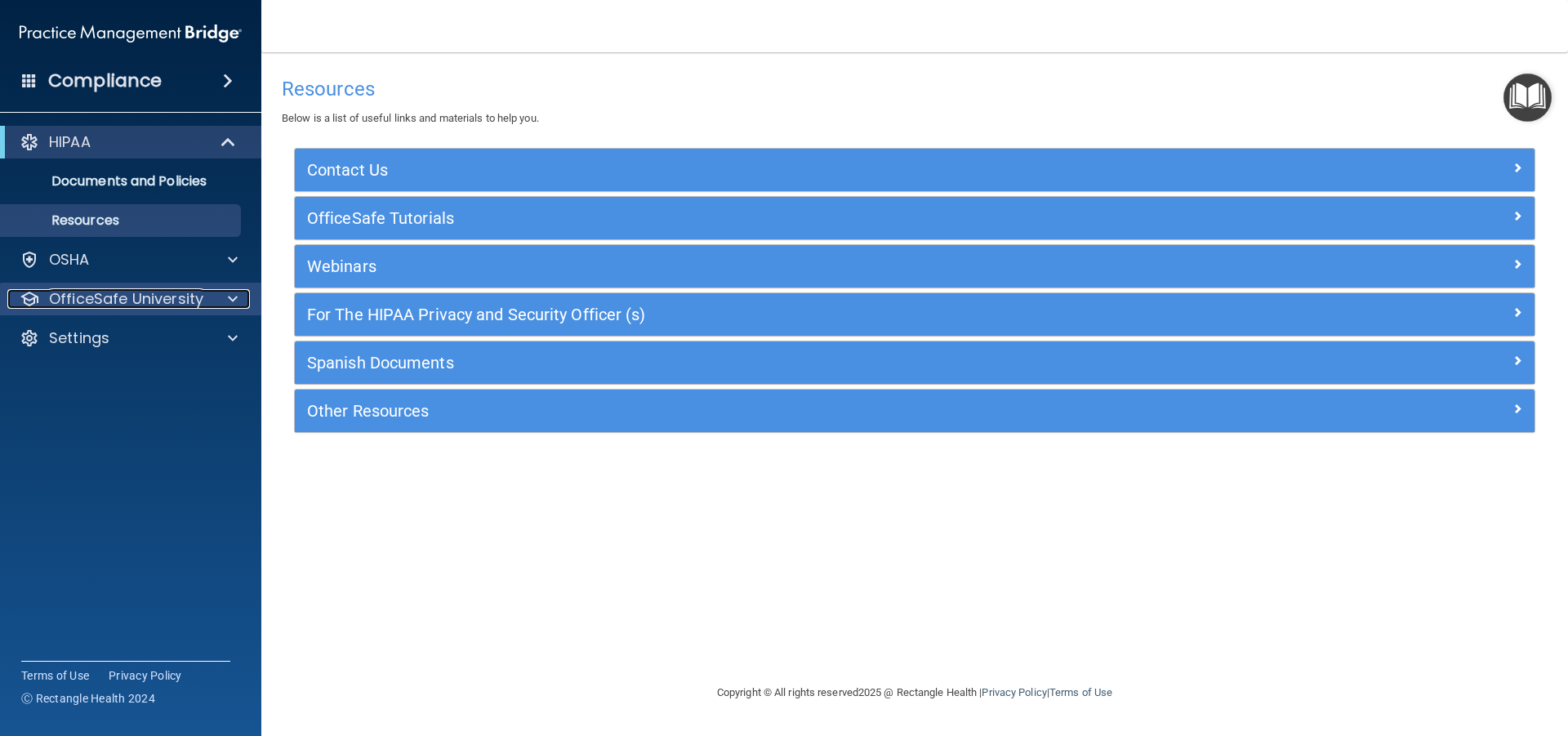 click on "OfficeSafe University" at bounding box center [126, 299] 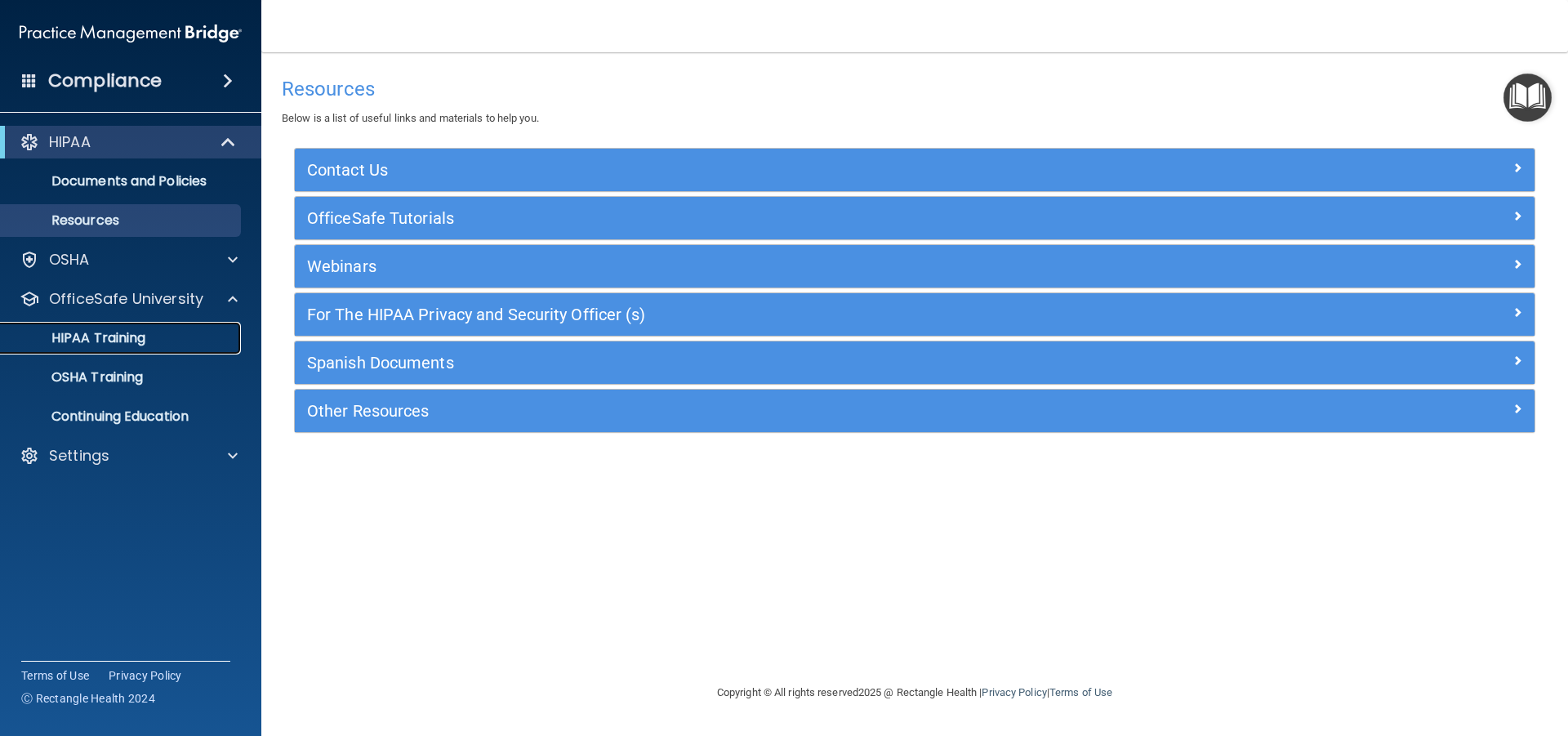 click on "HIPAA Training" at bounding box center [78, 338] 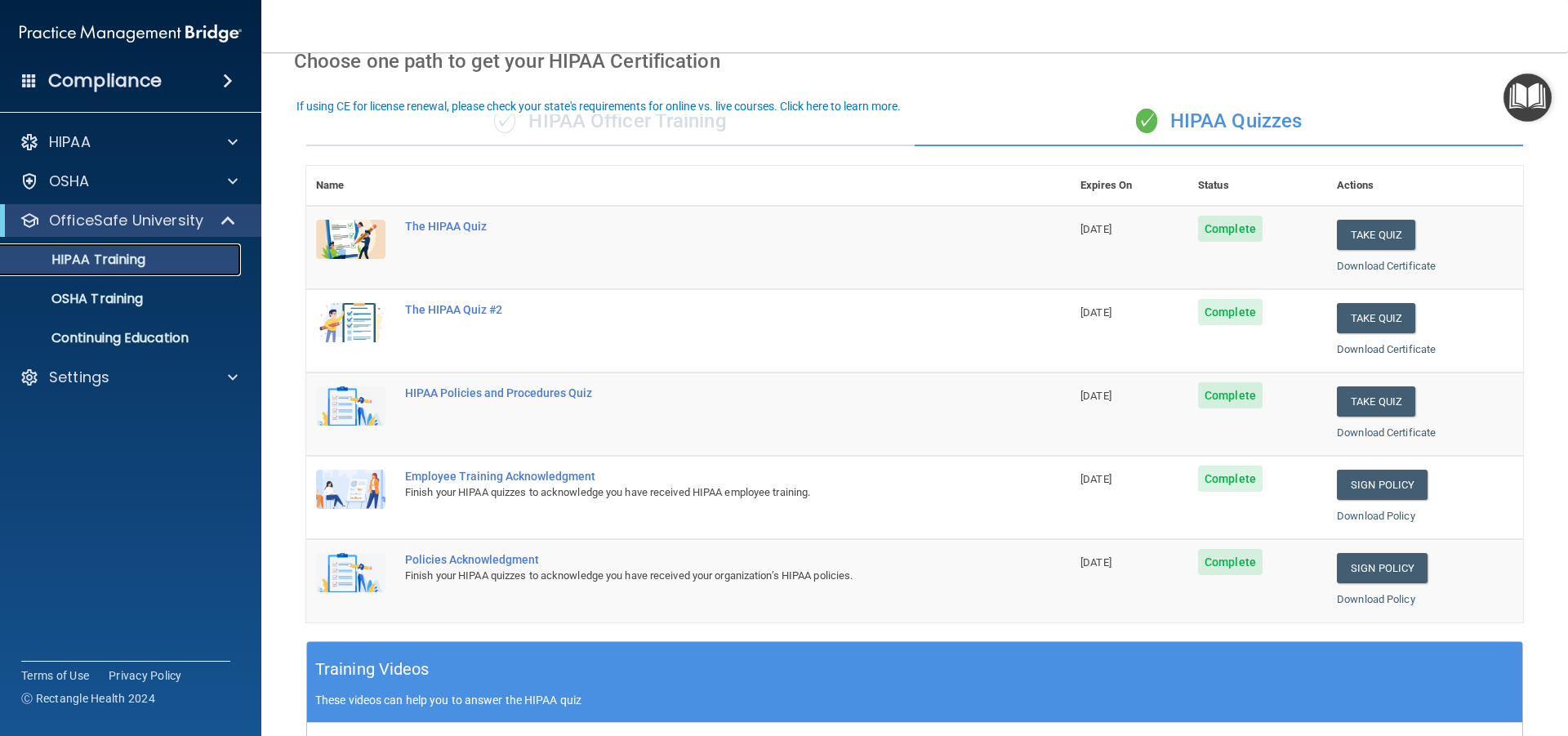 scroll, scrollTop: 0, scrollLeft: 0, axis: both 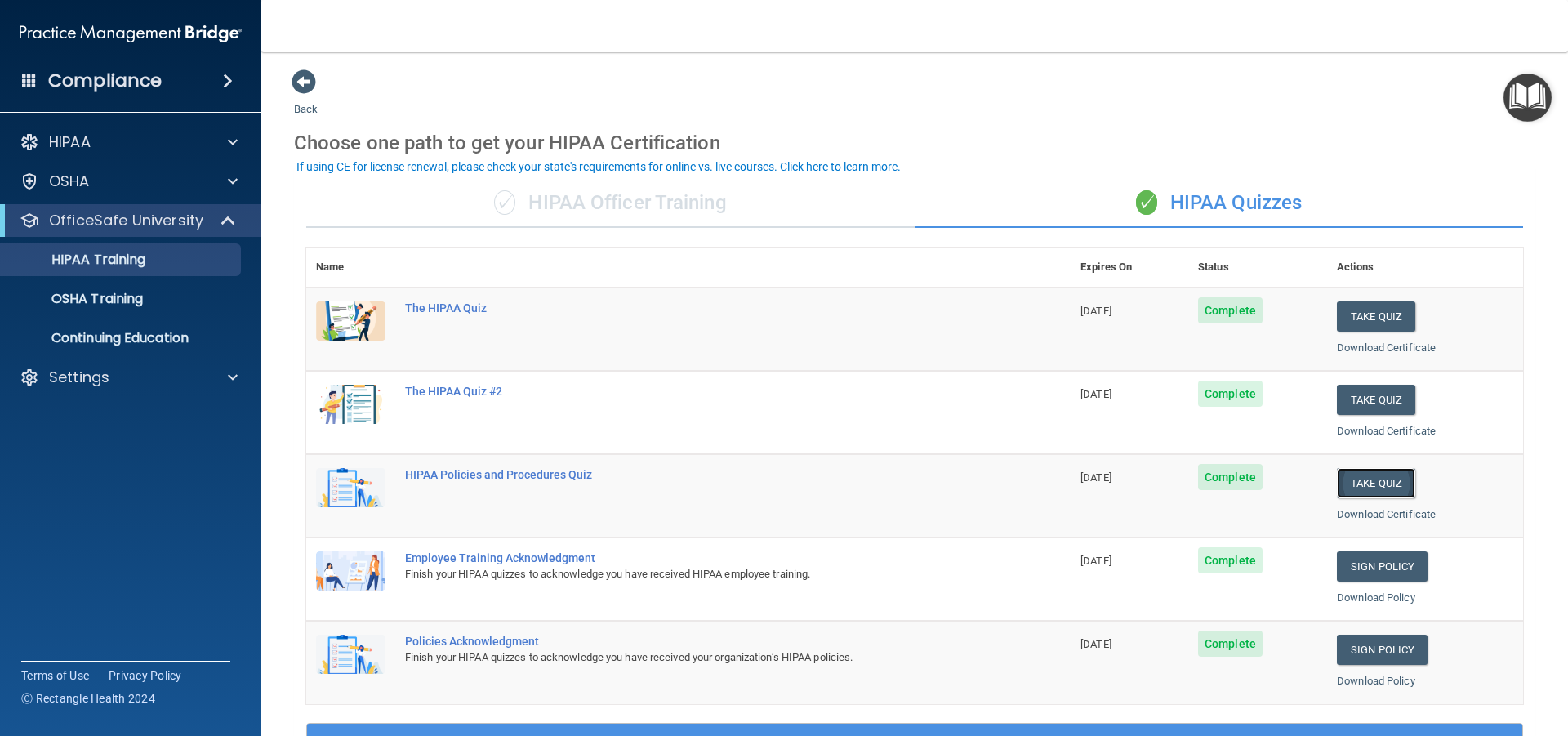 click on "Take Quiz" at bounding box center (1376, 483) 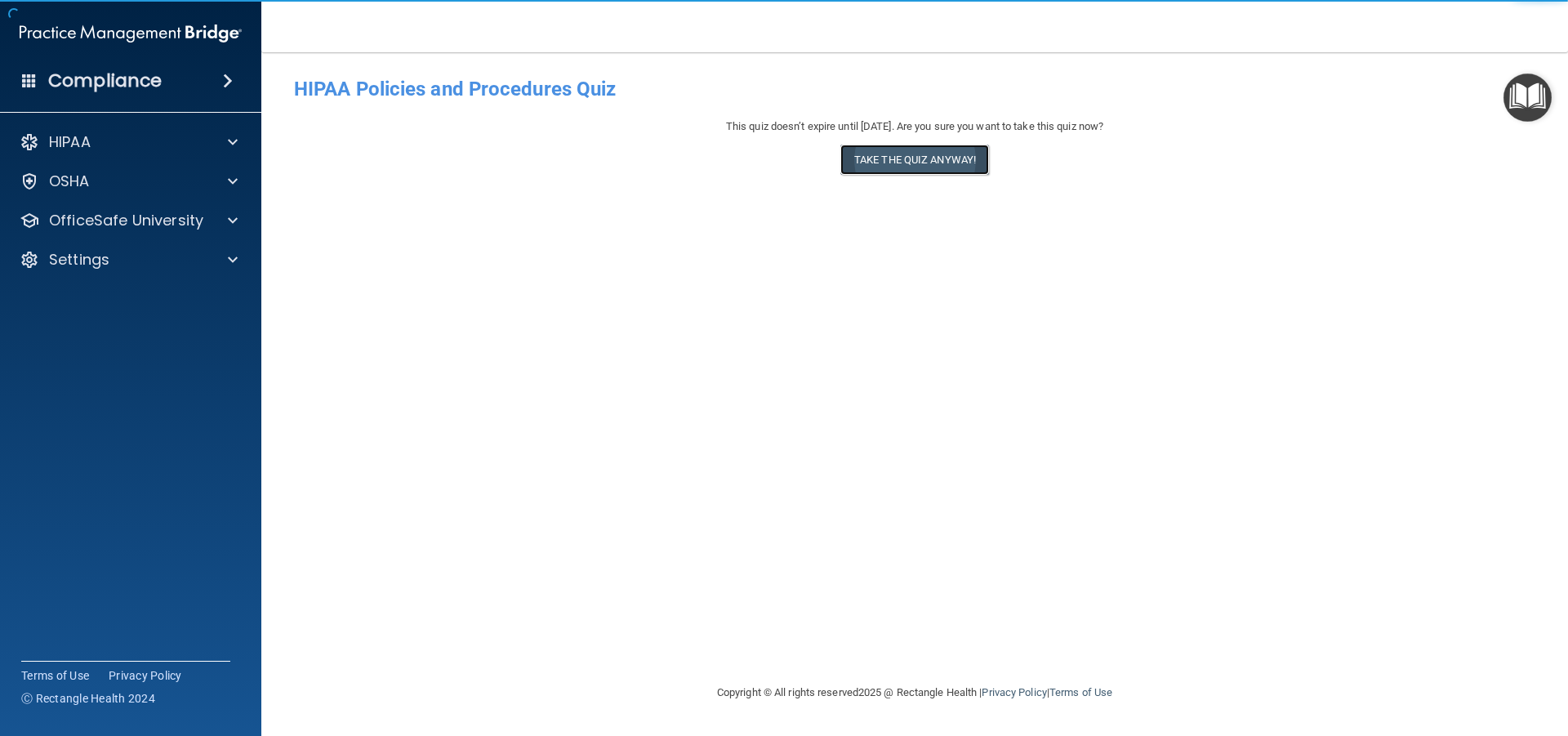click on "Take the quiz anyway!" at bounding box center [915, 159] 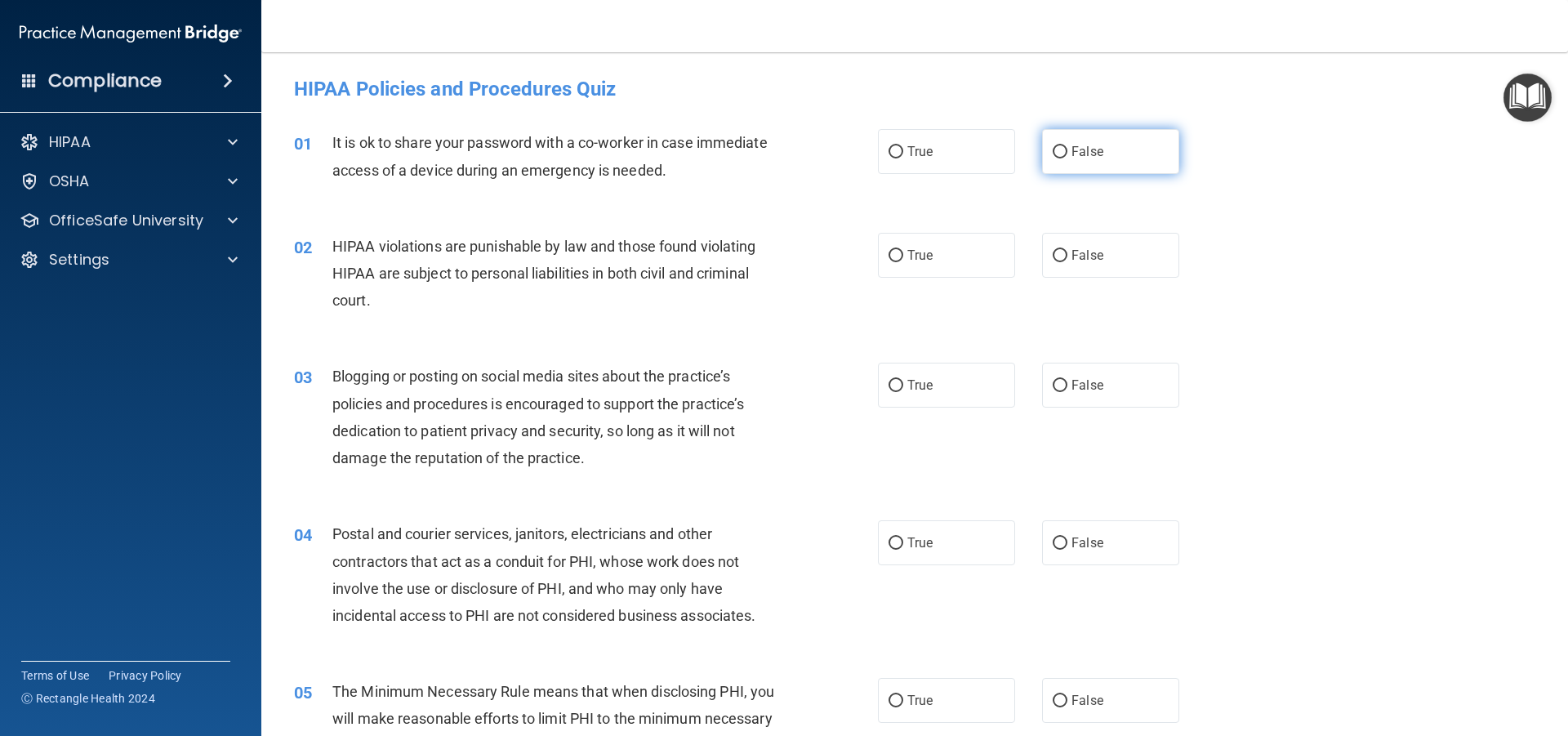click on "False" at bounding box center [1087, 151] 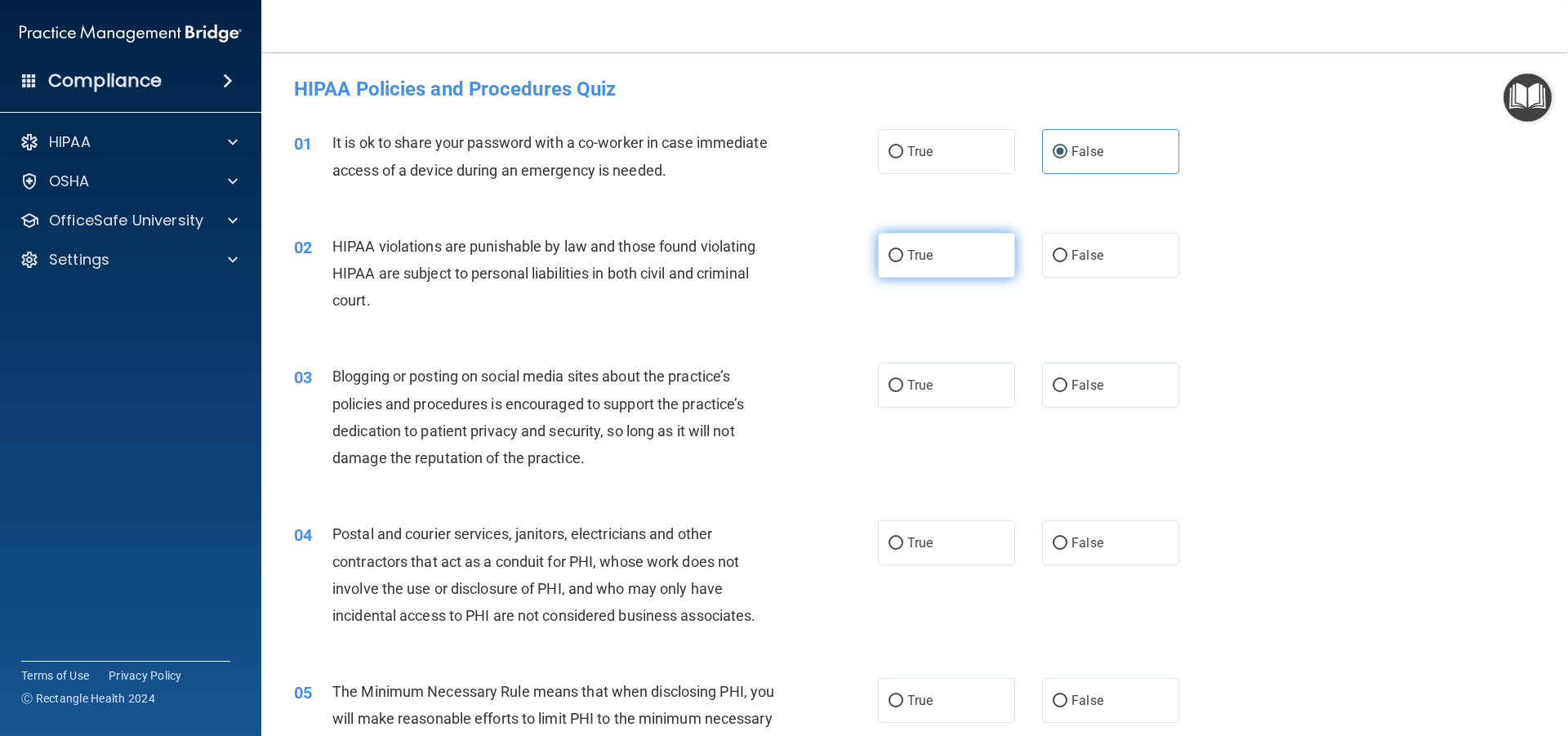 click on "True" at bounding box center [947, 255] 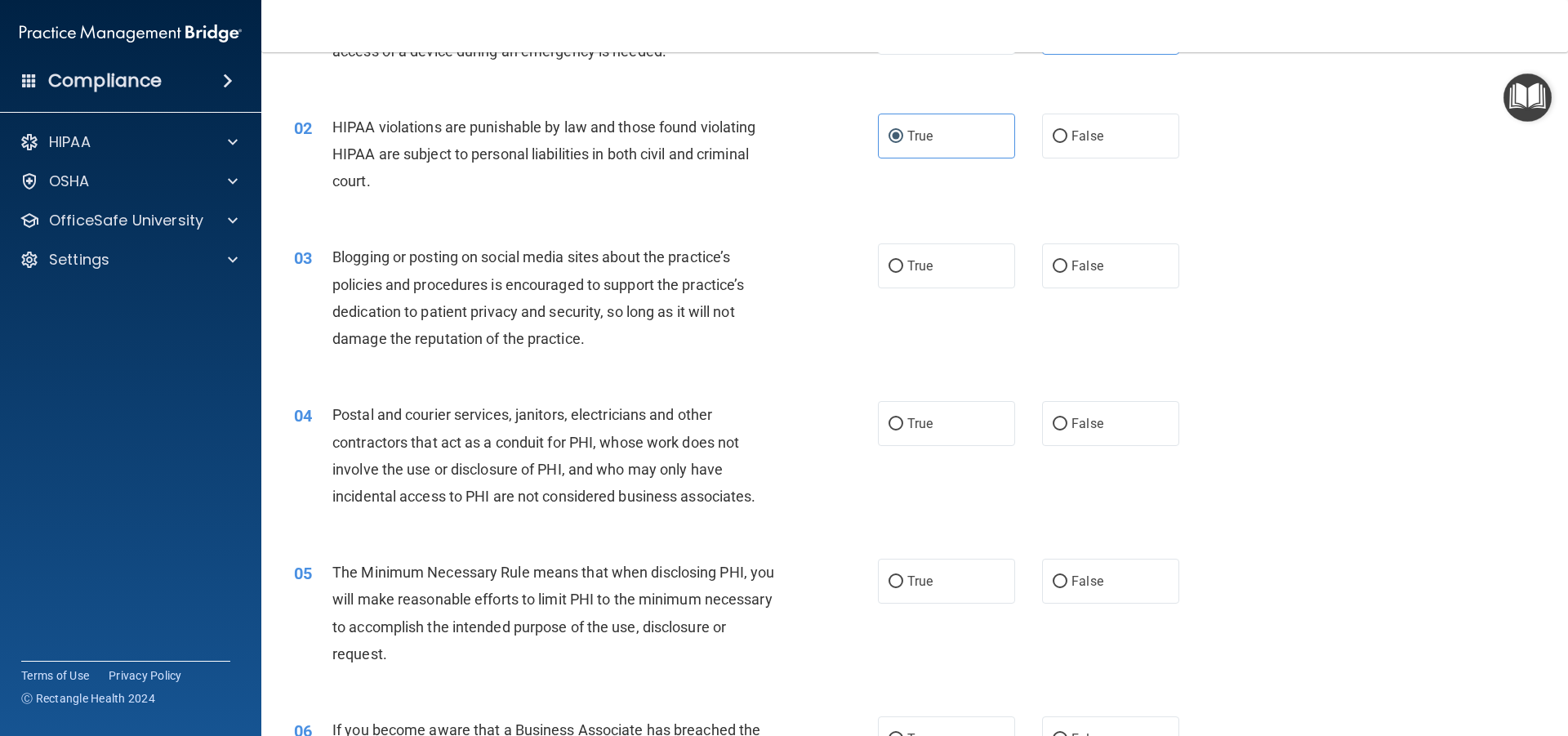 scroll, scrollTop: 82, scrollLeft: 0, axis: vertical 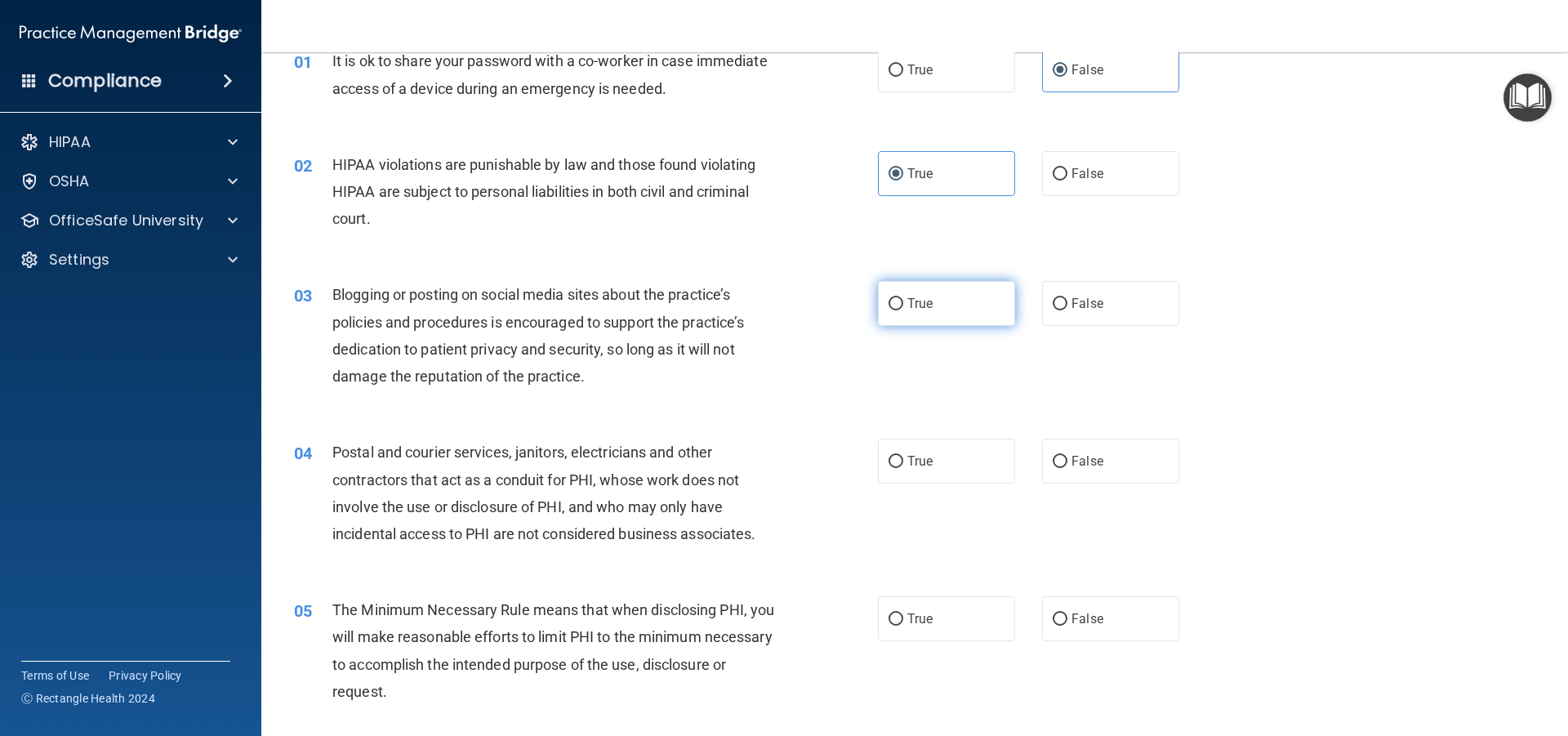 click on "True" at bounding box center [947, 303] 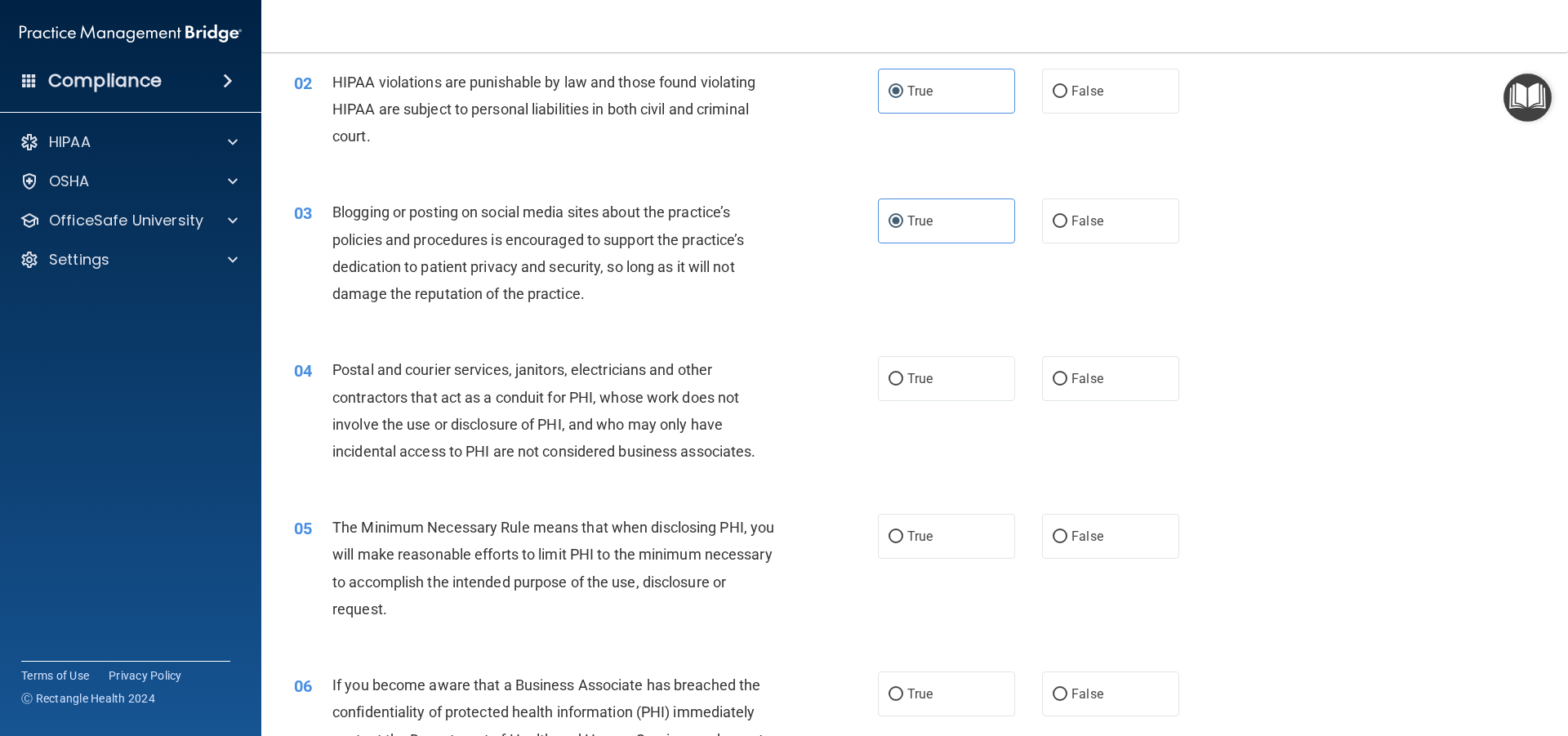 scroll, scrollTop: 245, scrollLeft: 0, axis: vertical 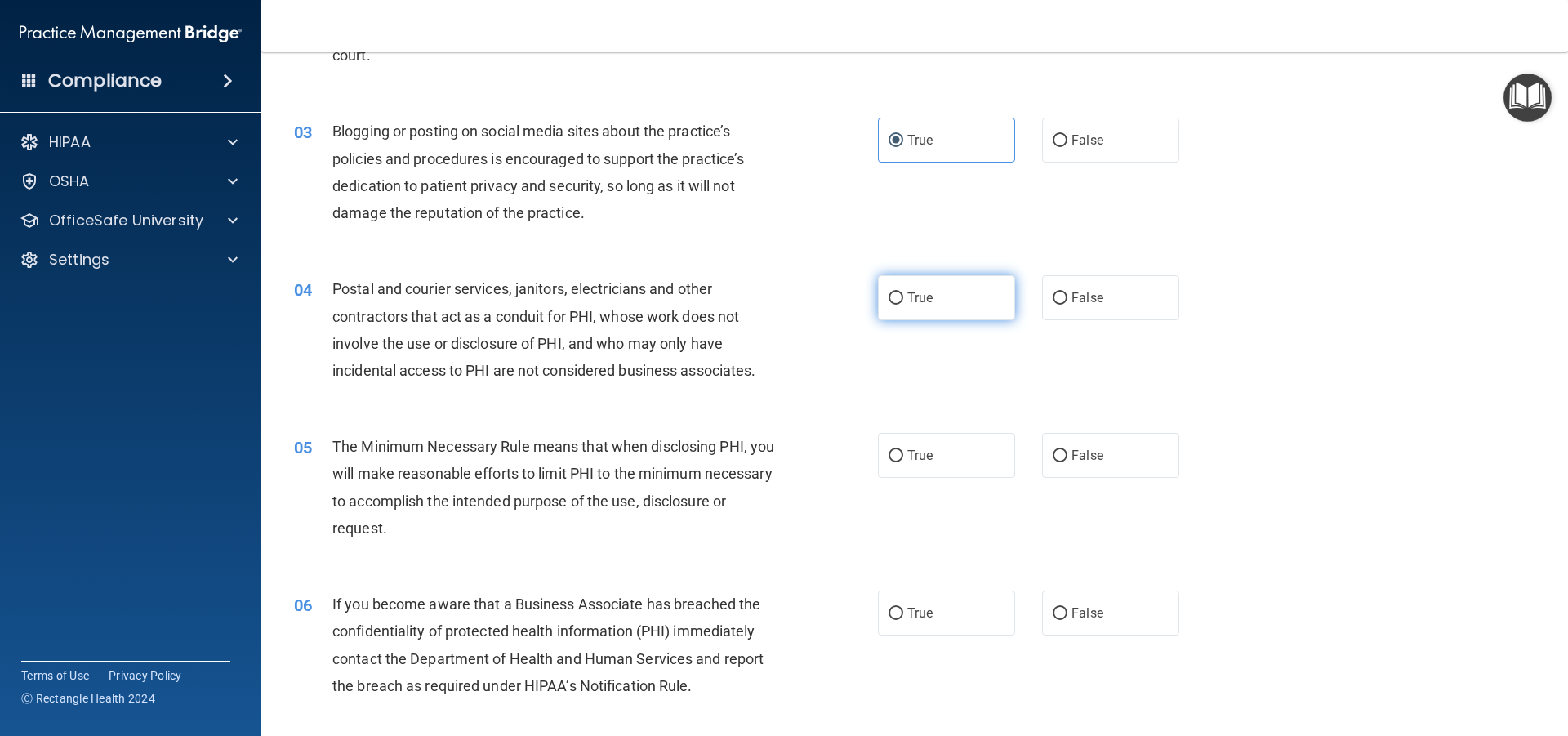 click on "True" at bounding box center (920, 297) 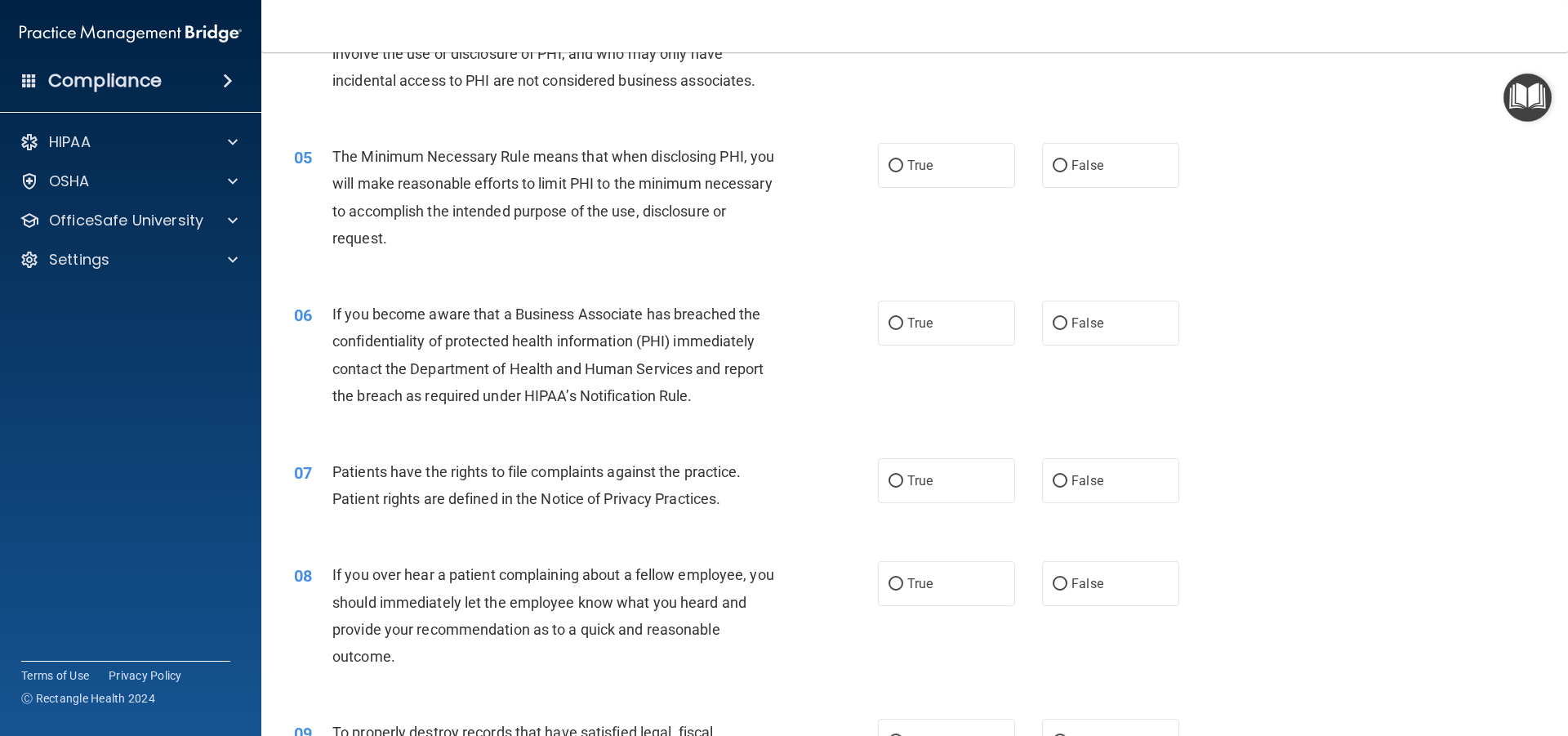 scroll, scrollTop: 572, scrollLeft: 0, axis: vertical 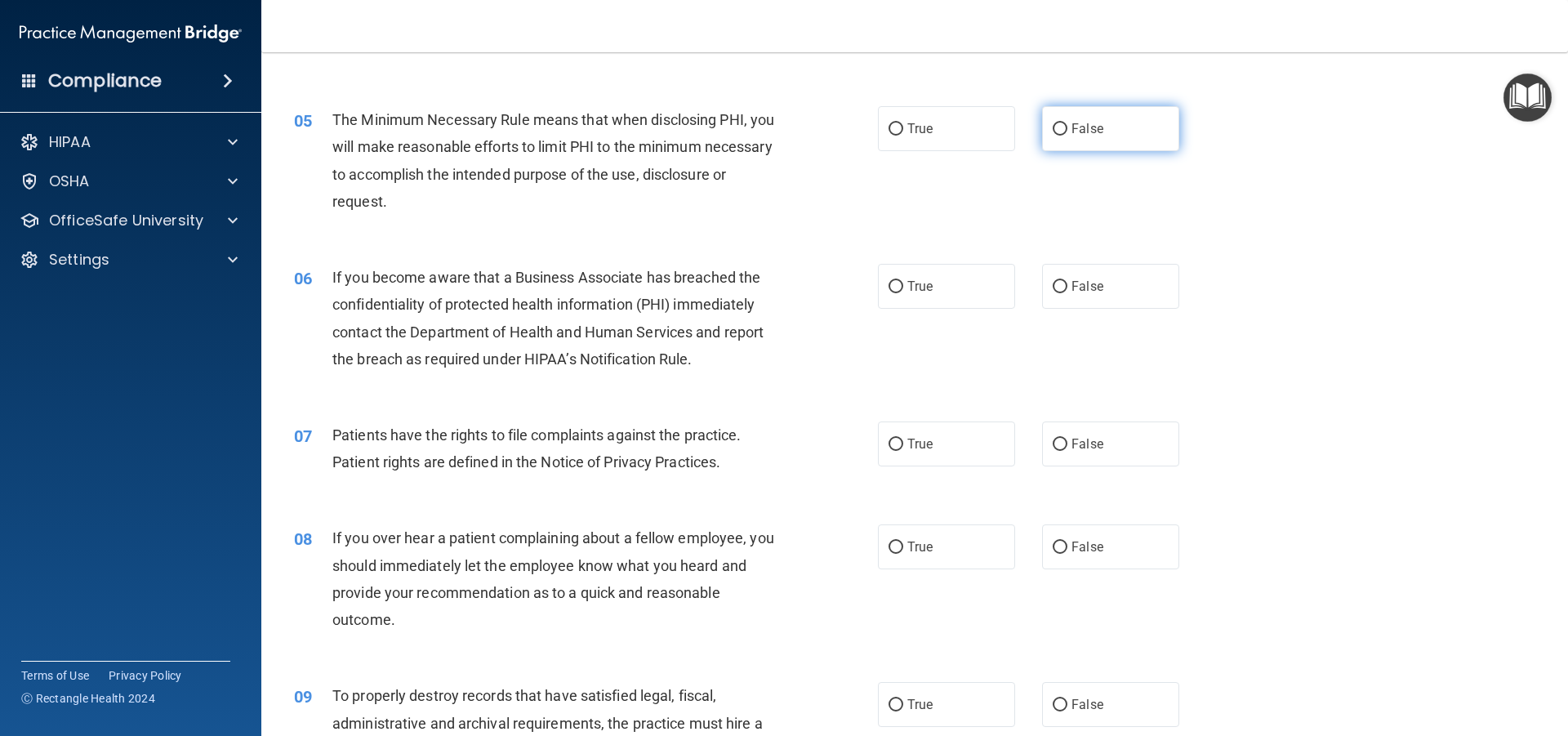 click on "False" at bounding box center [1111, 128] 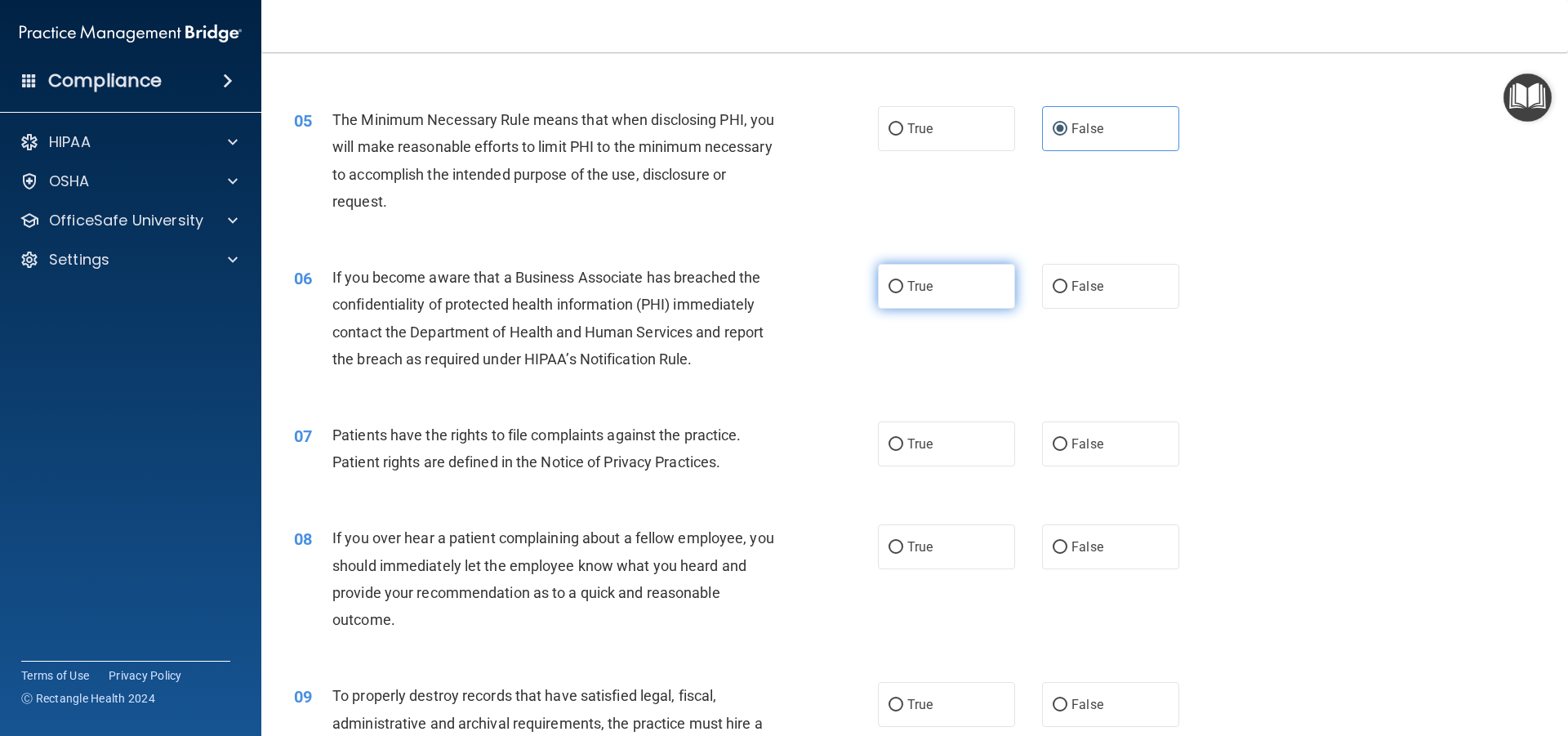 click on "True" at bounding box center (947, 286) 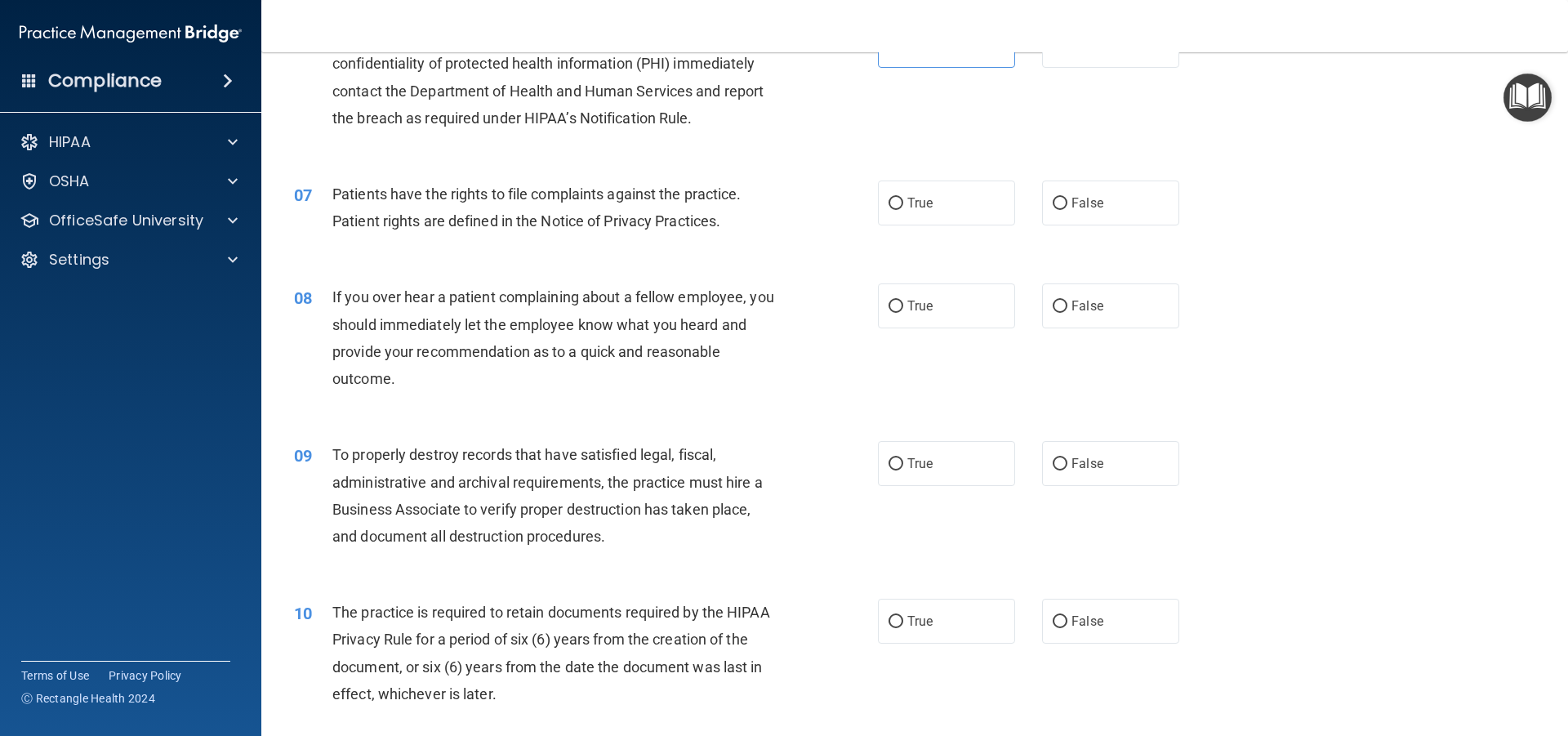 scroll, scrollTop: 817, scrollLeft: 0, axis: vertical 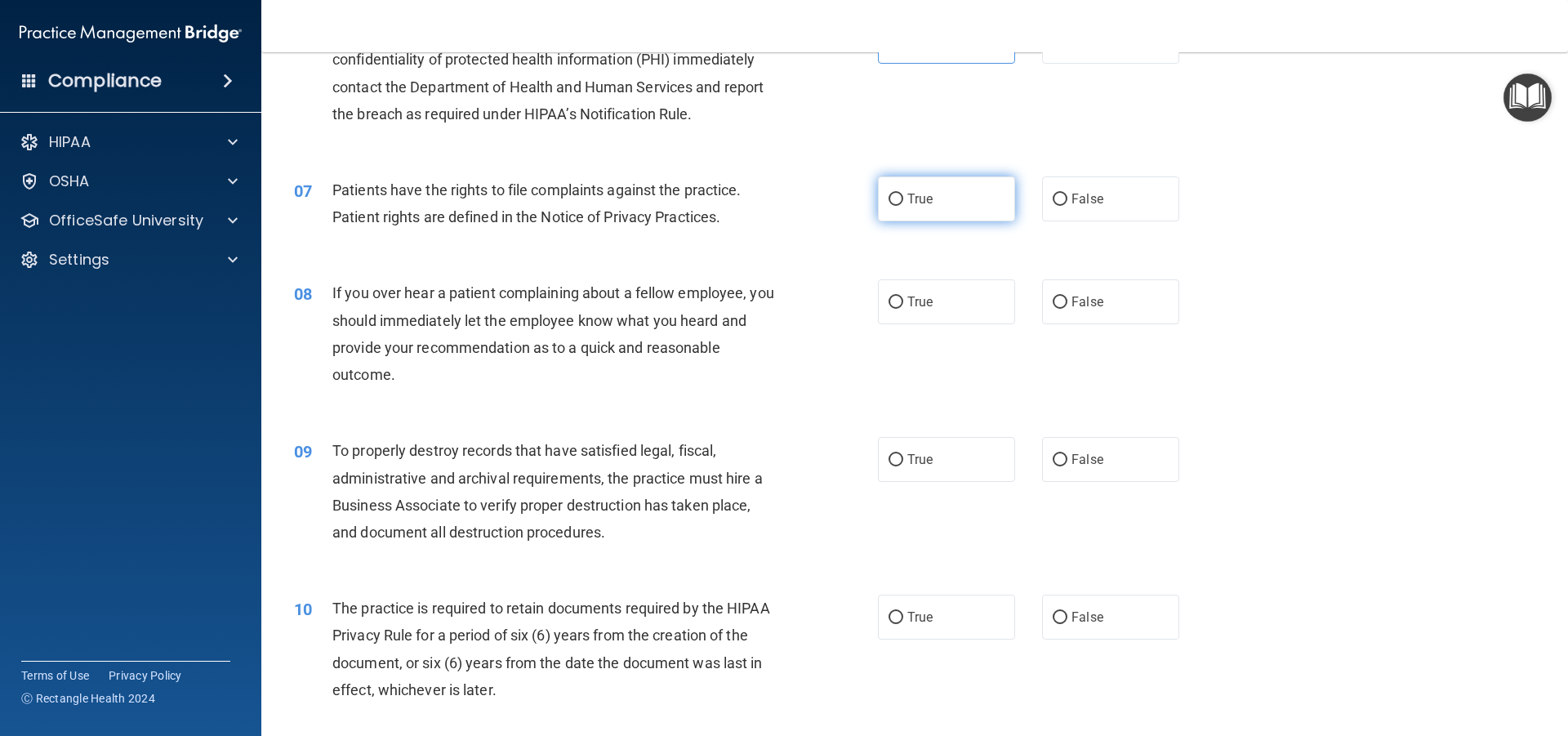 click on "True" at bounding box center [947, 198] 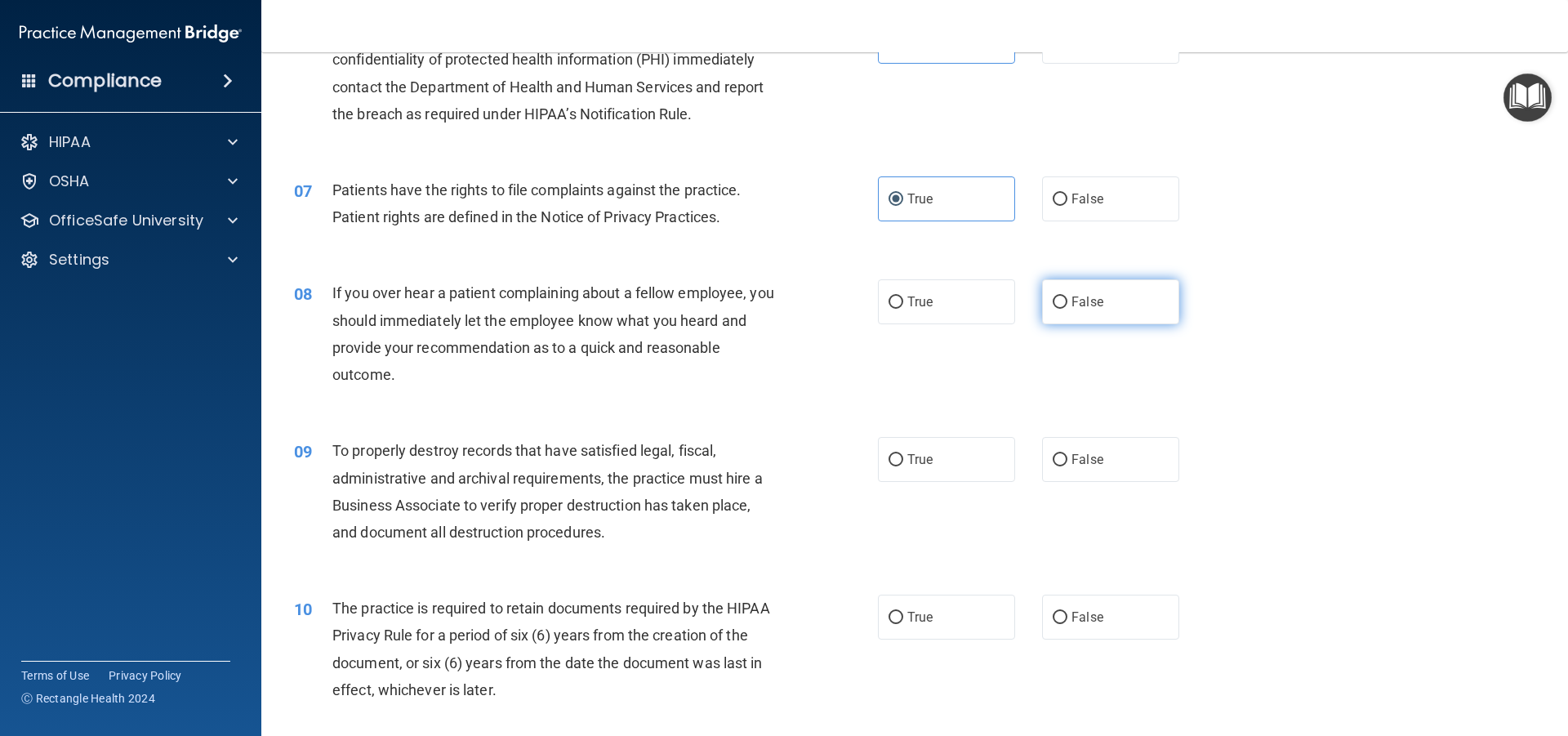 click on "False" at bounding box center (1111, 301) 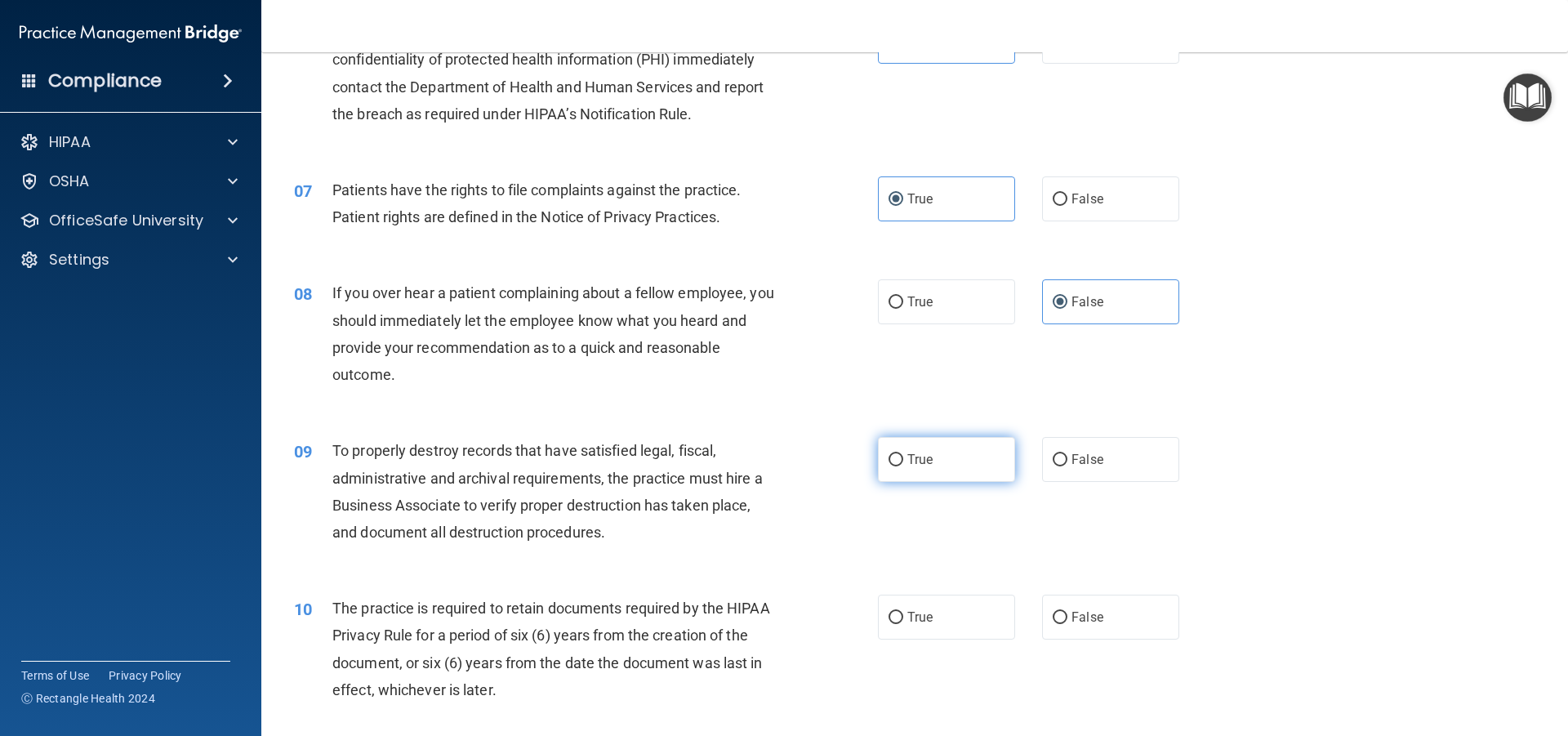 click on "True" at bounding box center (947, 459) 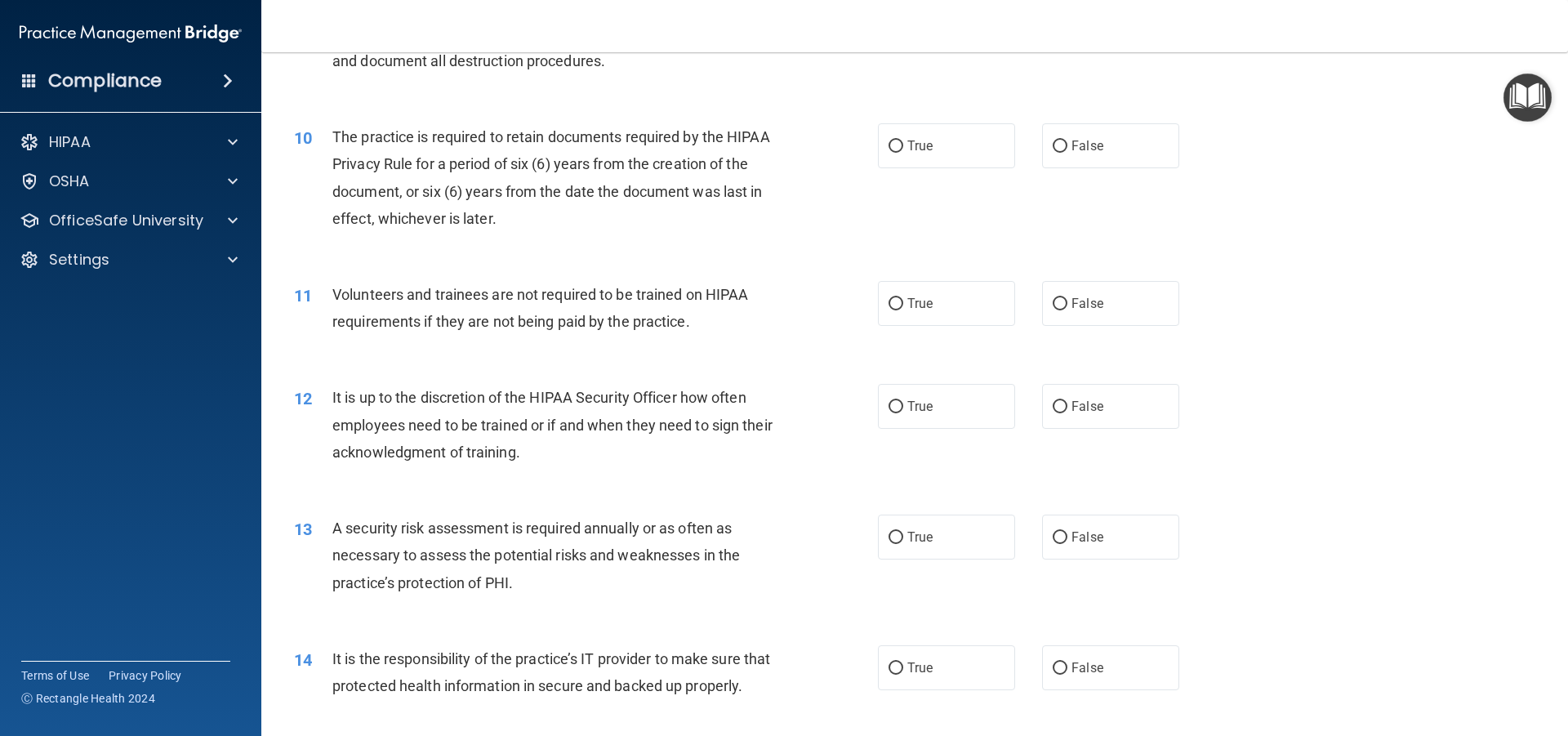 scroll, scrollTop: 1307, scrollLeft: 0, axis: vertical 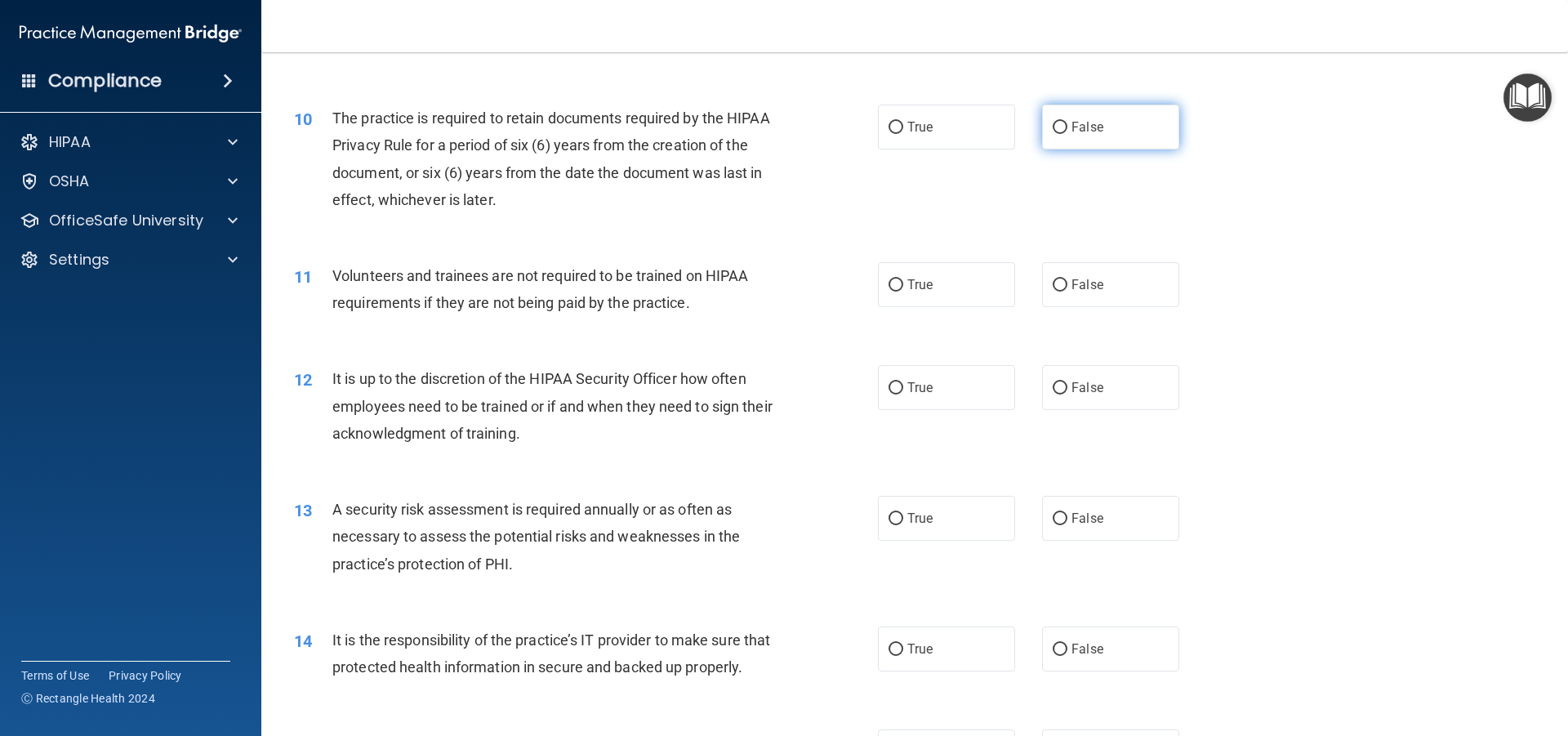 click on "False" at bounding box center [1111, 127] 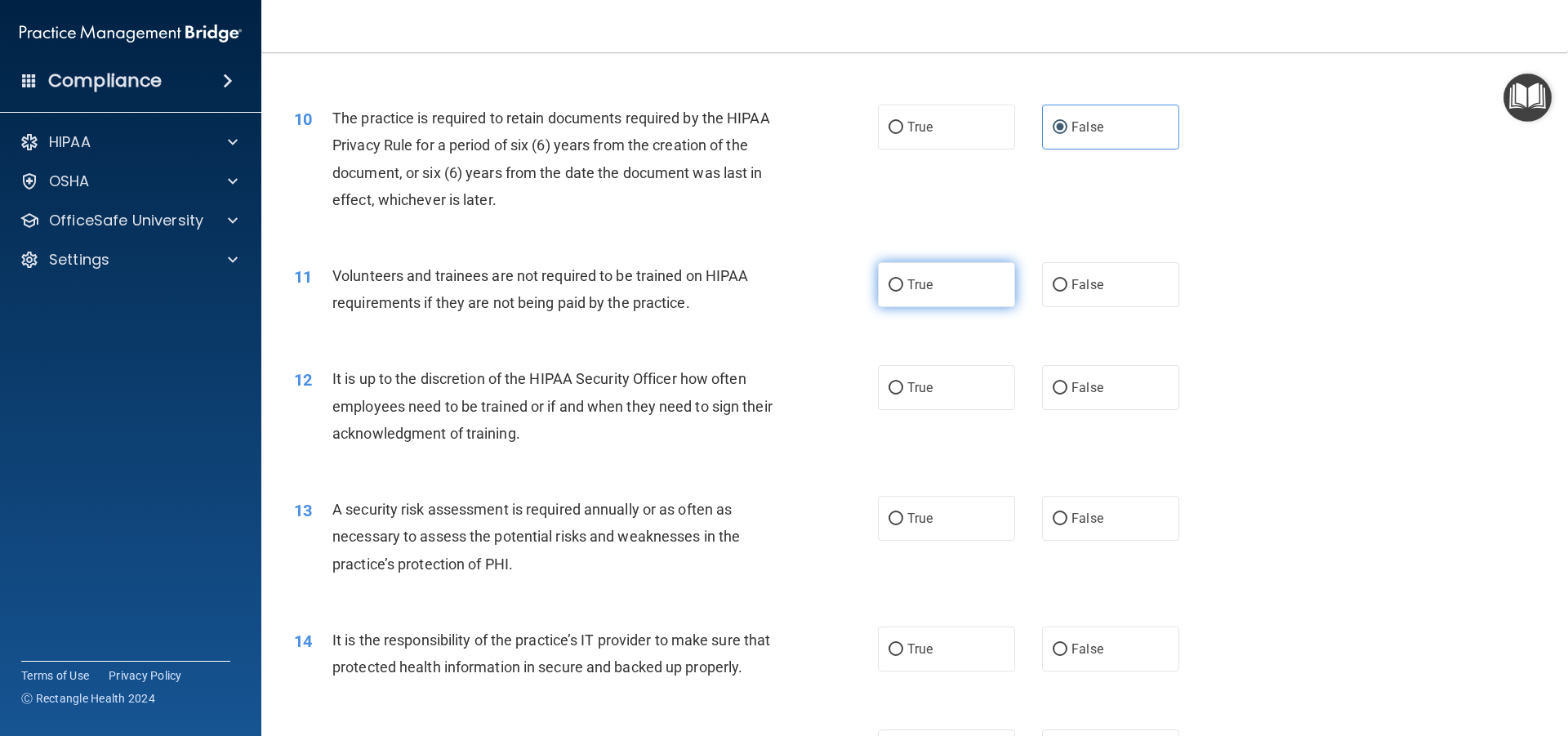 click on "True" at bounding box center (947, 284) 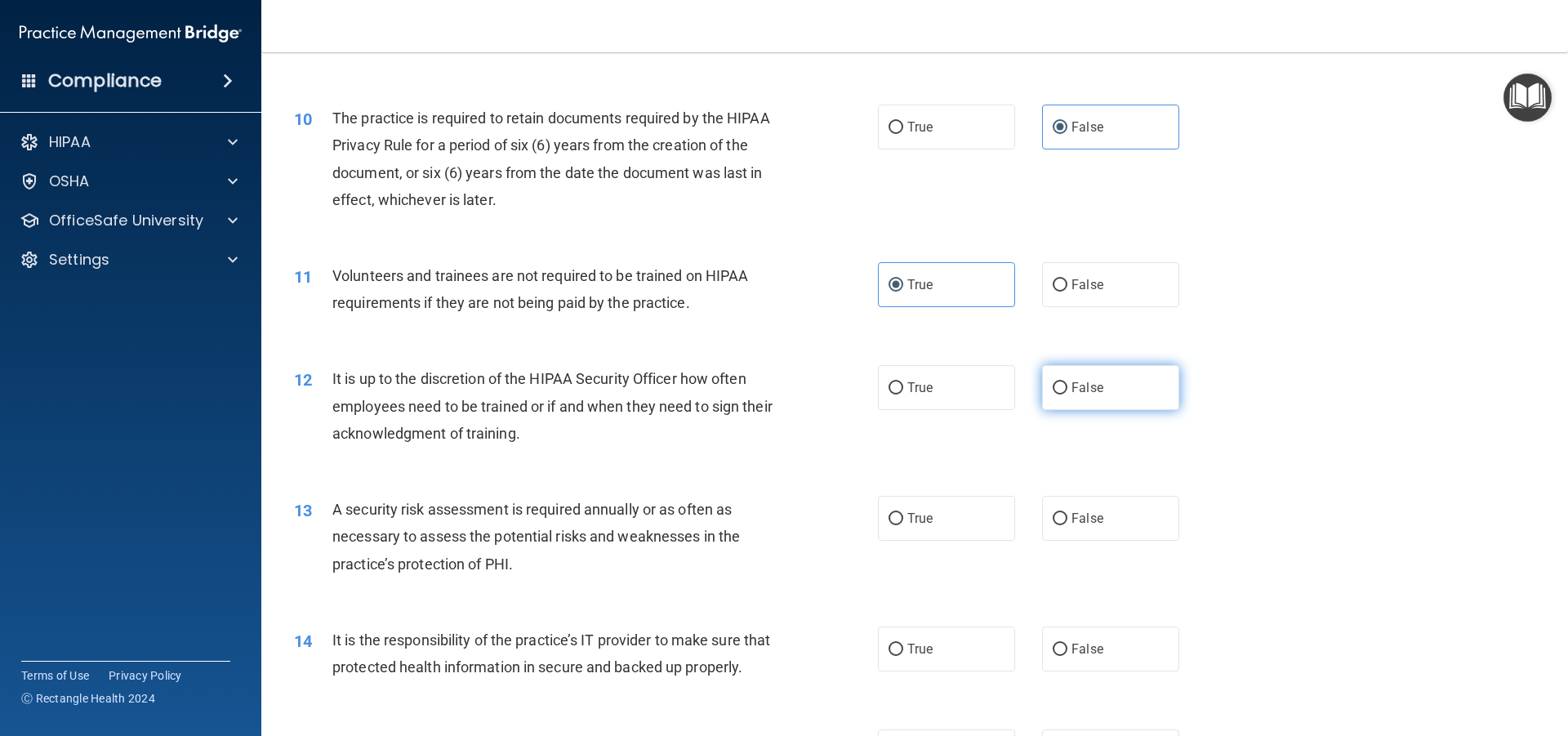 click on "False" at bounding box center [1111, 387] 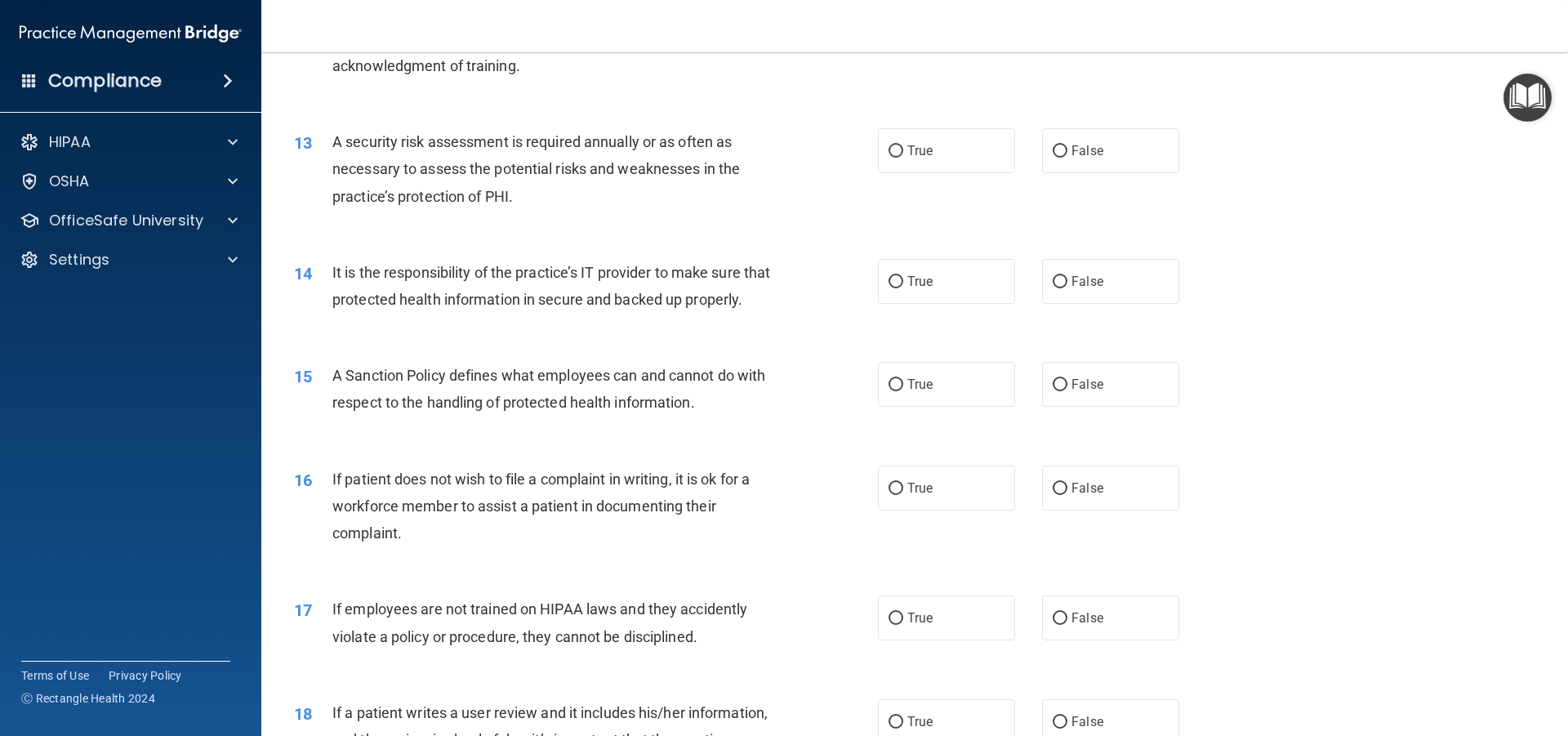 scroll, scrollTop: 1715, scrollLeft: 0, axis: vertical 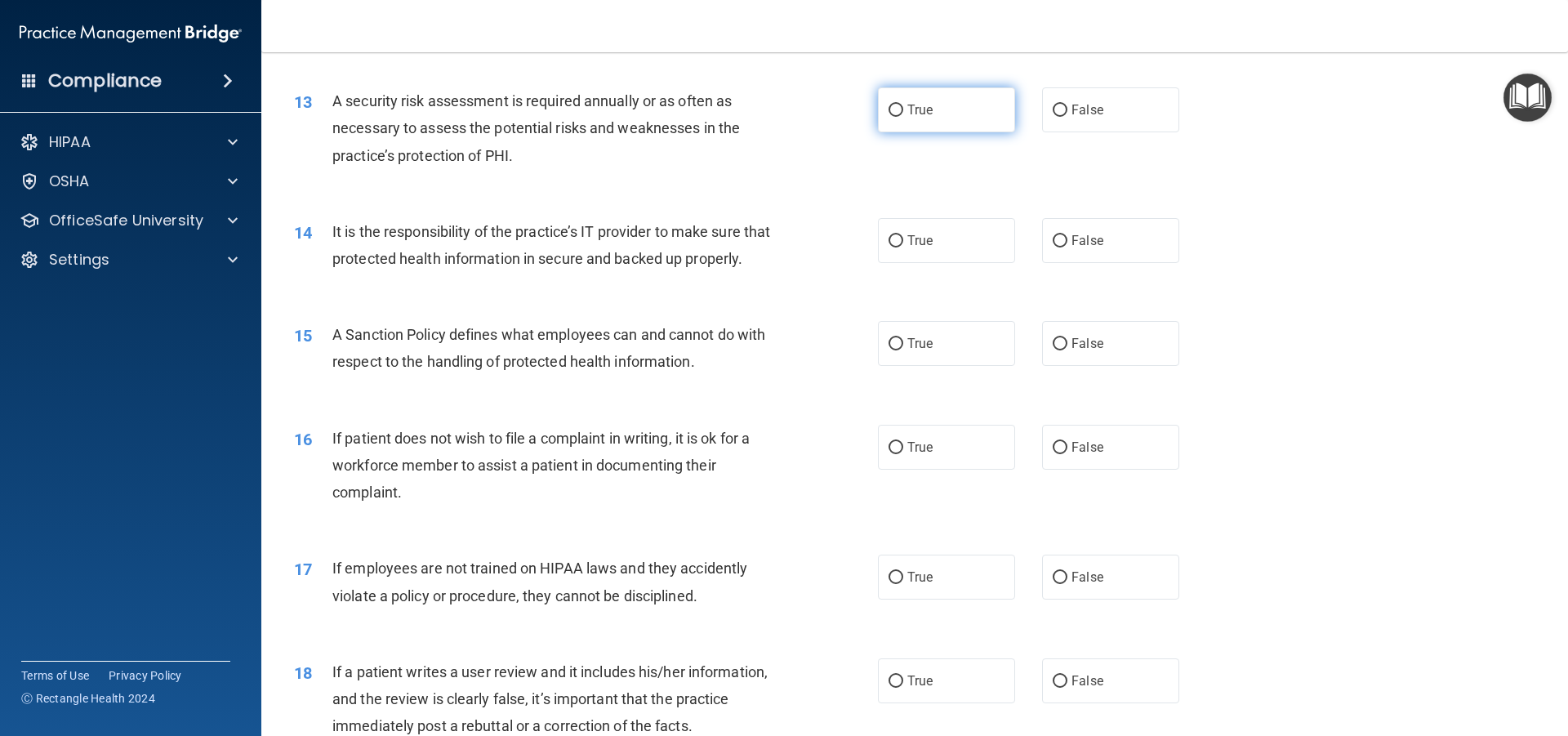 click on "True" at bounding box center (947, 109) 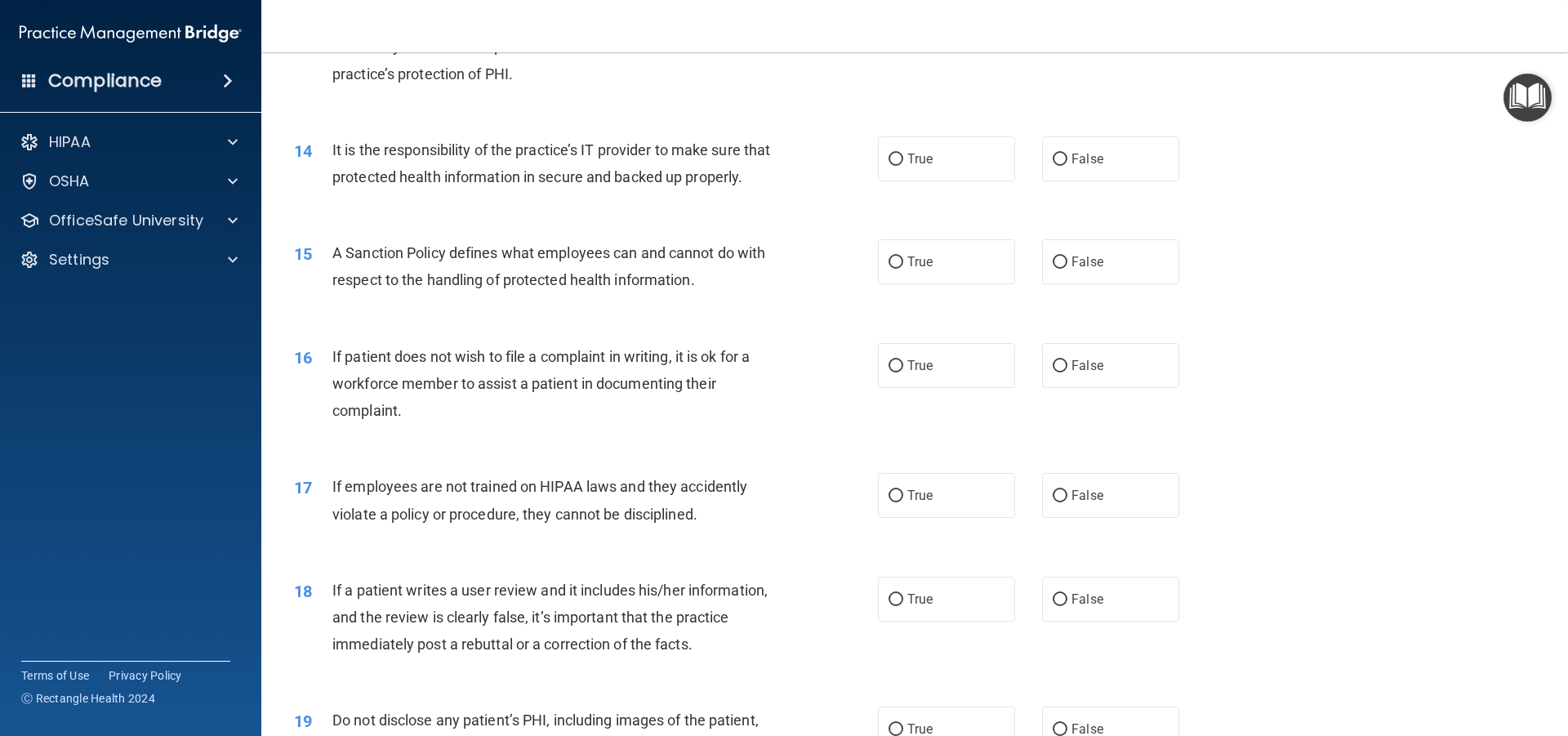 scroll, scrollTop: 1879, scrollLeft: 0, axis: vertical 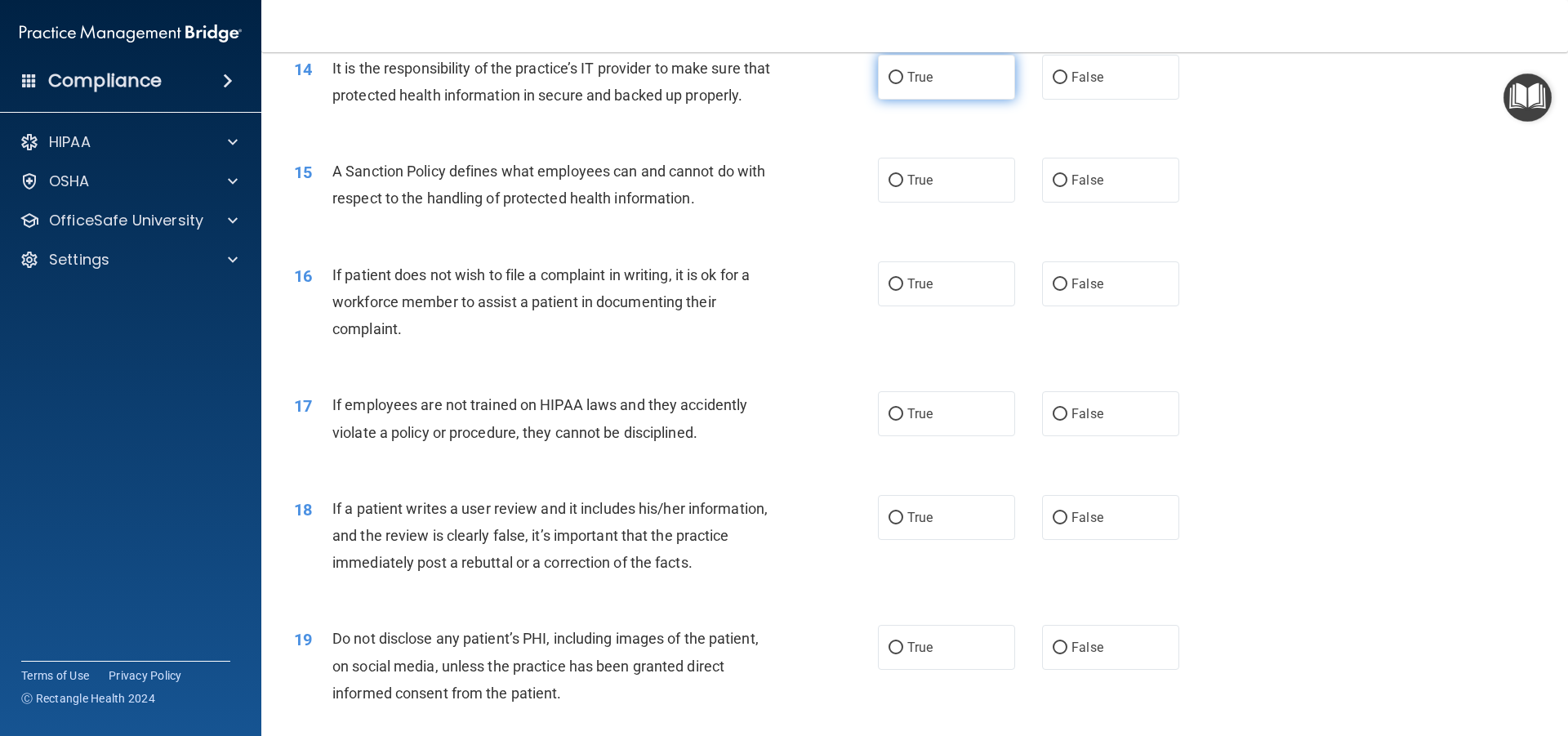 click on "True" at bounding box center (947, 77) 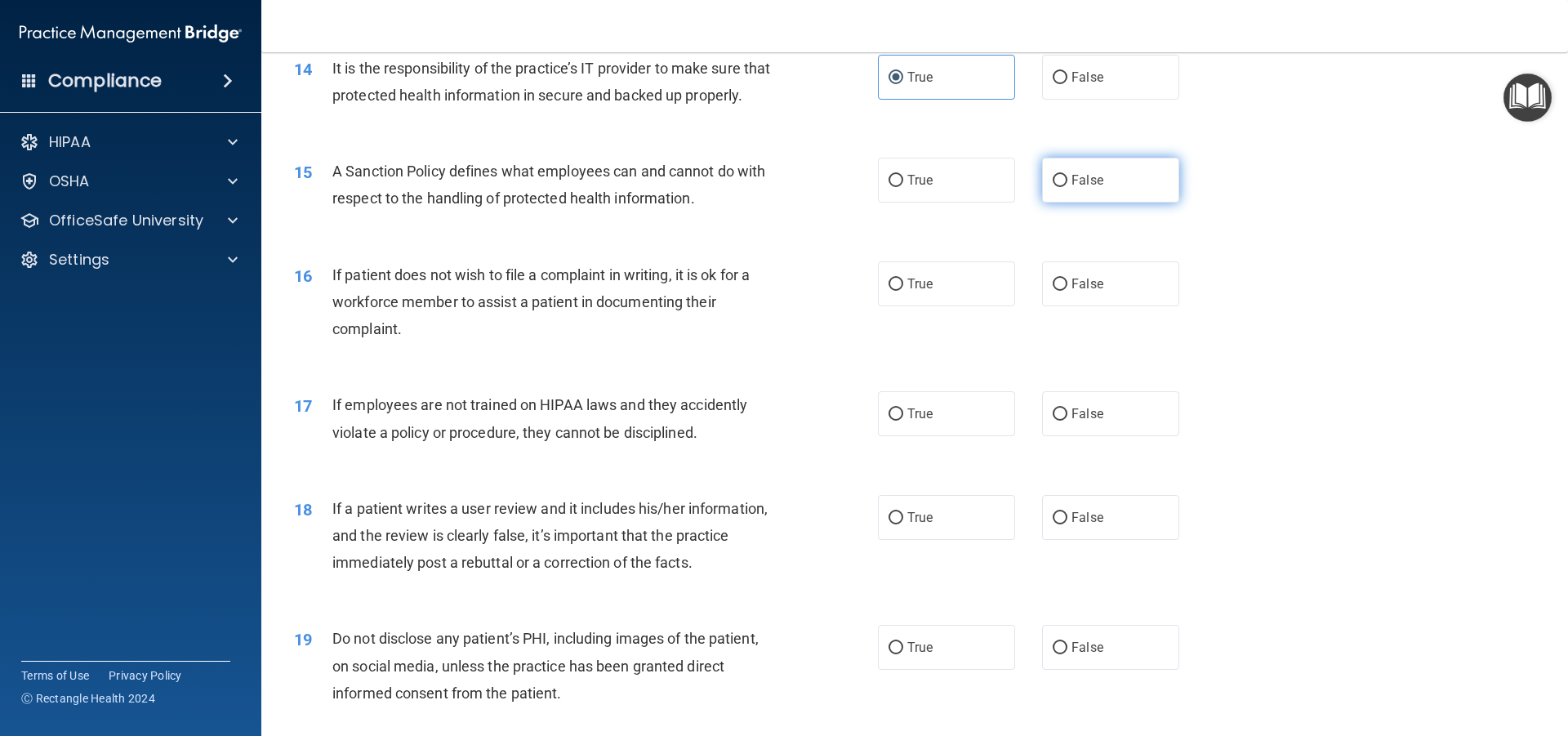 click on "False" at bounding box center [1111, 180] 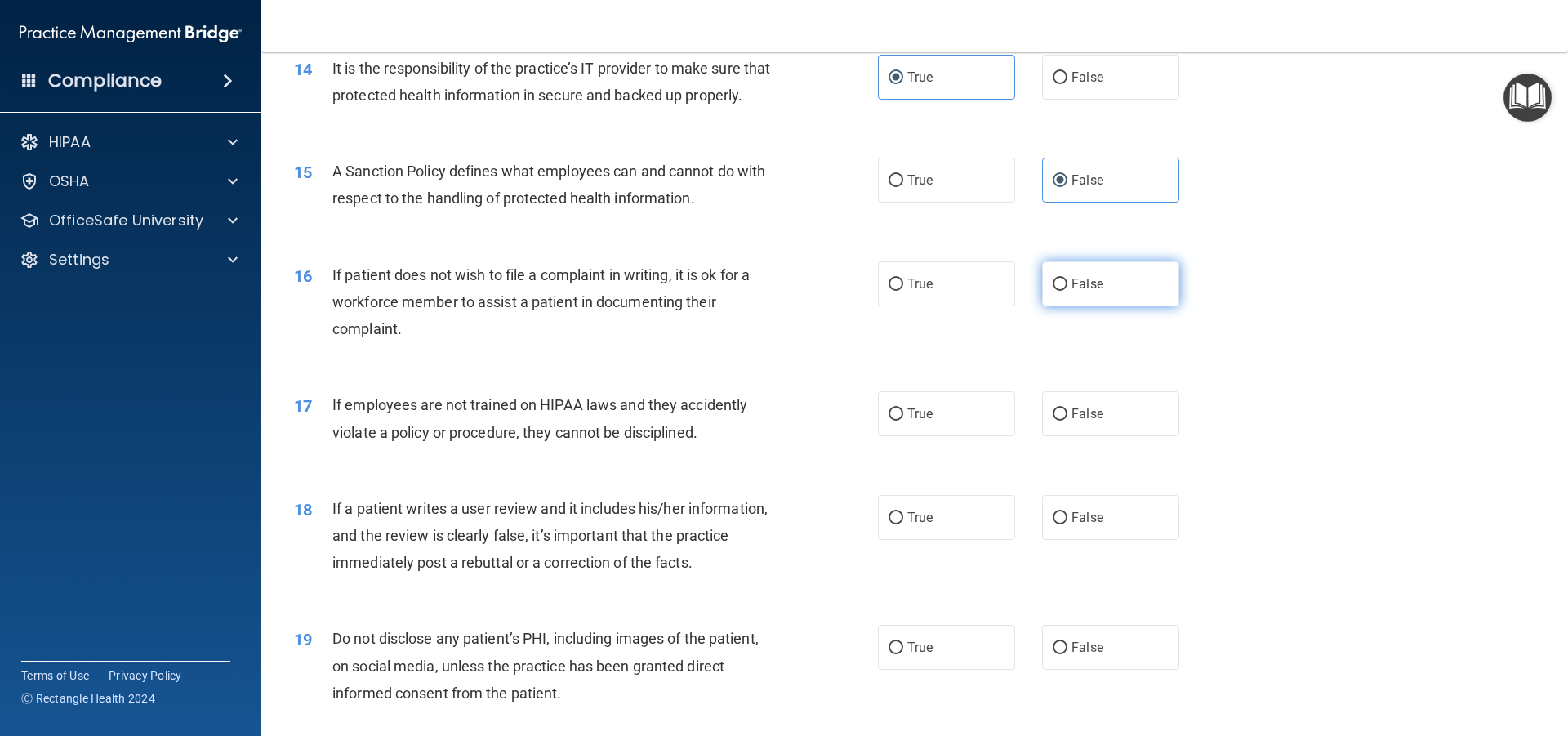 click on "False" at bounding box center (1111, 283) 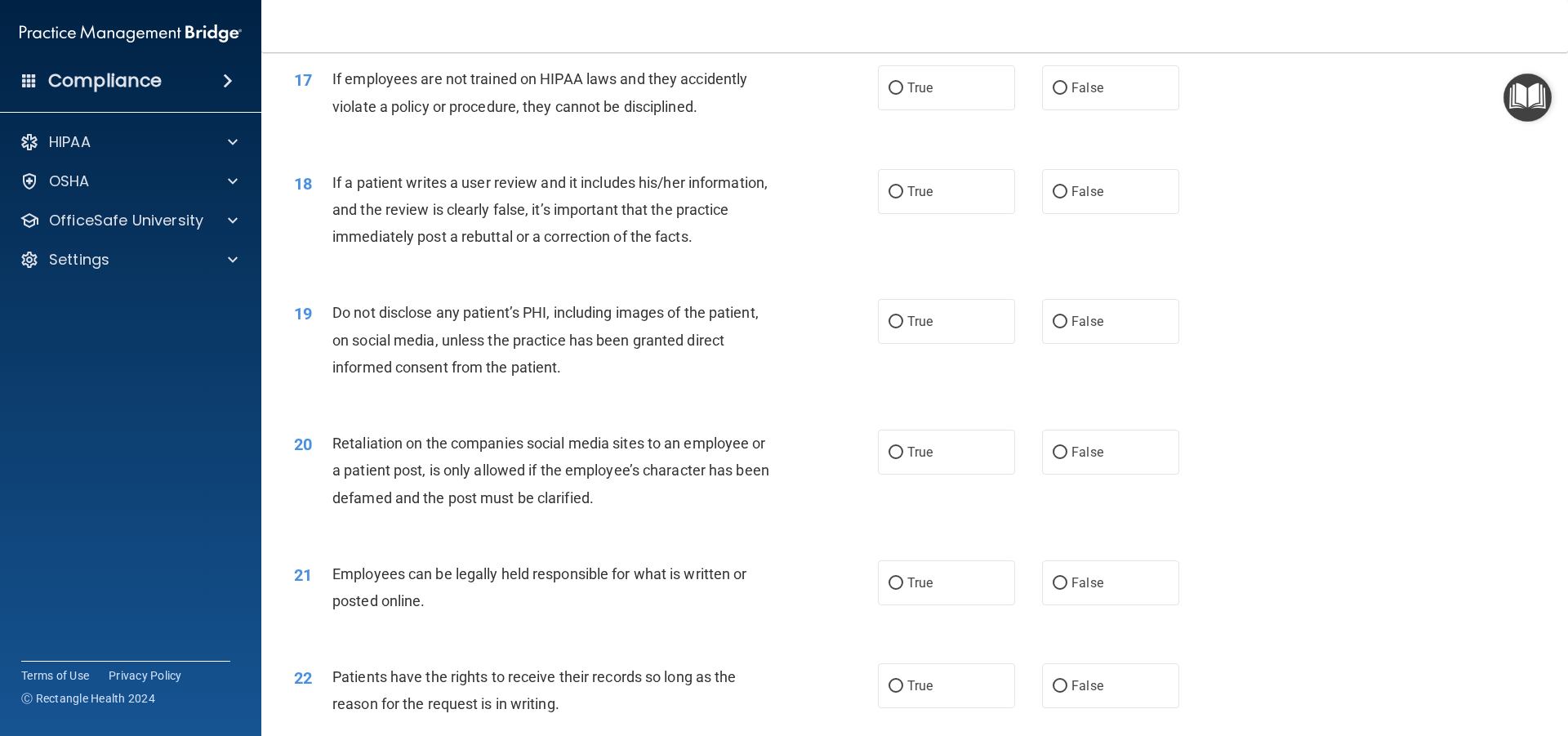 scroll, scrollTop: 2206, scrollLeft: 0, axis: vertical 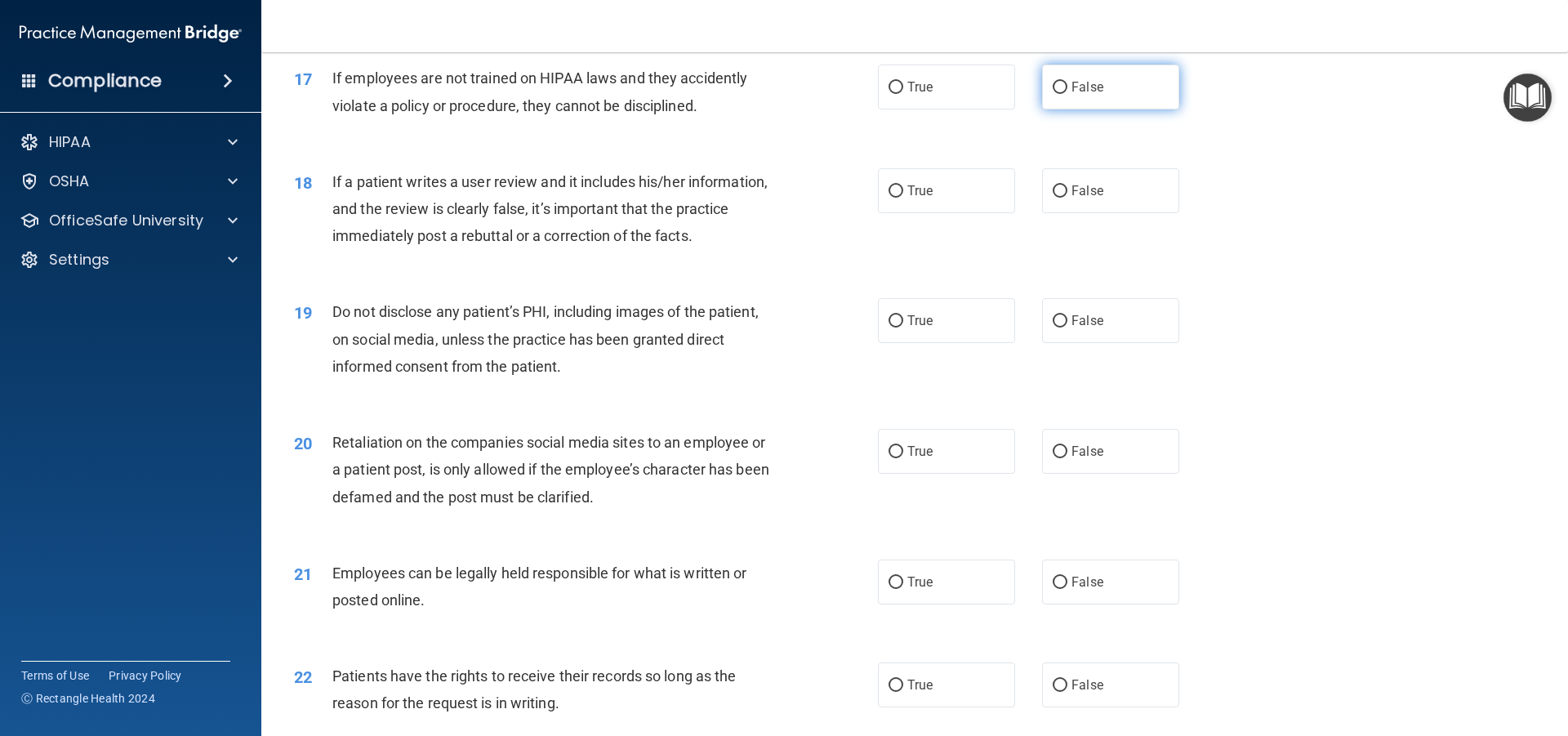 click on "False" at bounding box center [1111, 87] 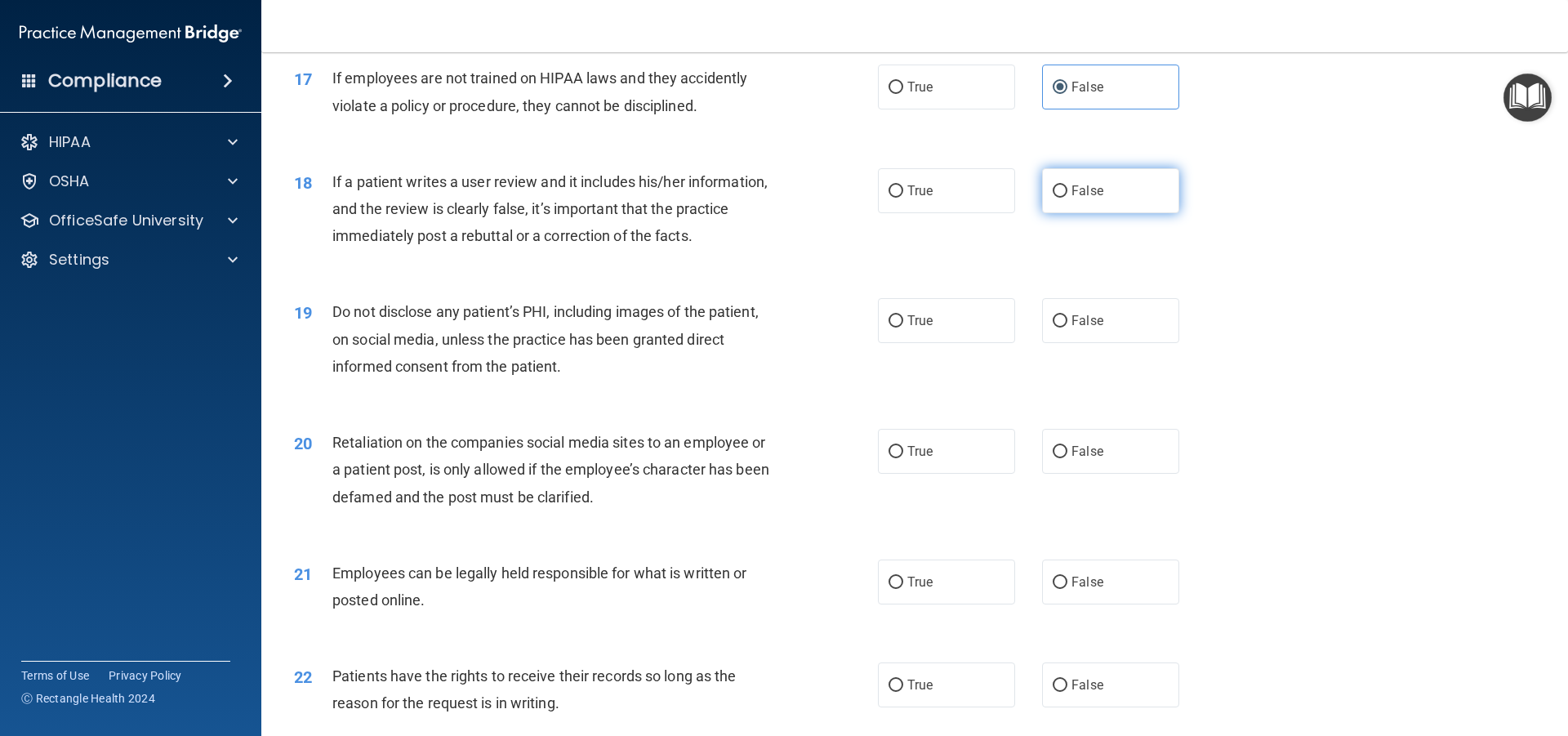 click on "False" at bounding box center (1111, 190) 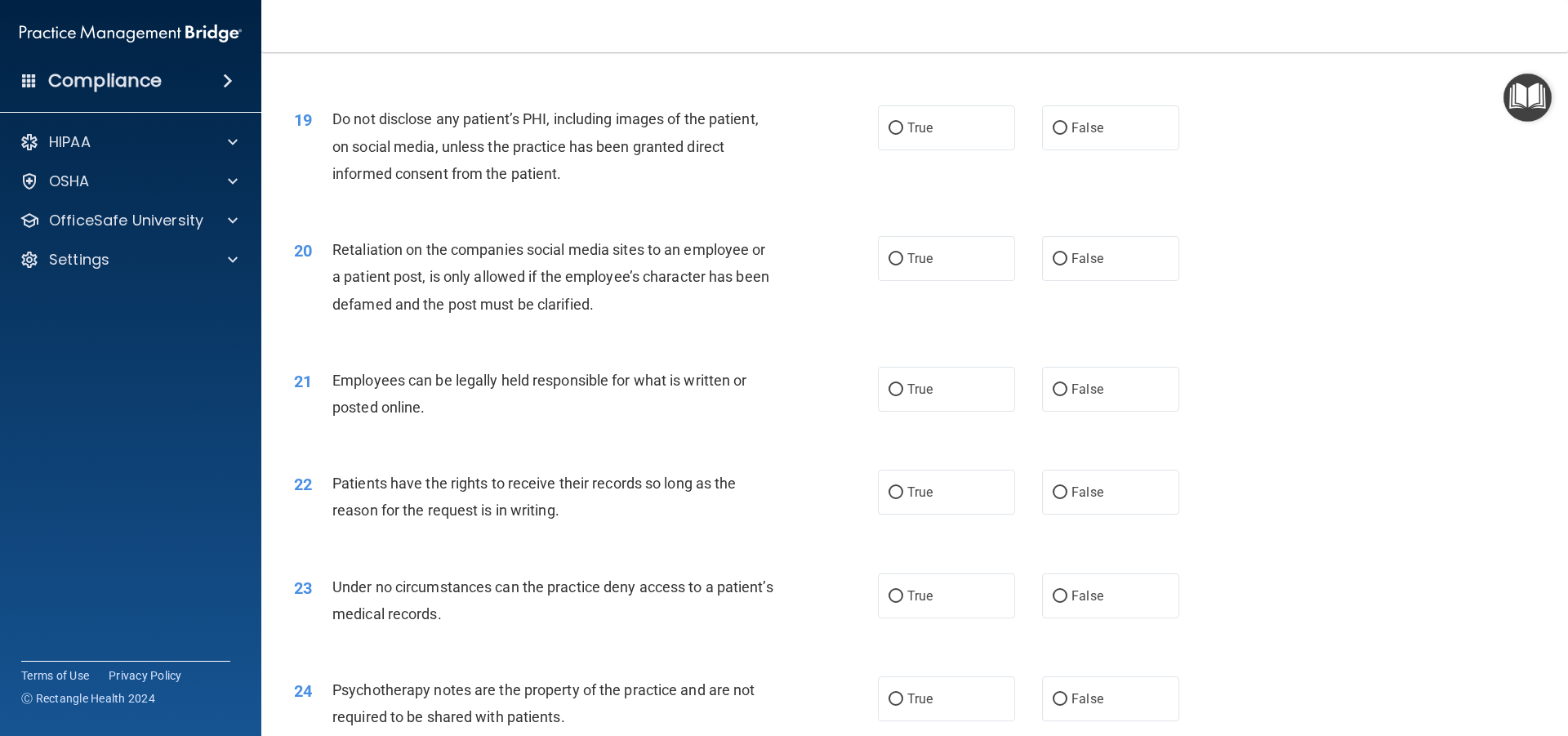 scroll, scrollTop: 2451, scrollLeft: 0, axis: vertical 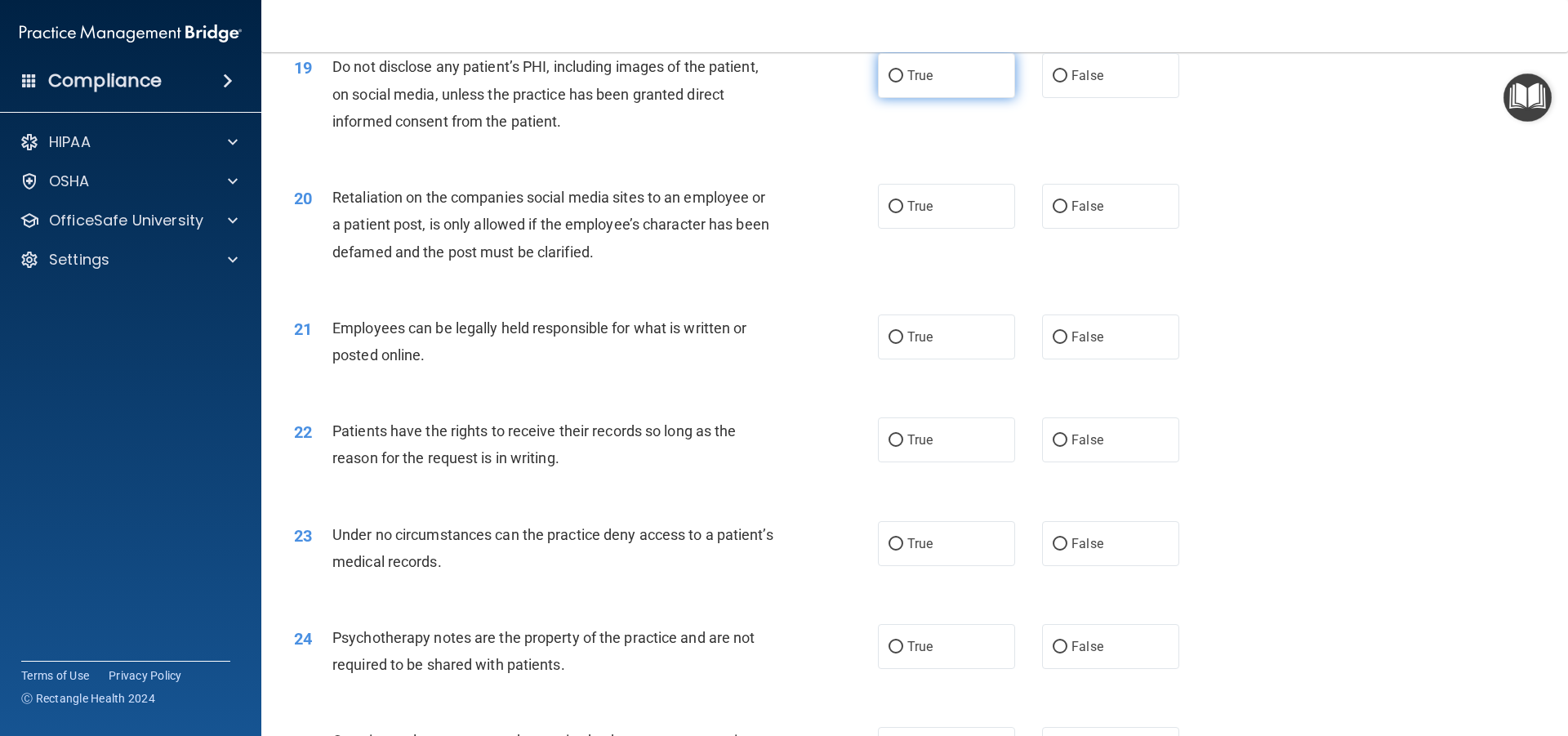 click on "True" at bounding box center [947, 75] 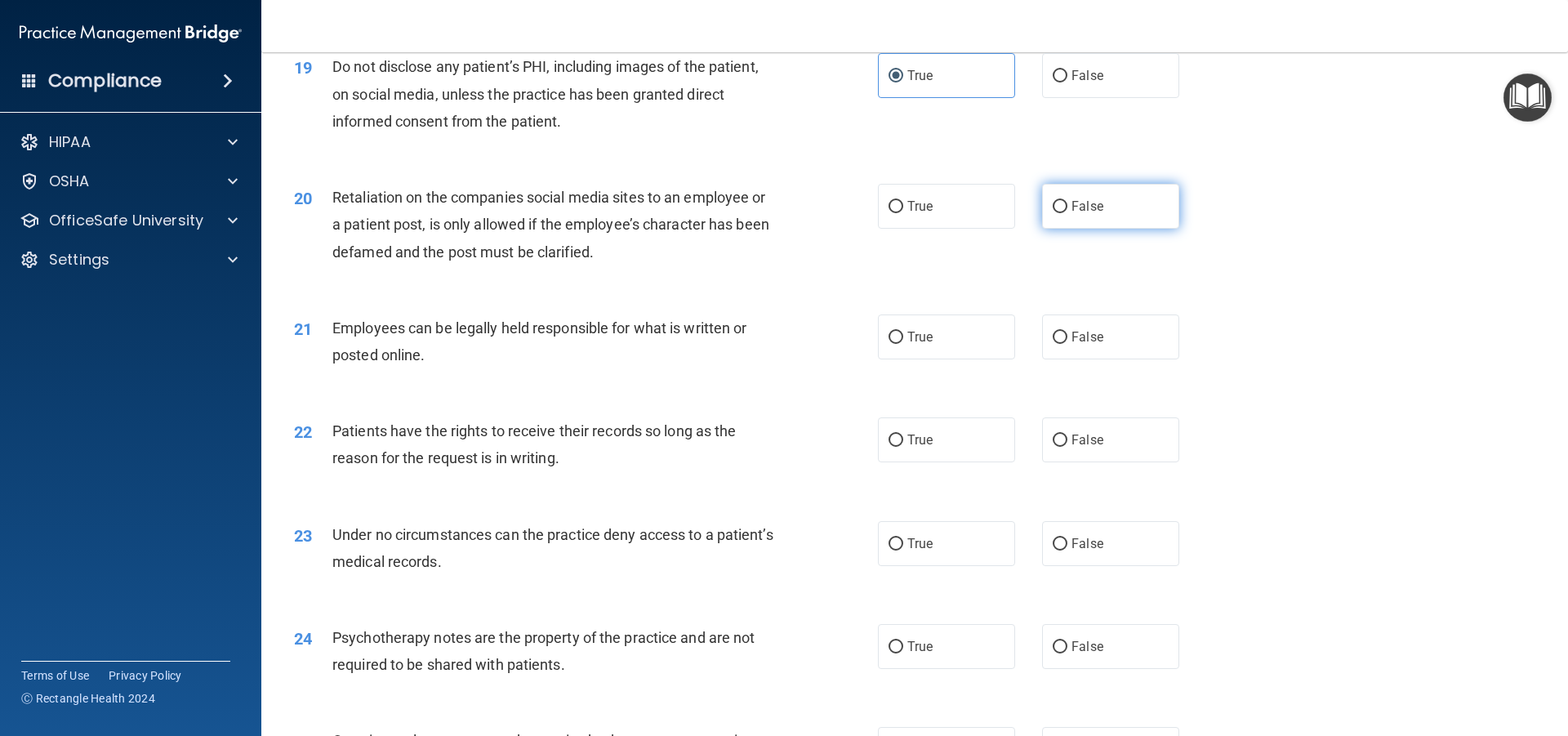 click on "False" at bounding box center (1111, 206) 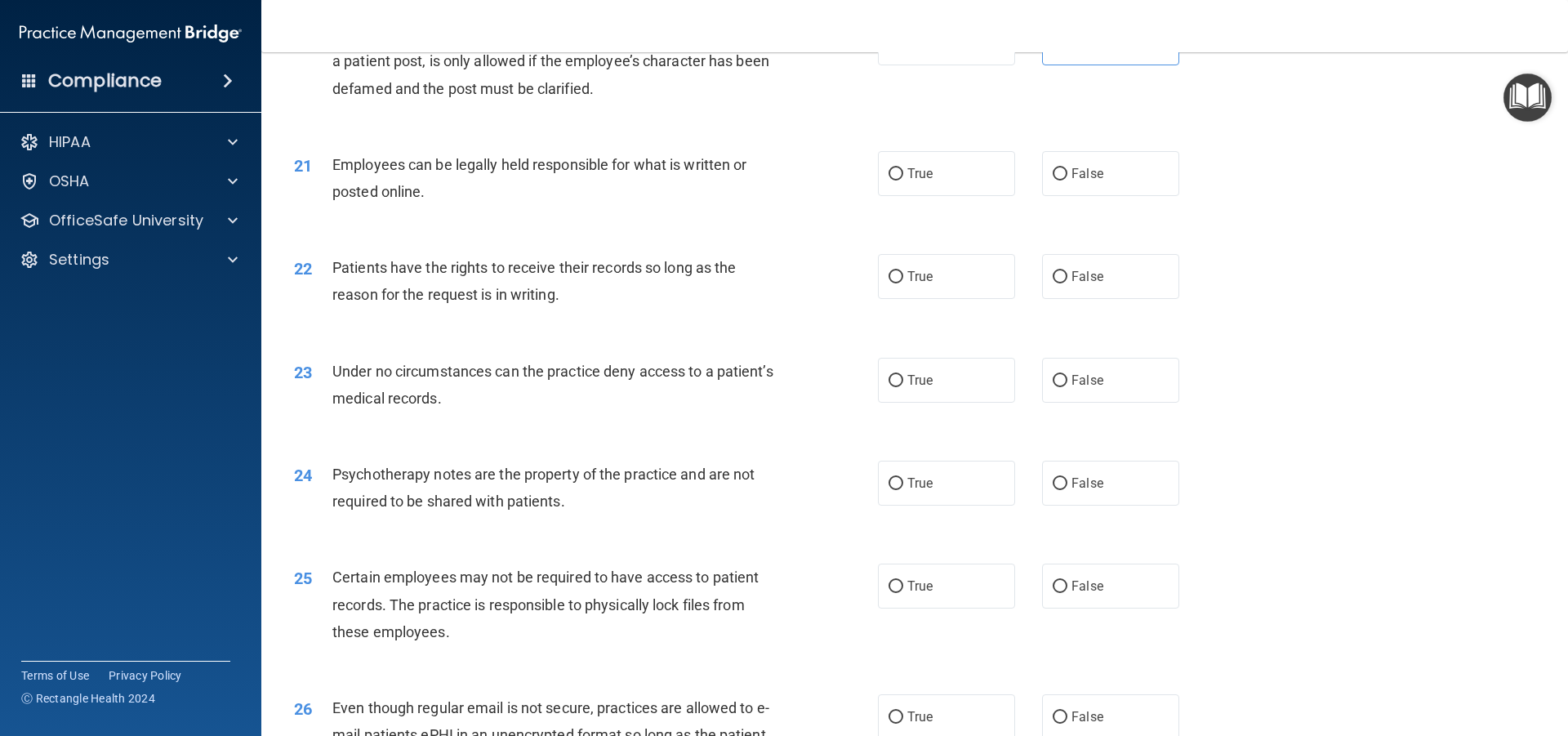 scroll, scrollTop: 2696, scrollLeft: 0, axis: vertical 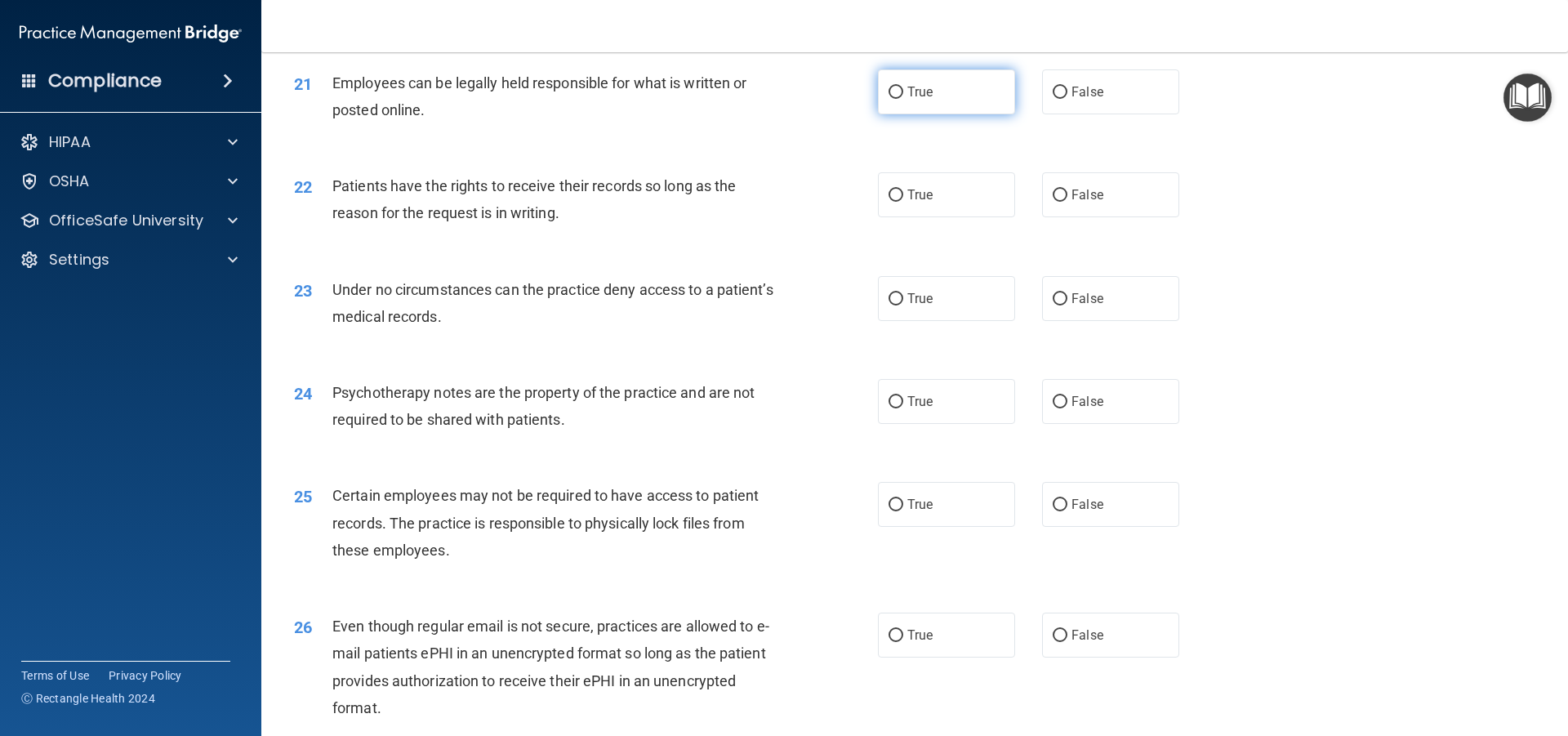 click on "True" at bounding box center (947, 91) 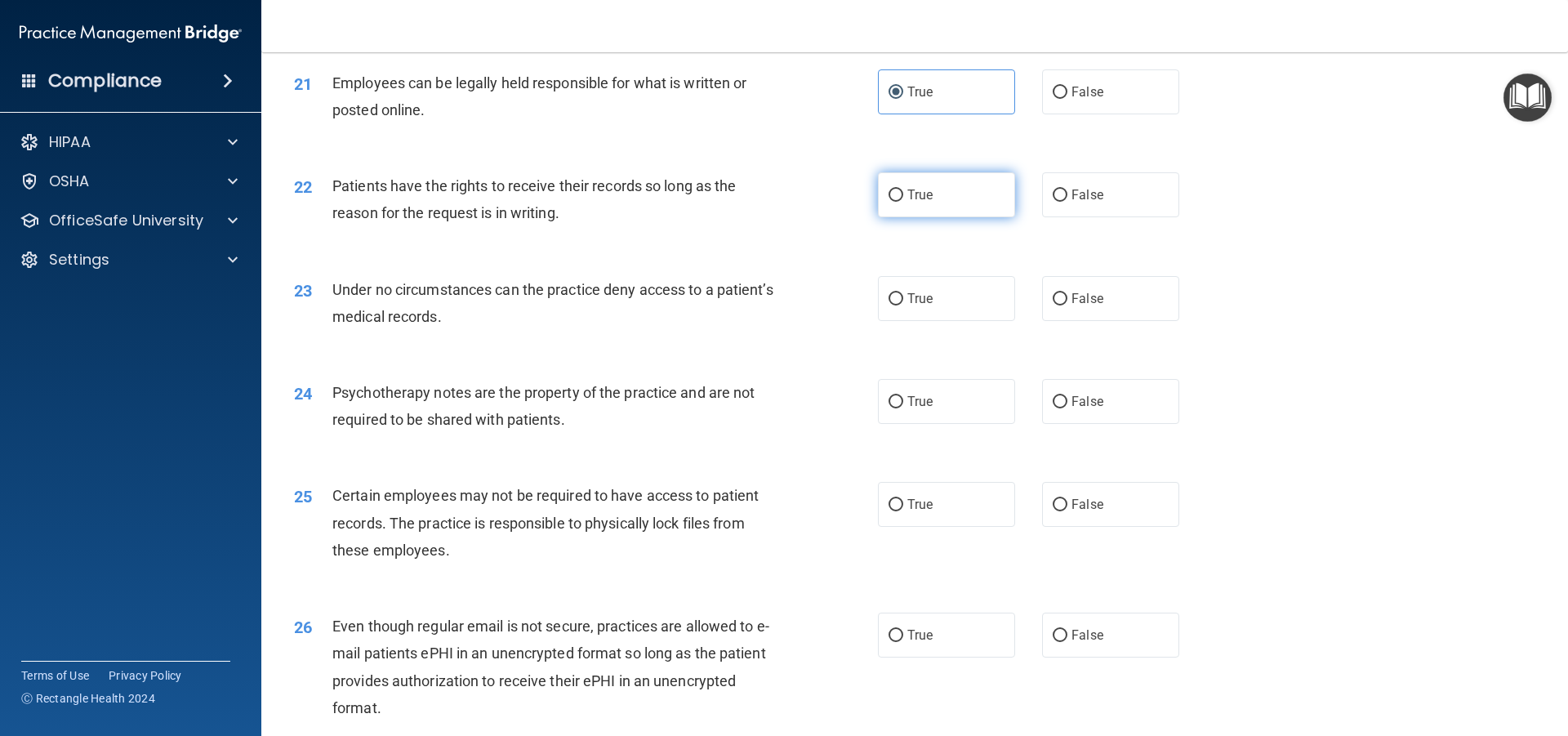 click on "True" at bounding box center (947, 194) 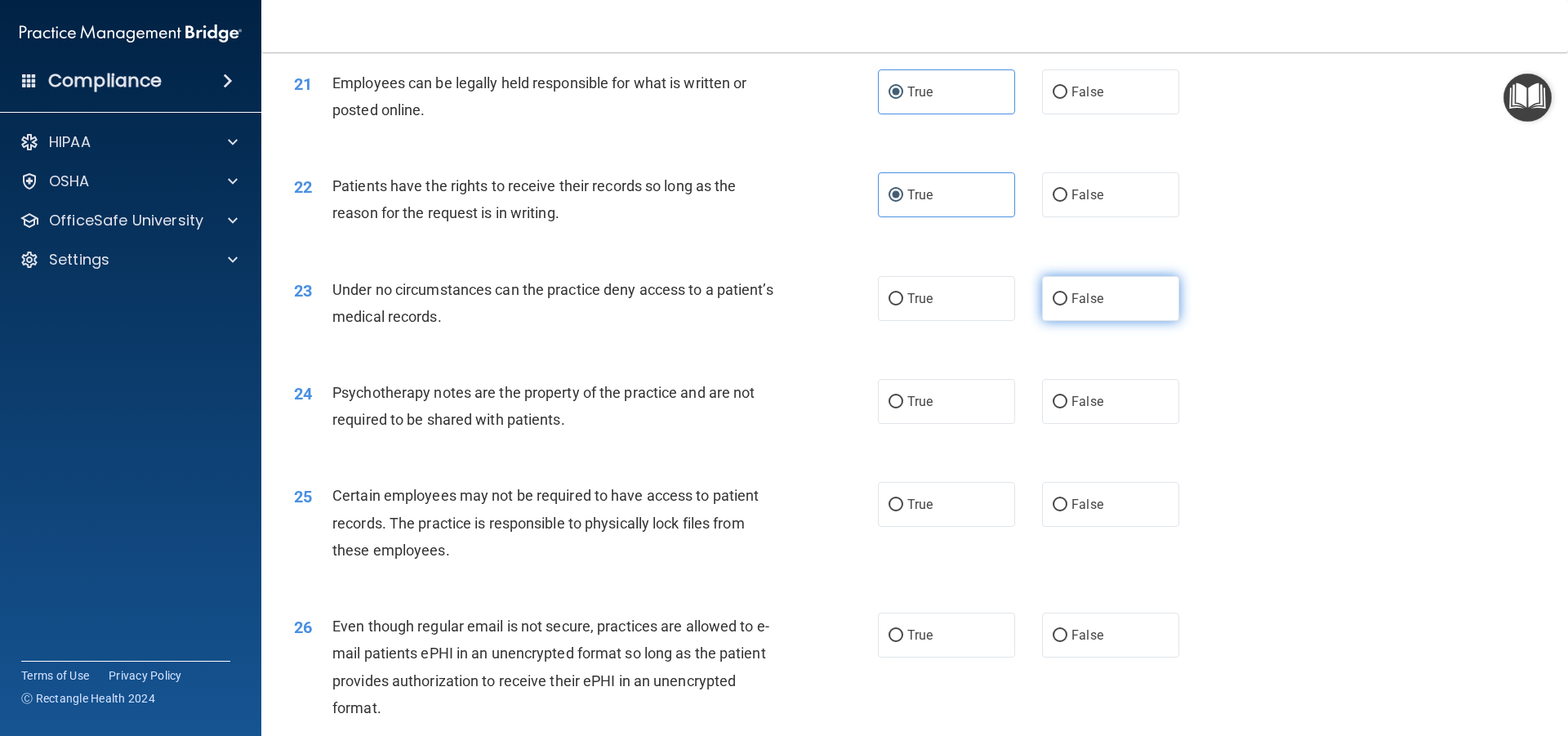 click on "False" at bounding box center [1111, 298] 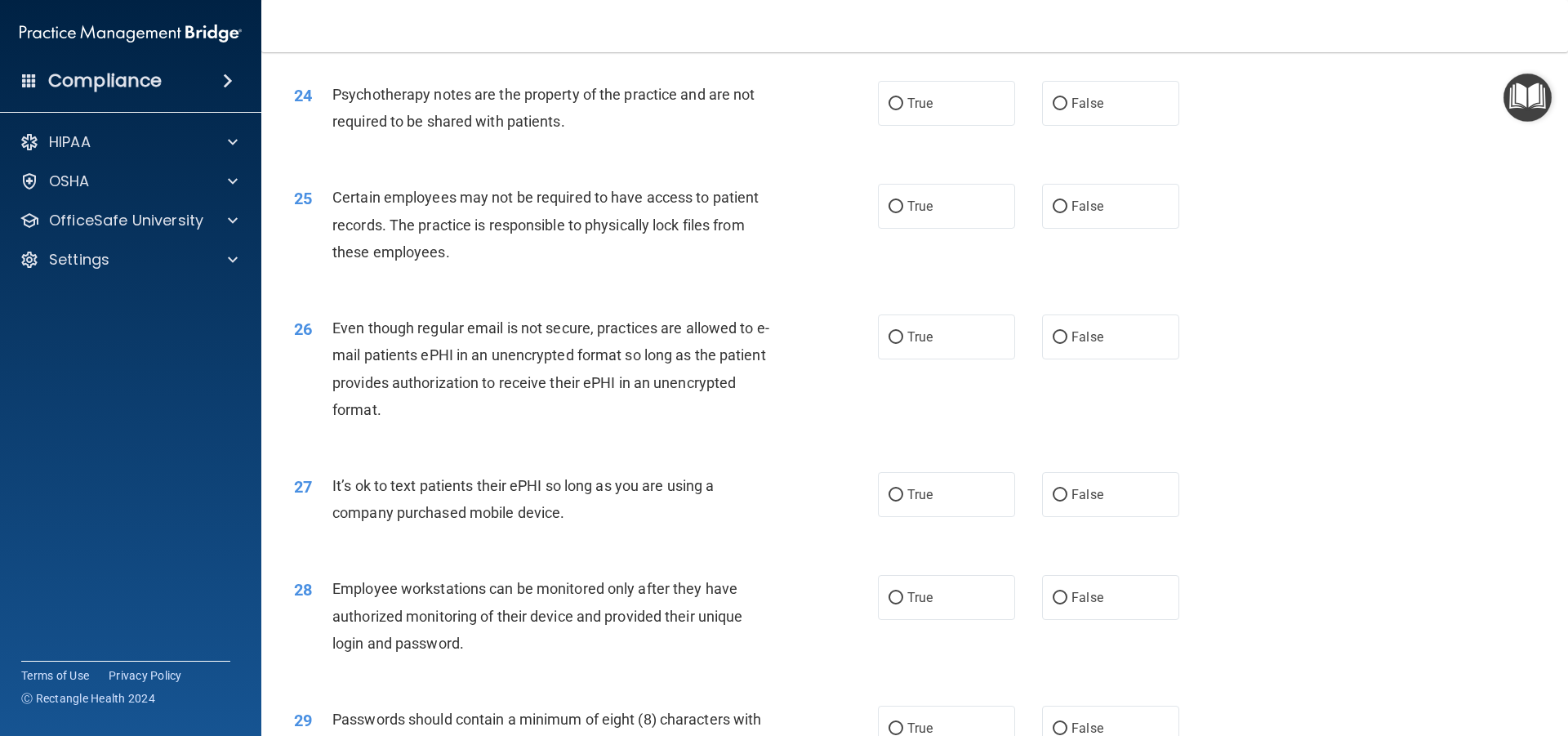 scroll, scrollTop: 3022, scrollLeft: 0, axis: vertical 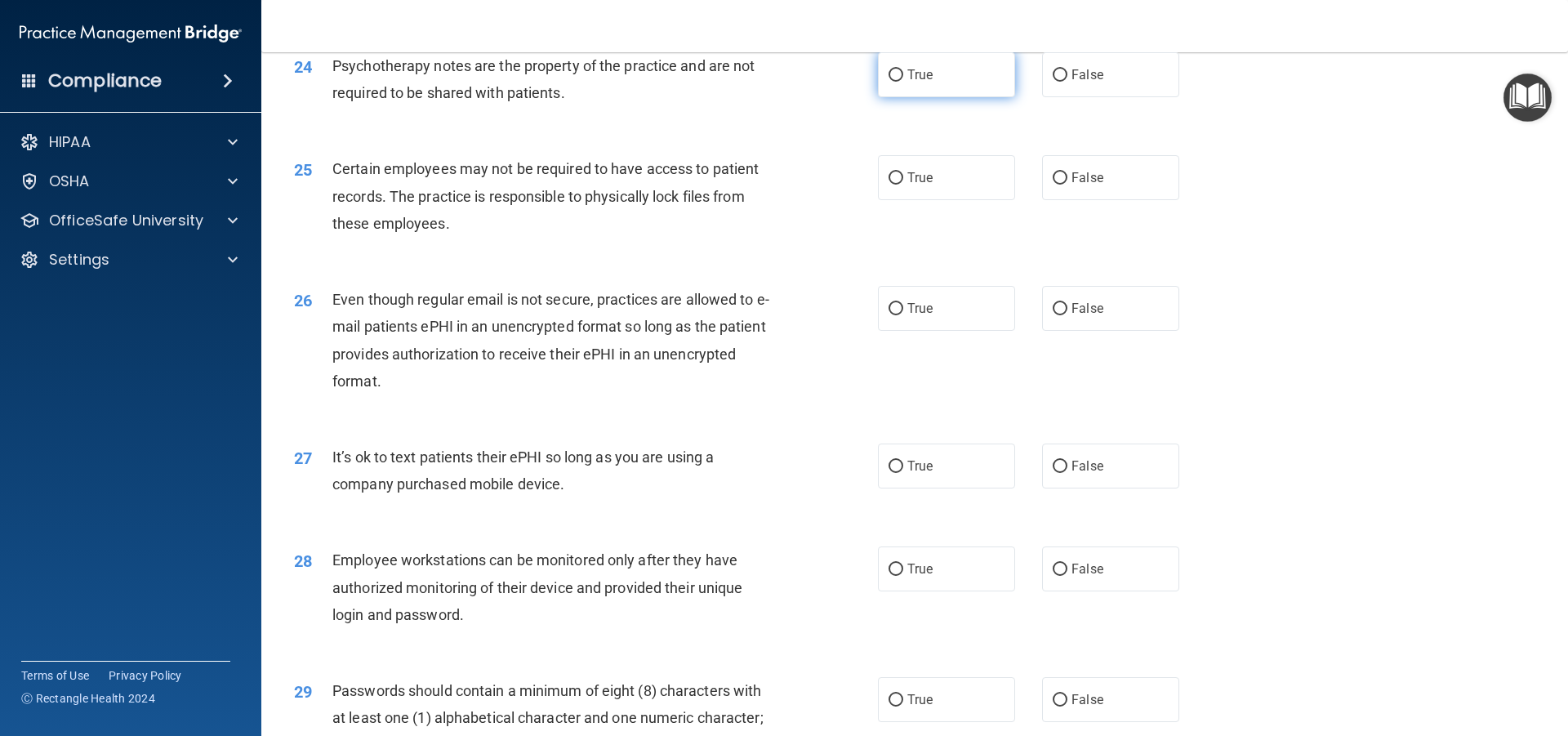 click on "True" at bounding box center (947, 74) 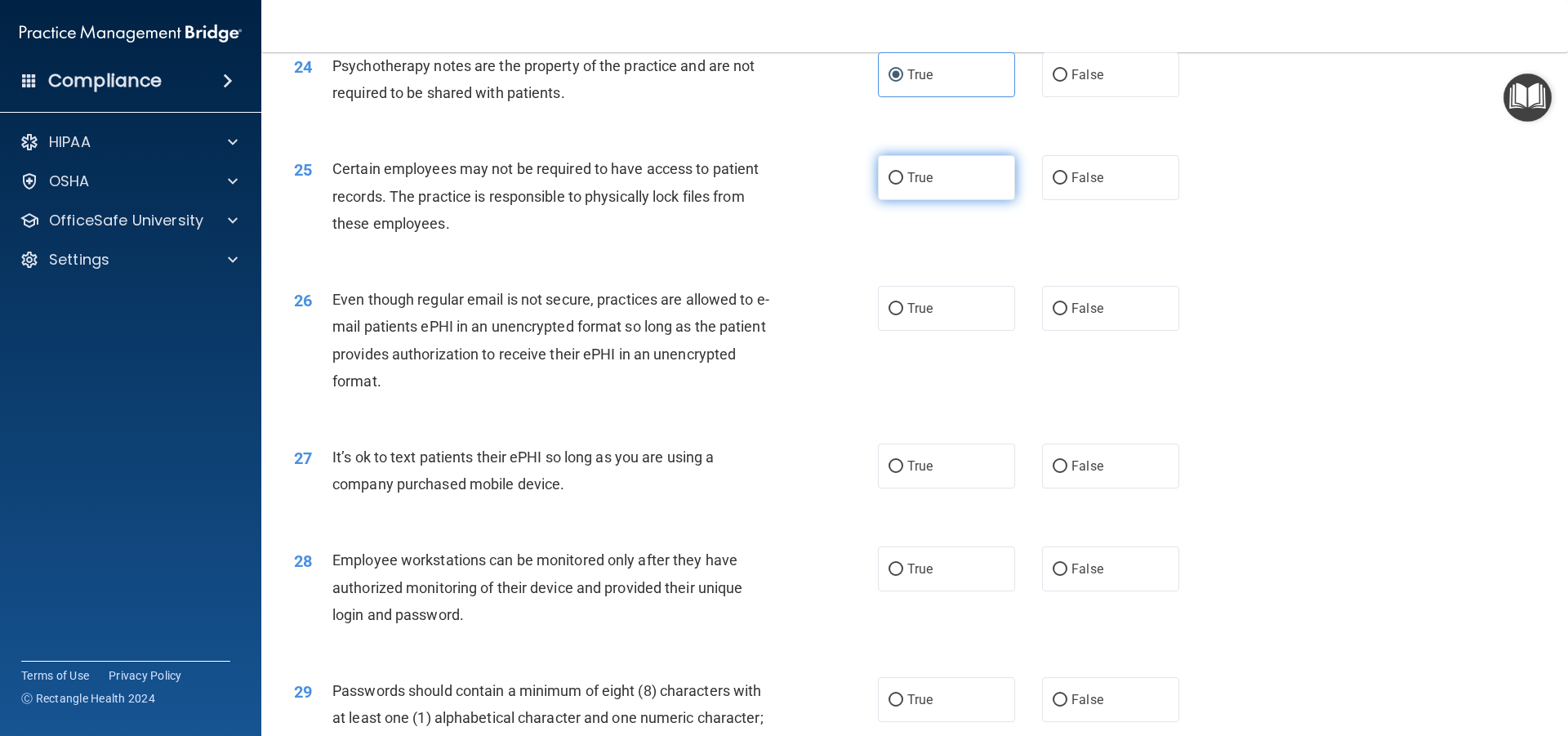 click on "True" at bounding box center (947, 177) 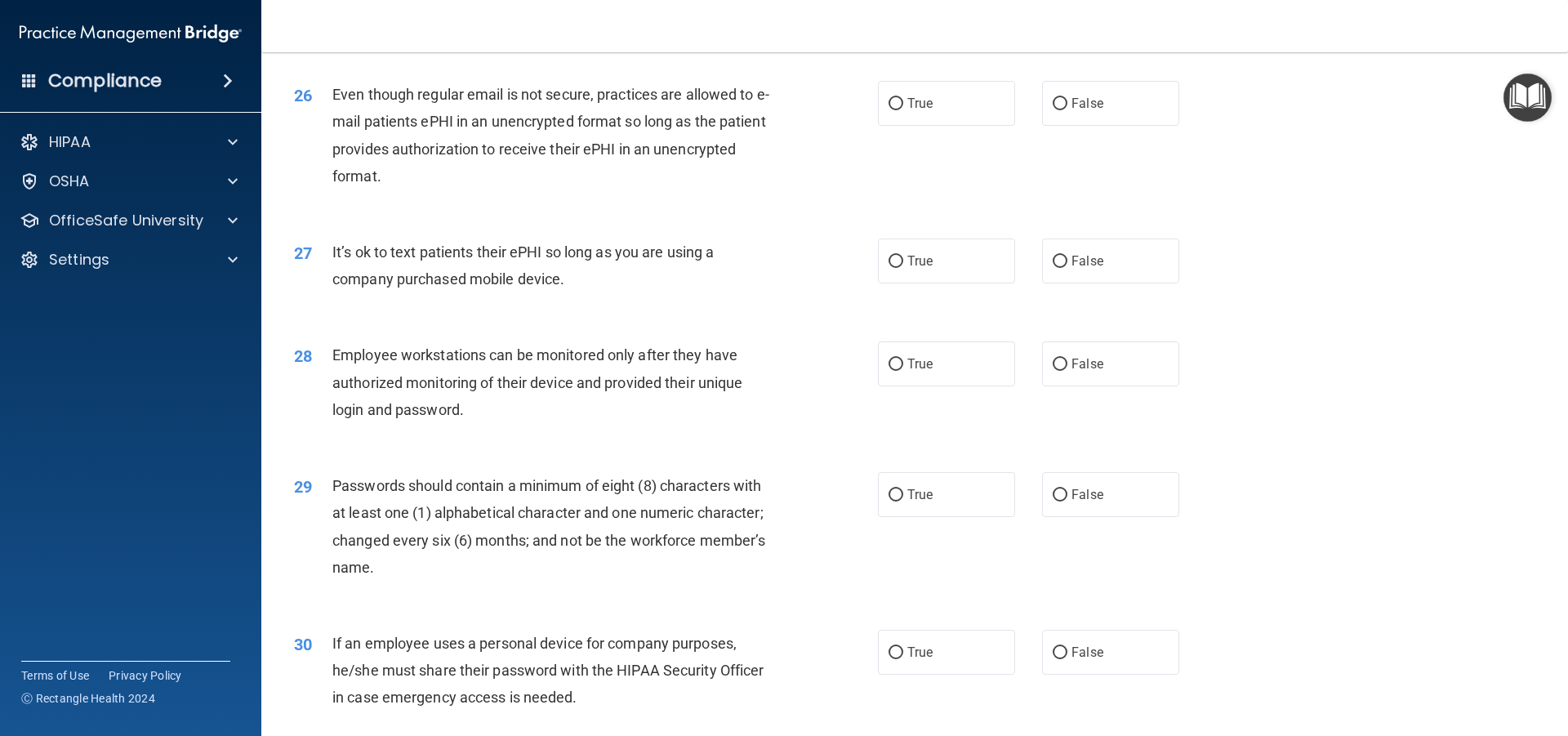 scroll, scrollTop: 3267, scrollLeft: 0, axis: vertical 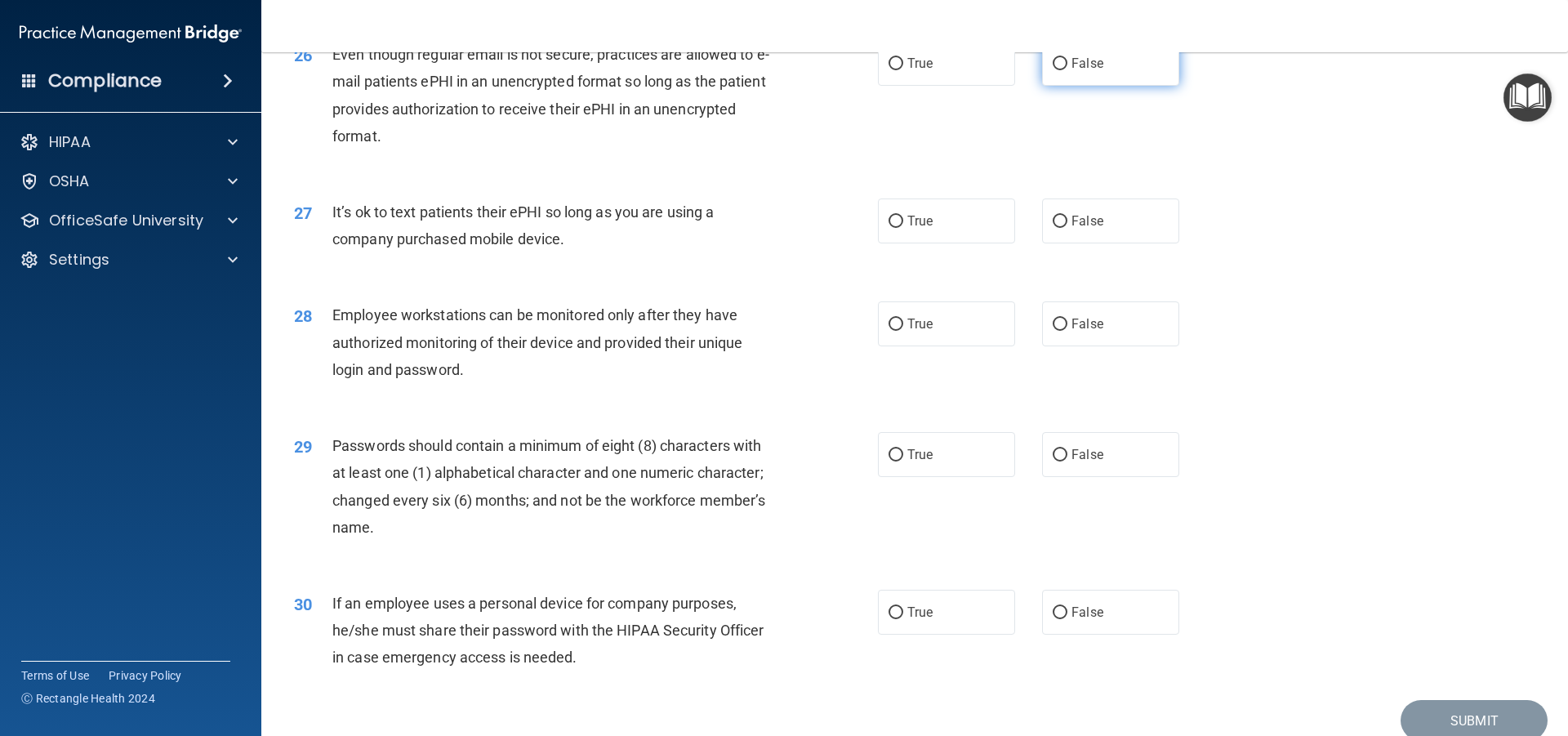 click on "False" at bounding box center [1111, 63] 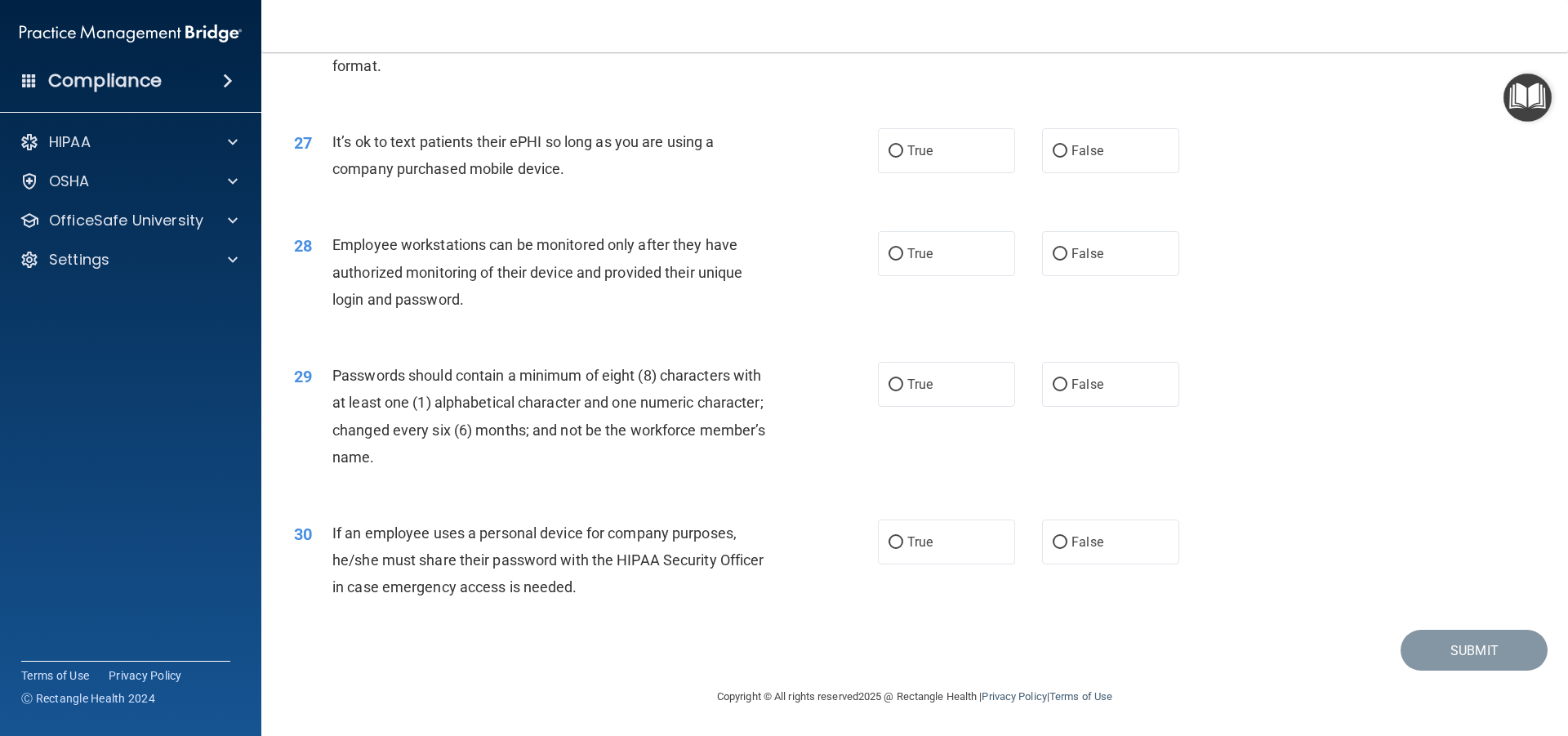 scroll, scrollTop: 3349, scrollLeft: 0, axis: vertical 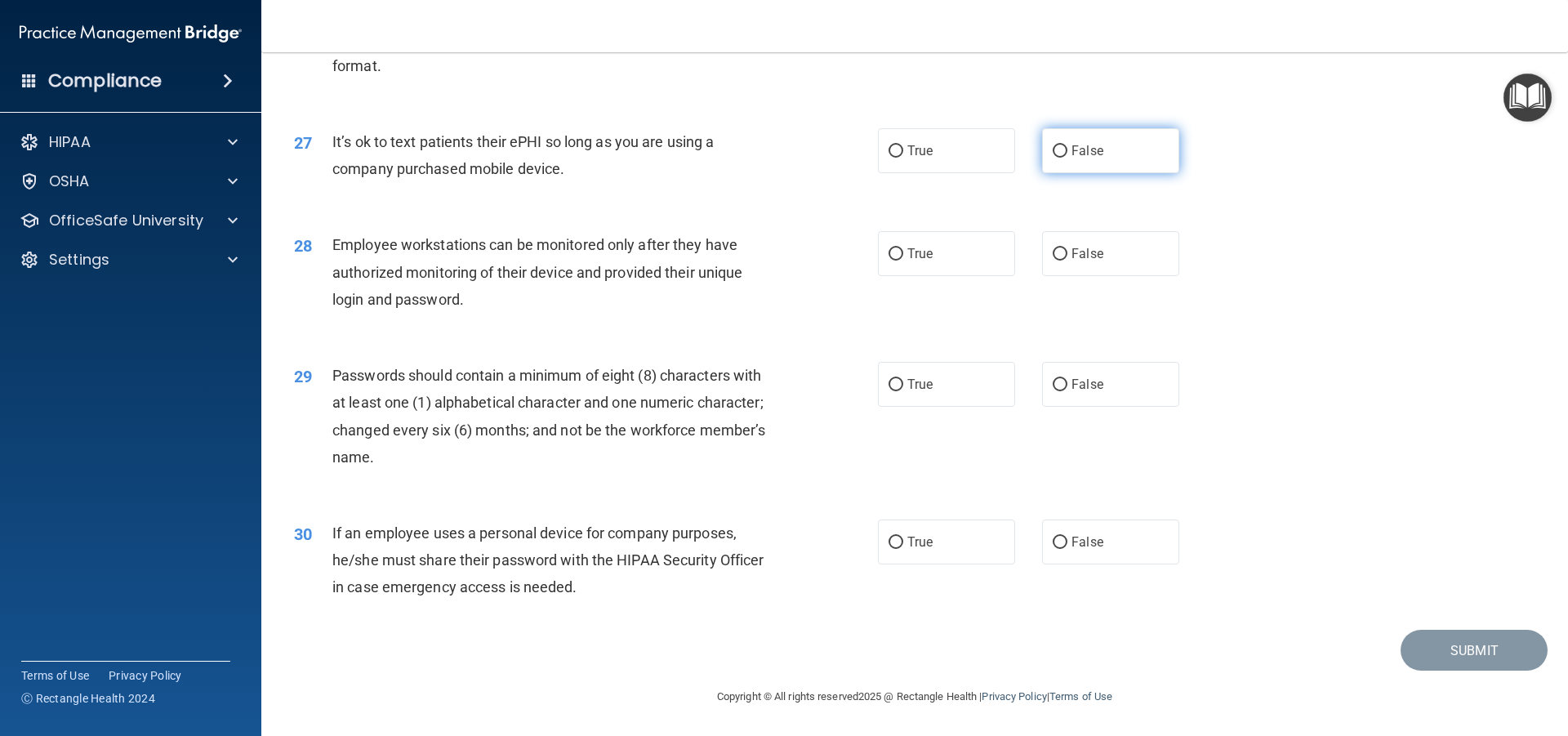 click on "False" at bounding box center [1111, 150] 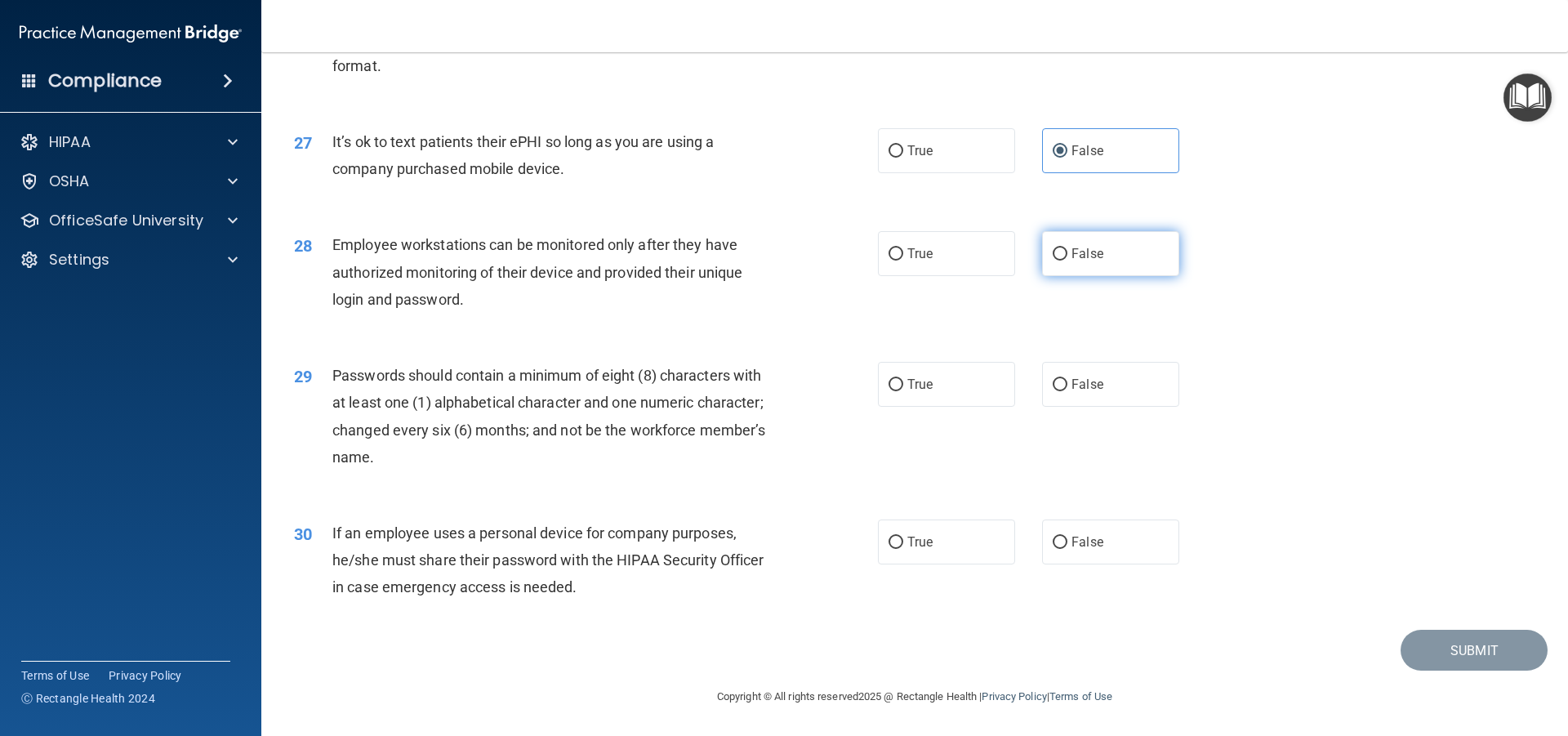 click on "False" at bounding box center [1087, 253] 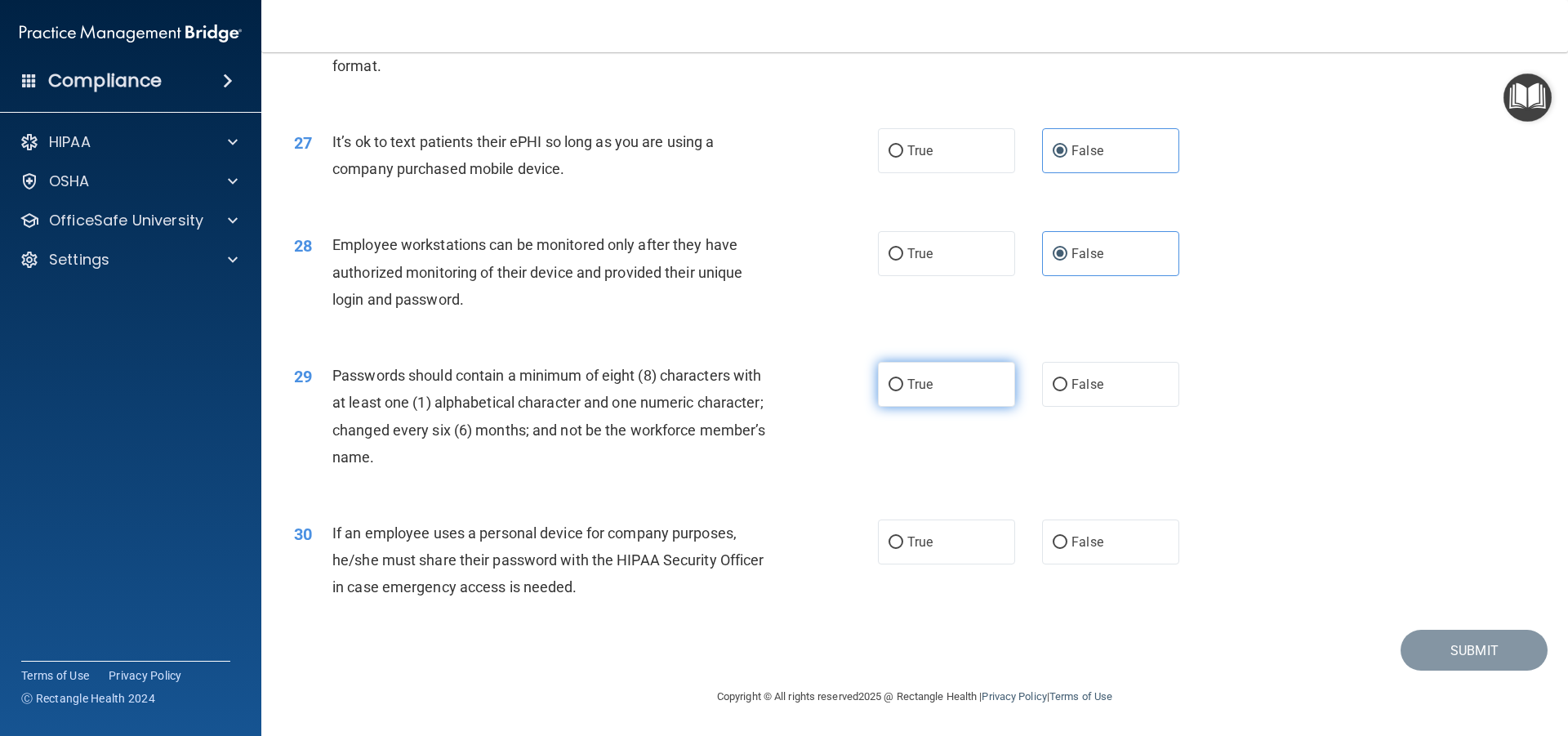 click on "True" at bounding box center [947, 384] 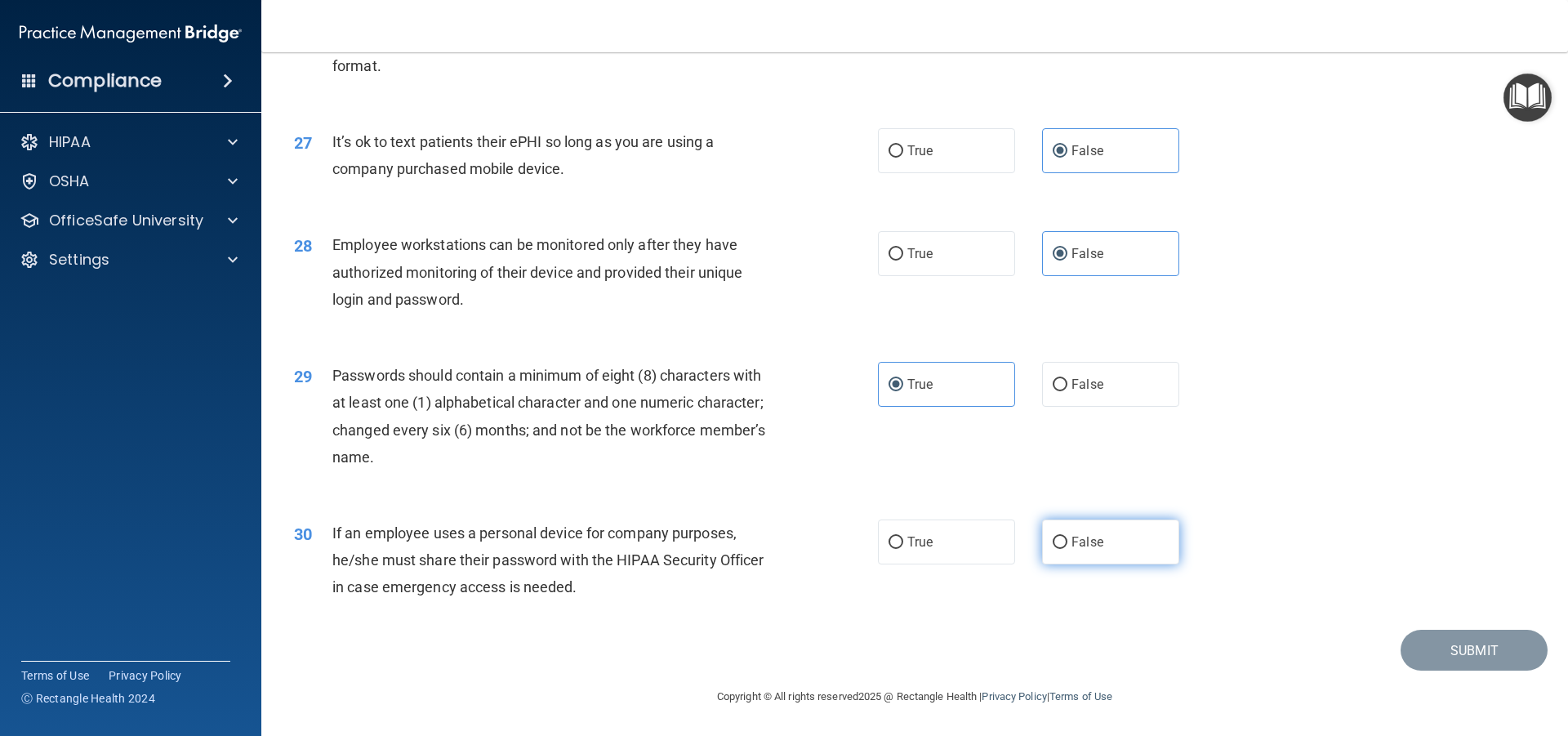click on "False" at bounding box center [1111, 542] 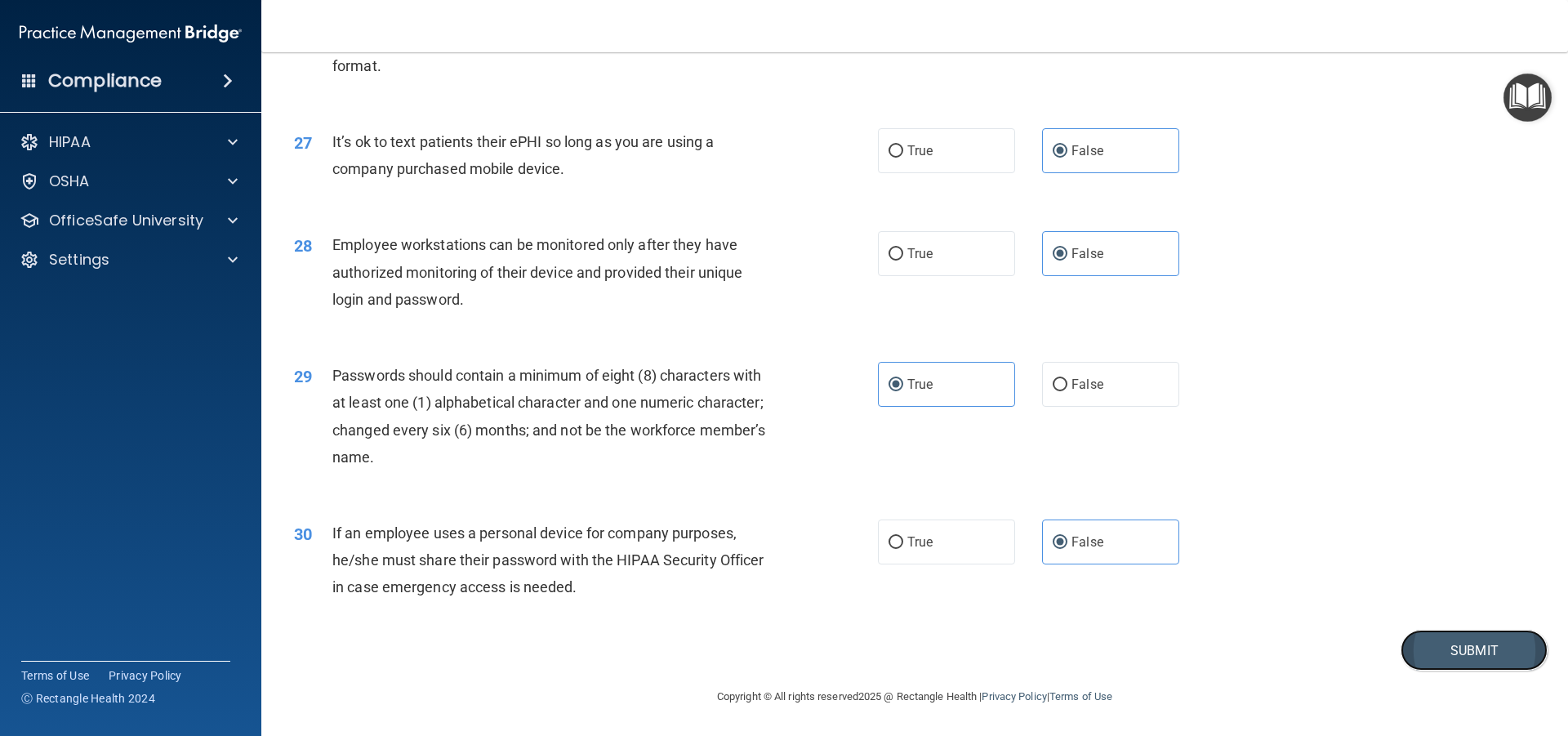 click on "Submit" at bounding box center (1474, 650) 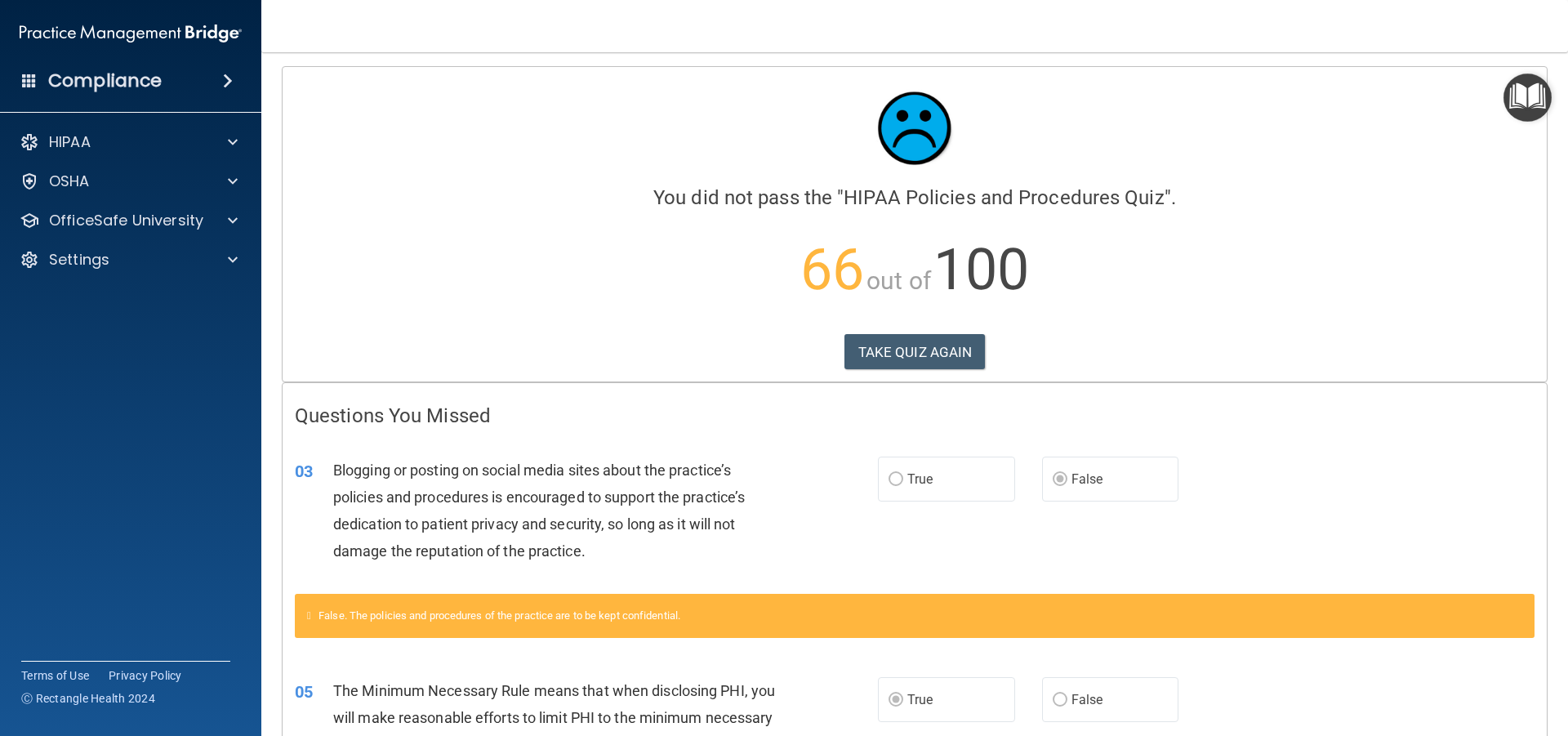 scroll, scrollTop: 0, scrollLeft: 0, axis: both 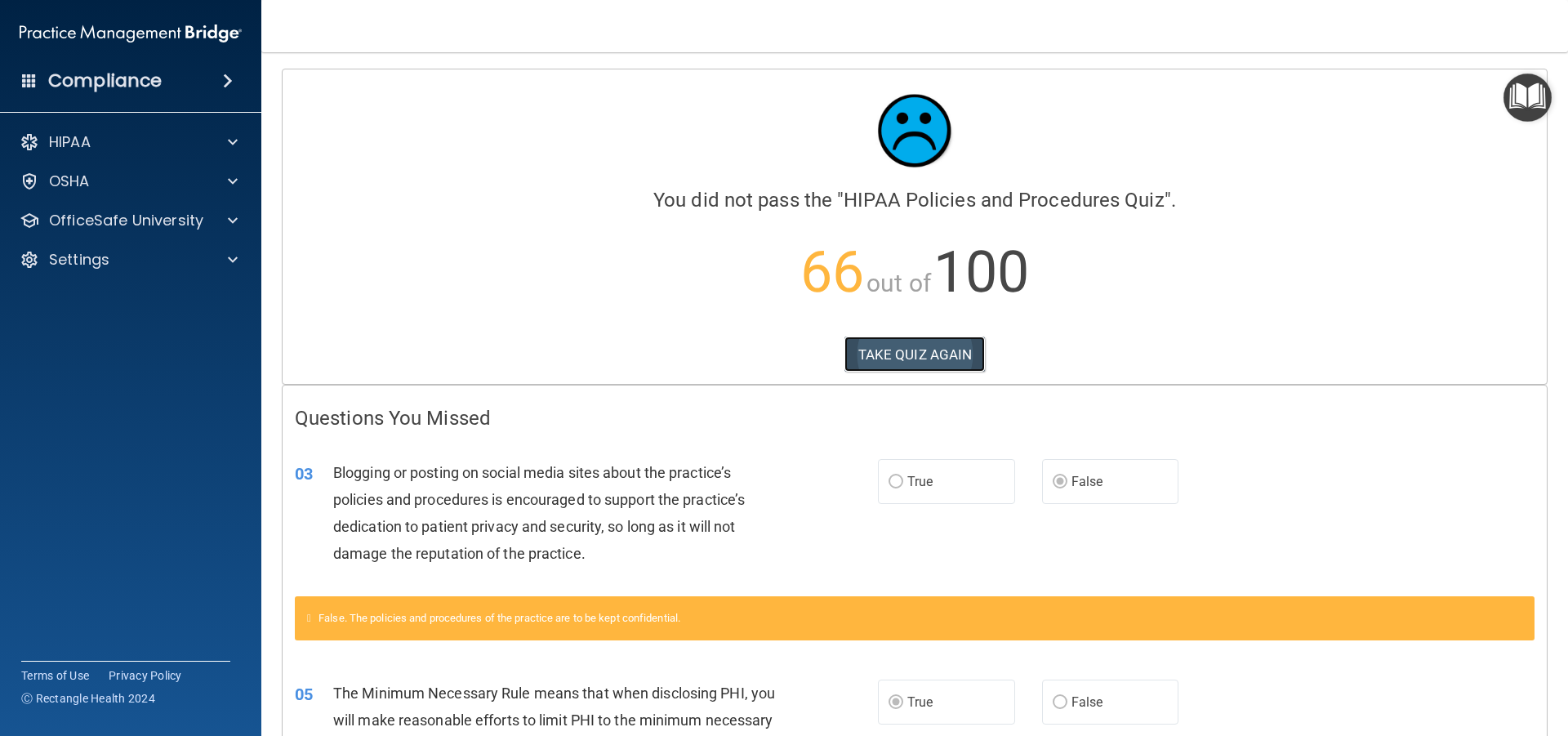 click on "TAKE QUIZ AGAIN" at bounding box center [915, 355] 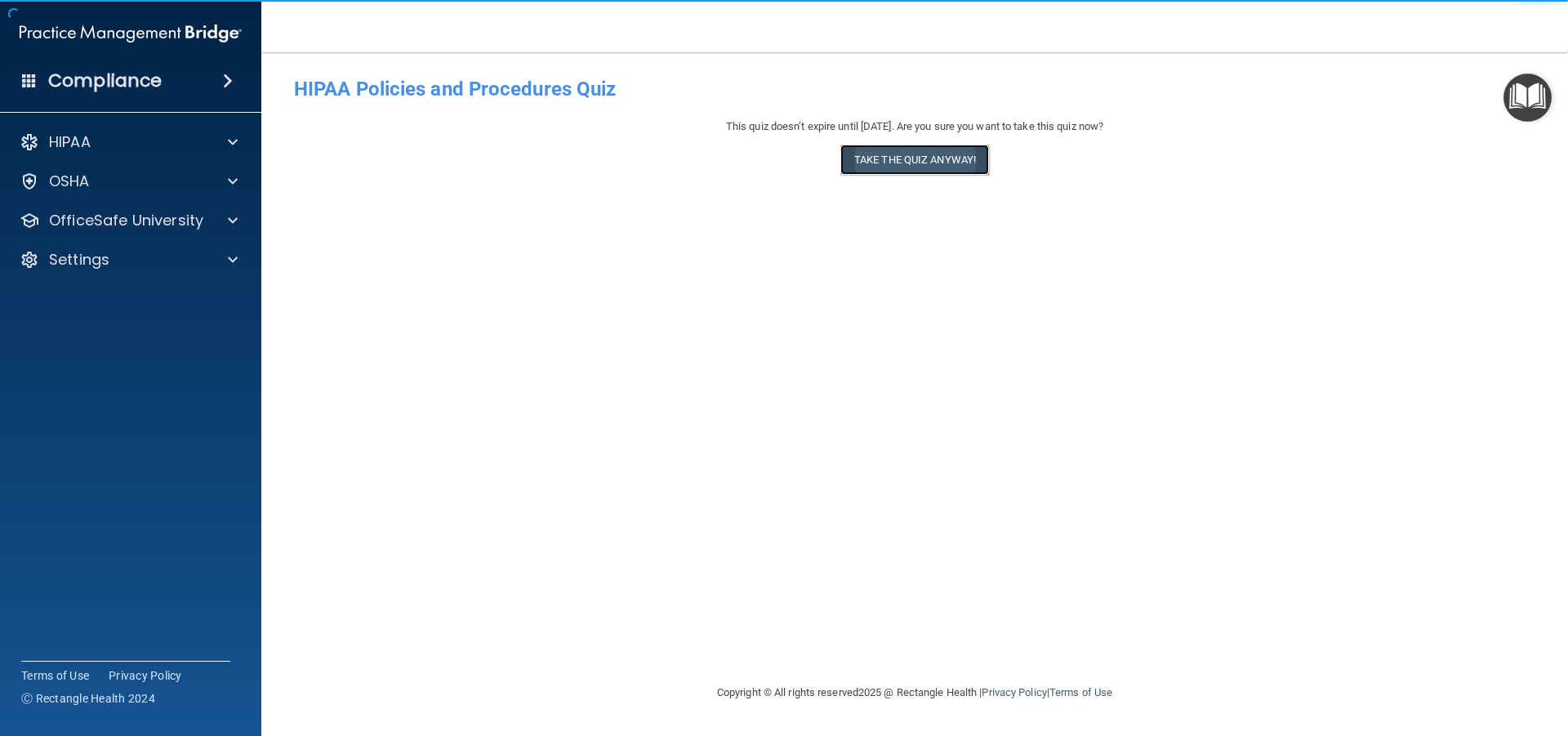 click on "Take the quiz anyway!" at bounding box center (915, 159) 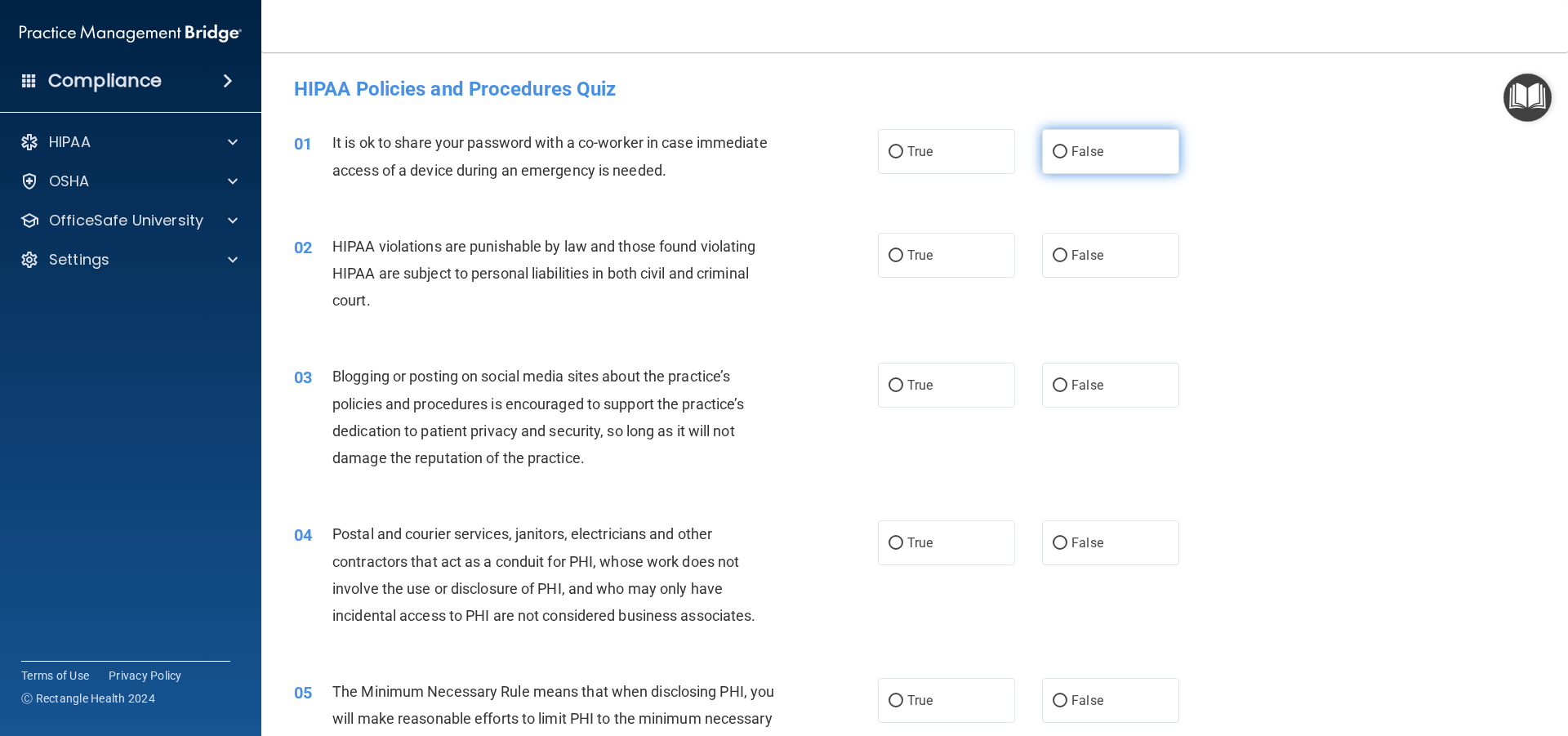 click on "False" at bounding box center (1087, 151) 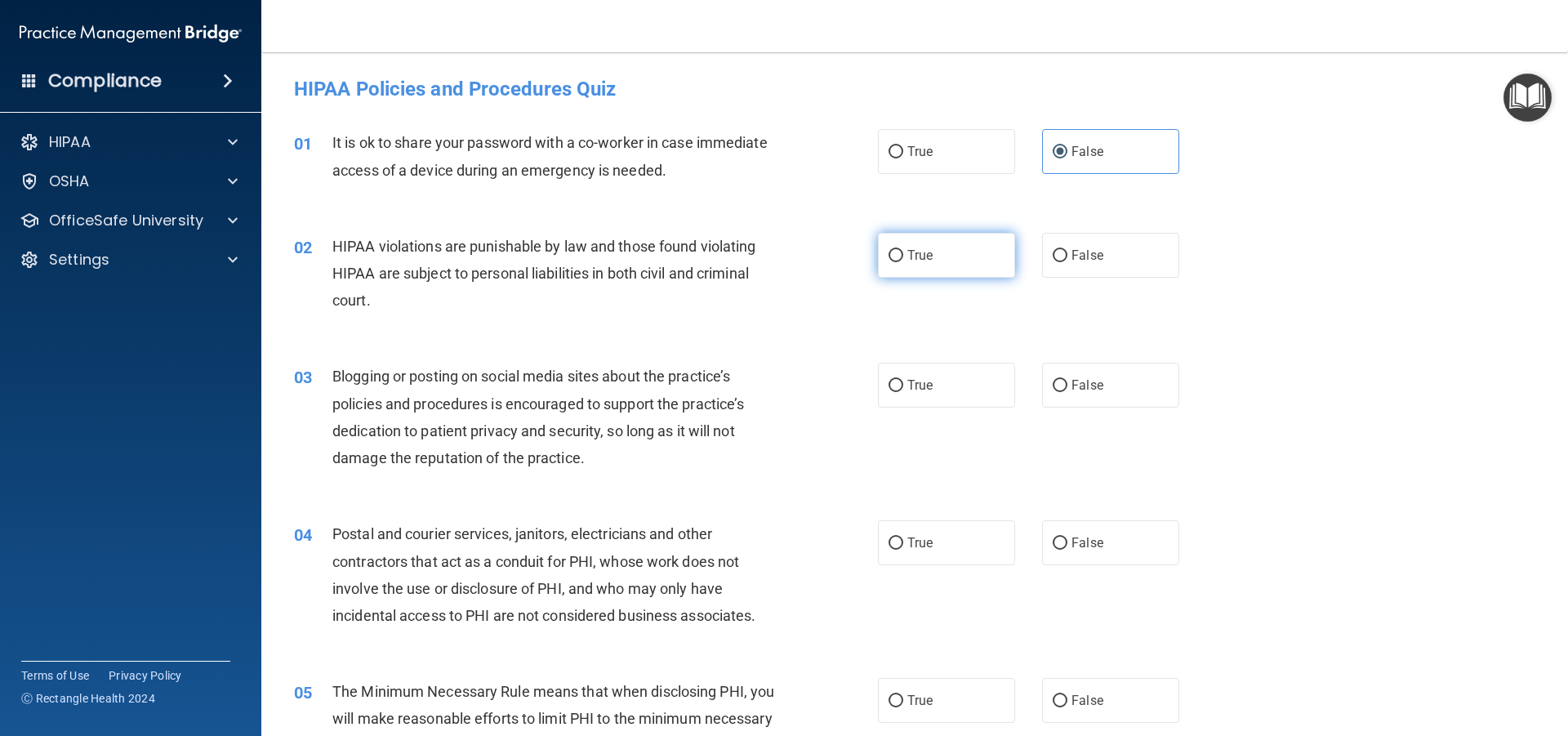 click on "True" at bounding box center [920, 255] 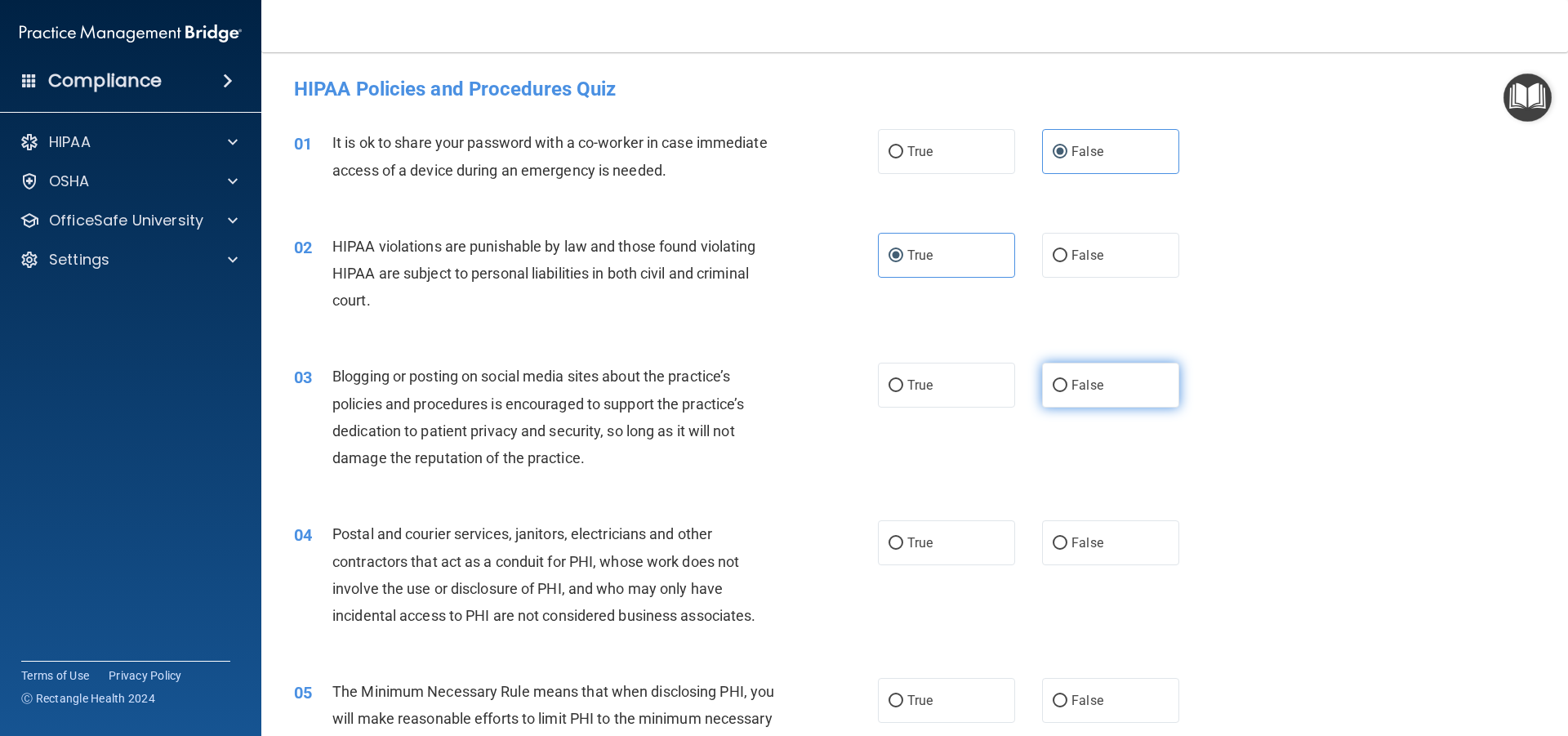 click on "False" at bounding box center (1111, 385) 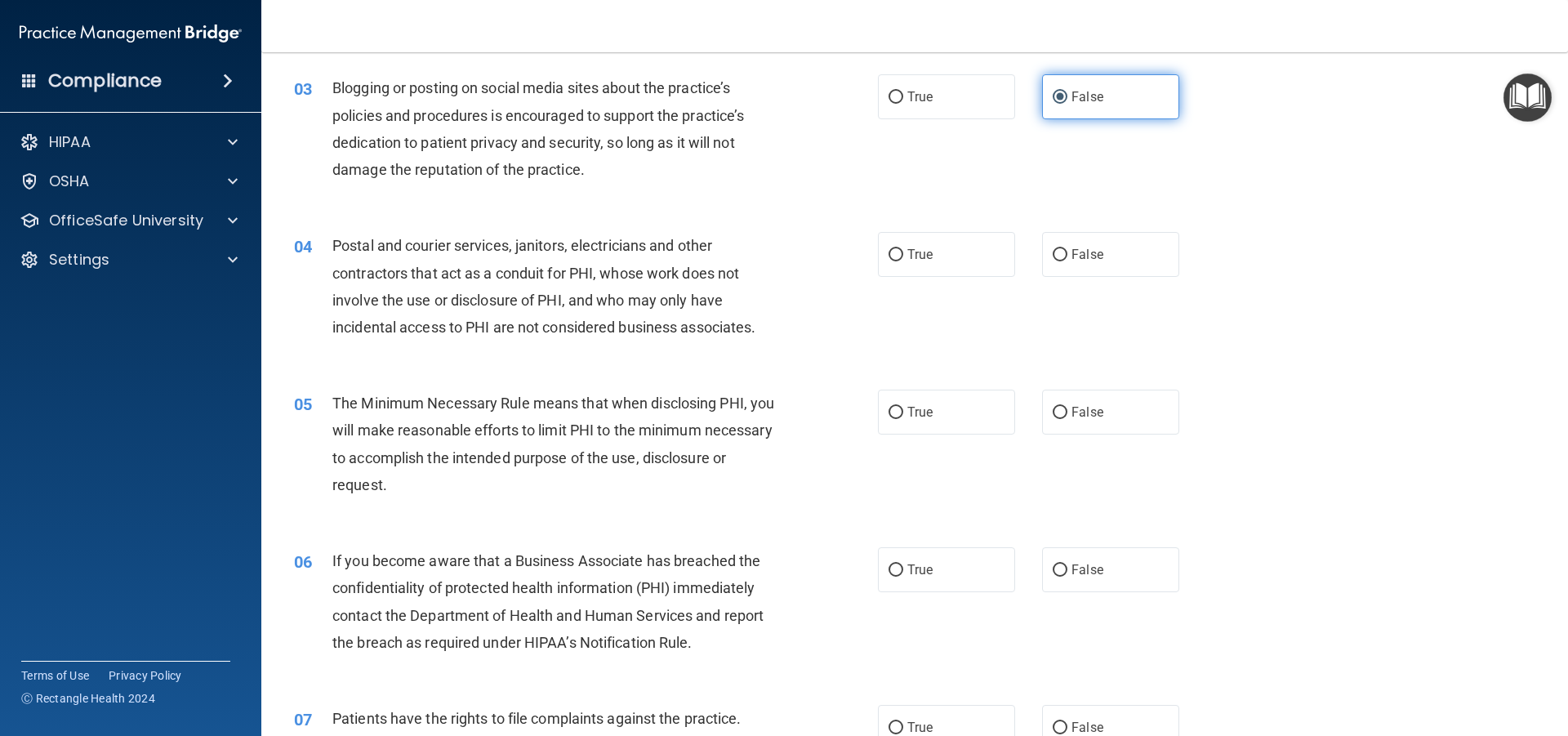 scroll, scrollTop: 327, scrollLeft: 0, axis: vertical 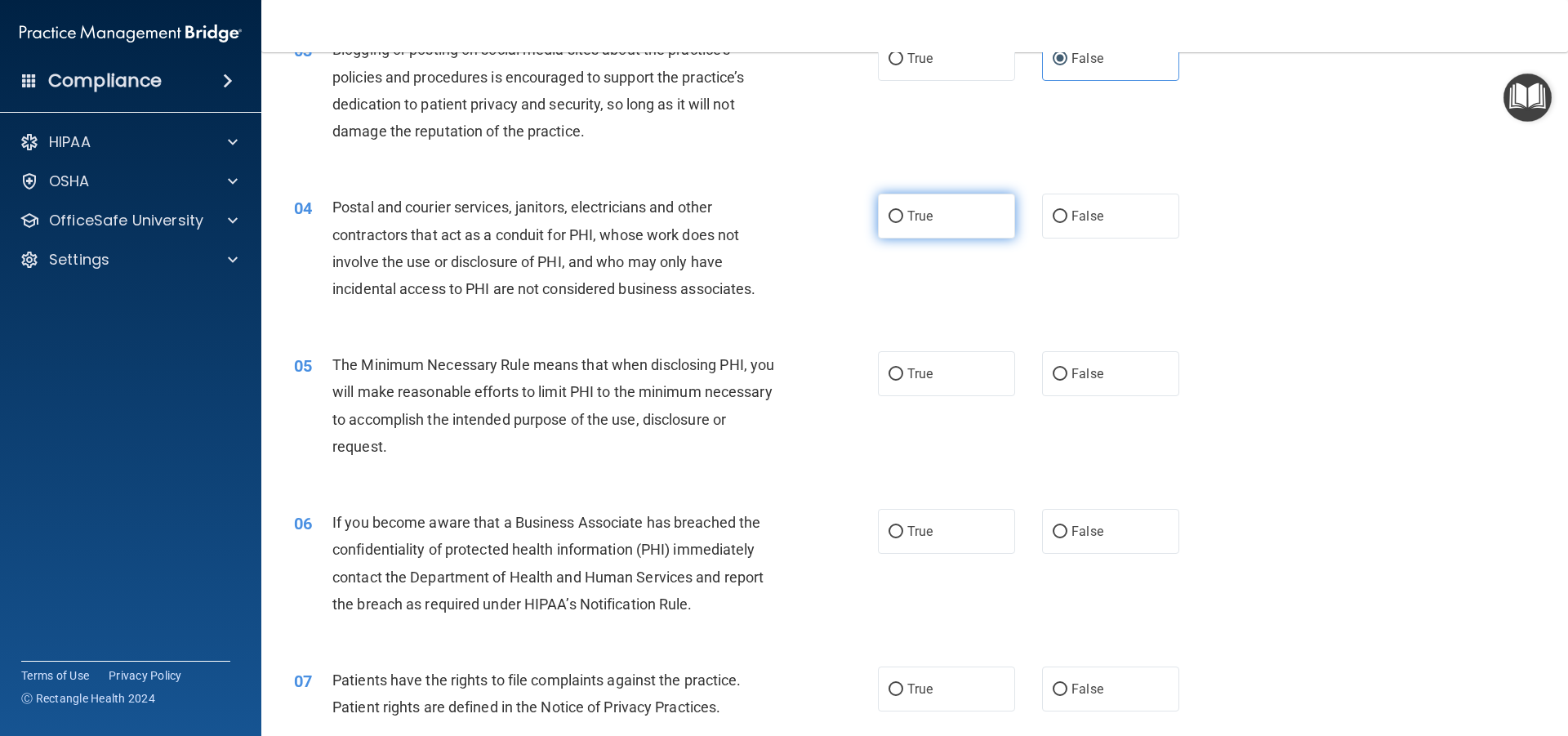 click on "True" at bounding box center [947, 216] 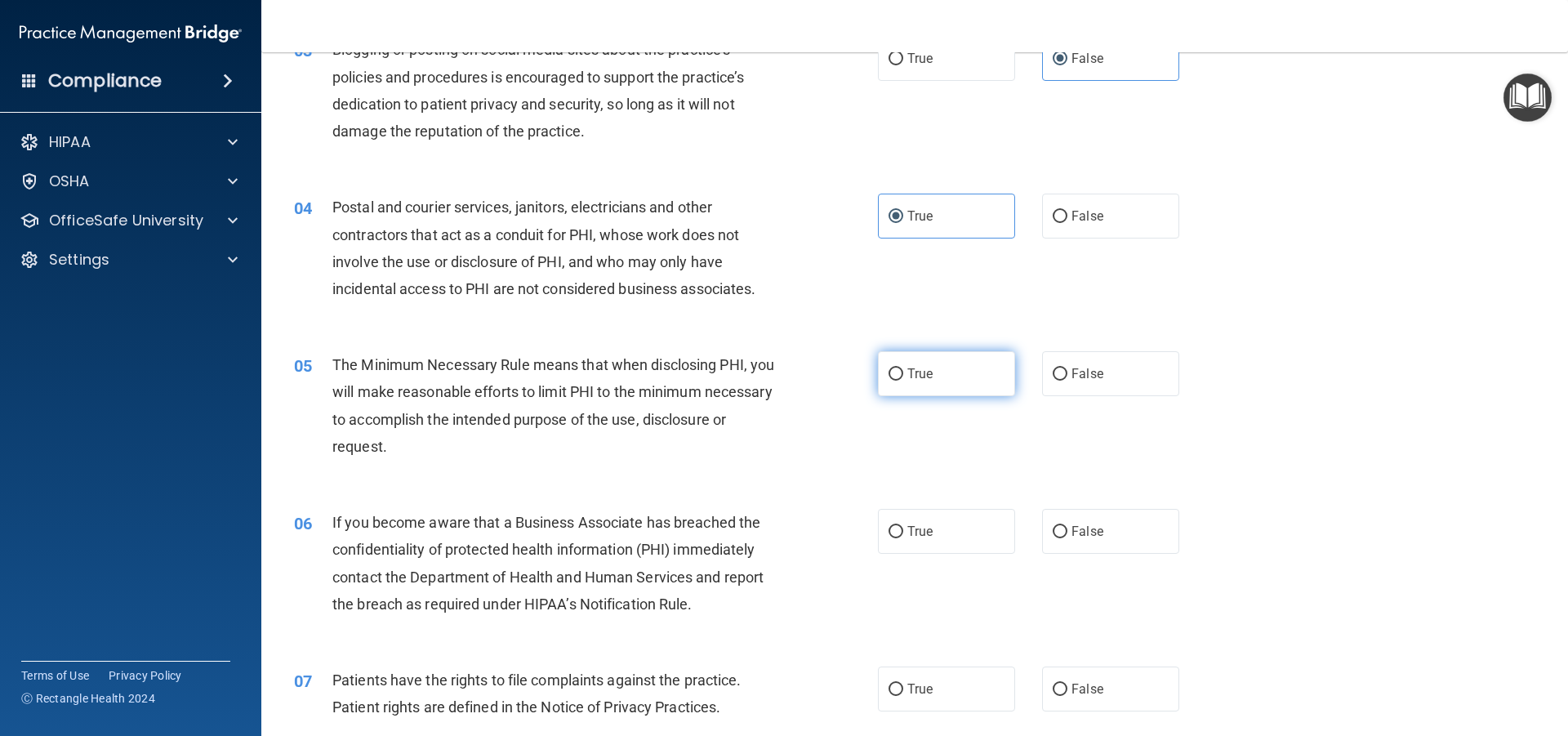 click on "True" at bounding box center [947, 373] 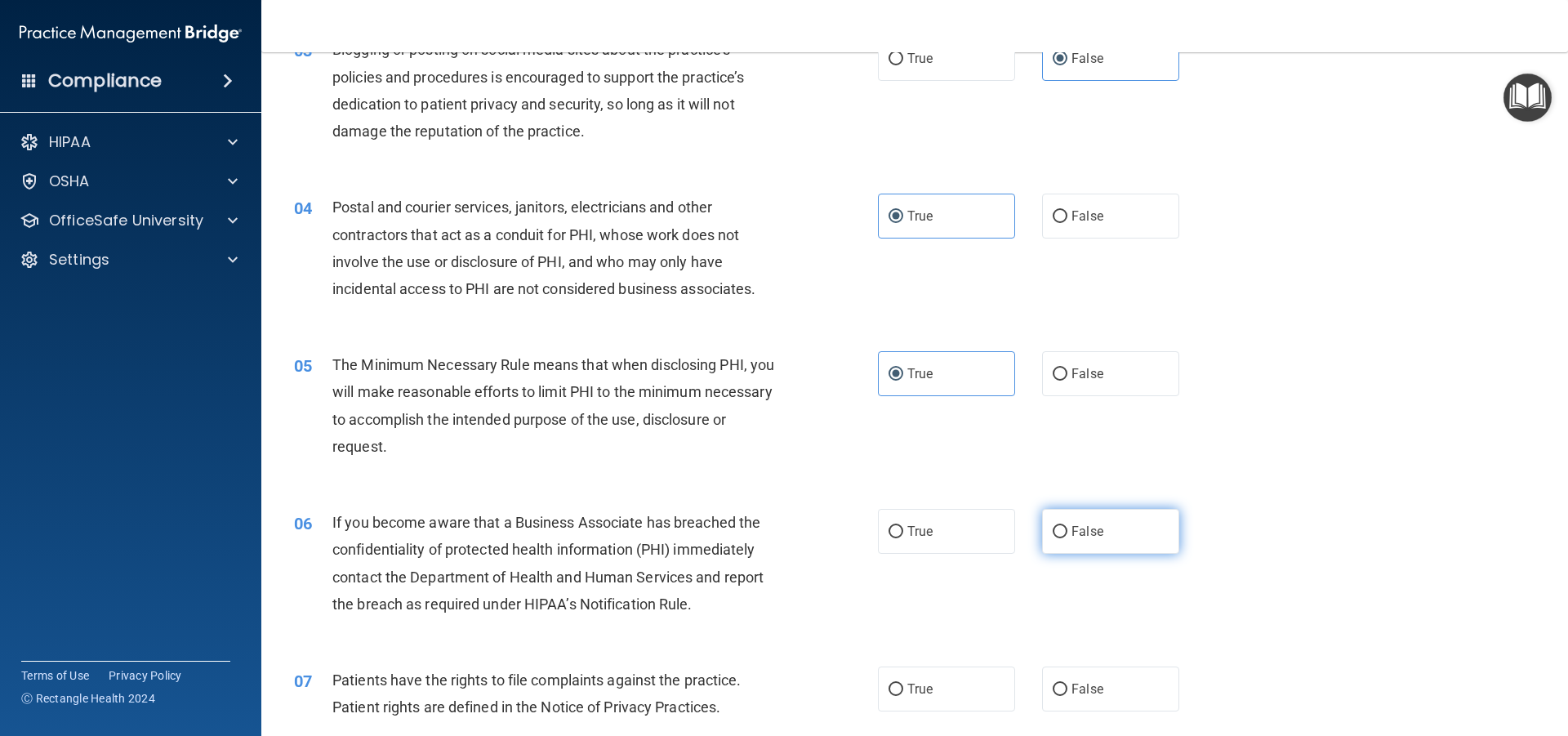 click on "False" at bounding box center (1111, 531) 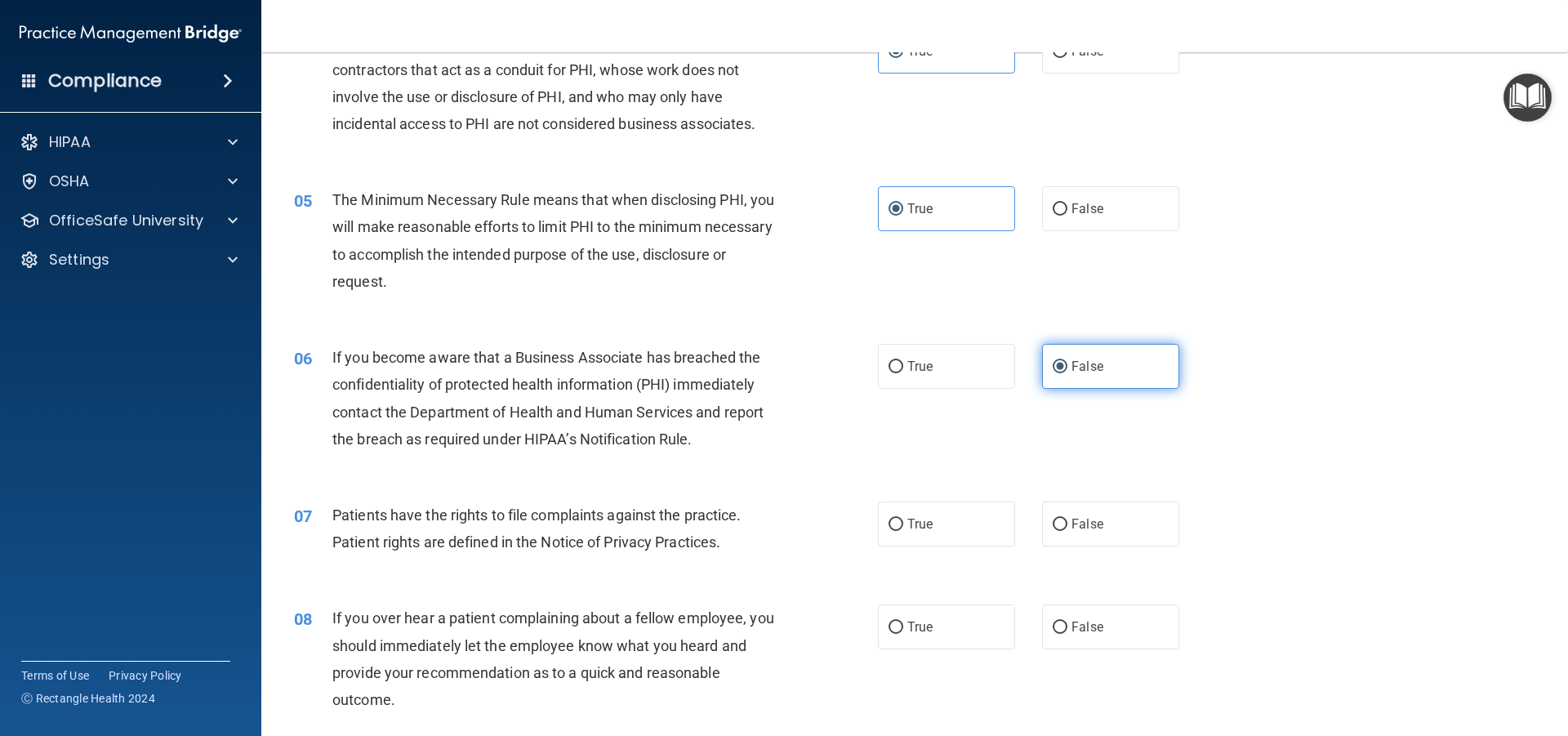 scroll, scrollTop: 572, scrollLeft: 0, axis: vertical 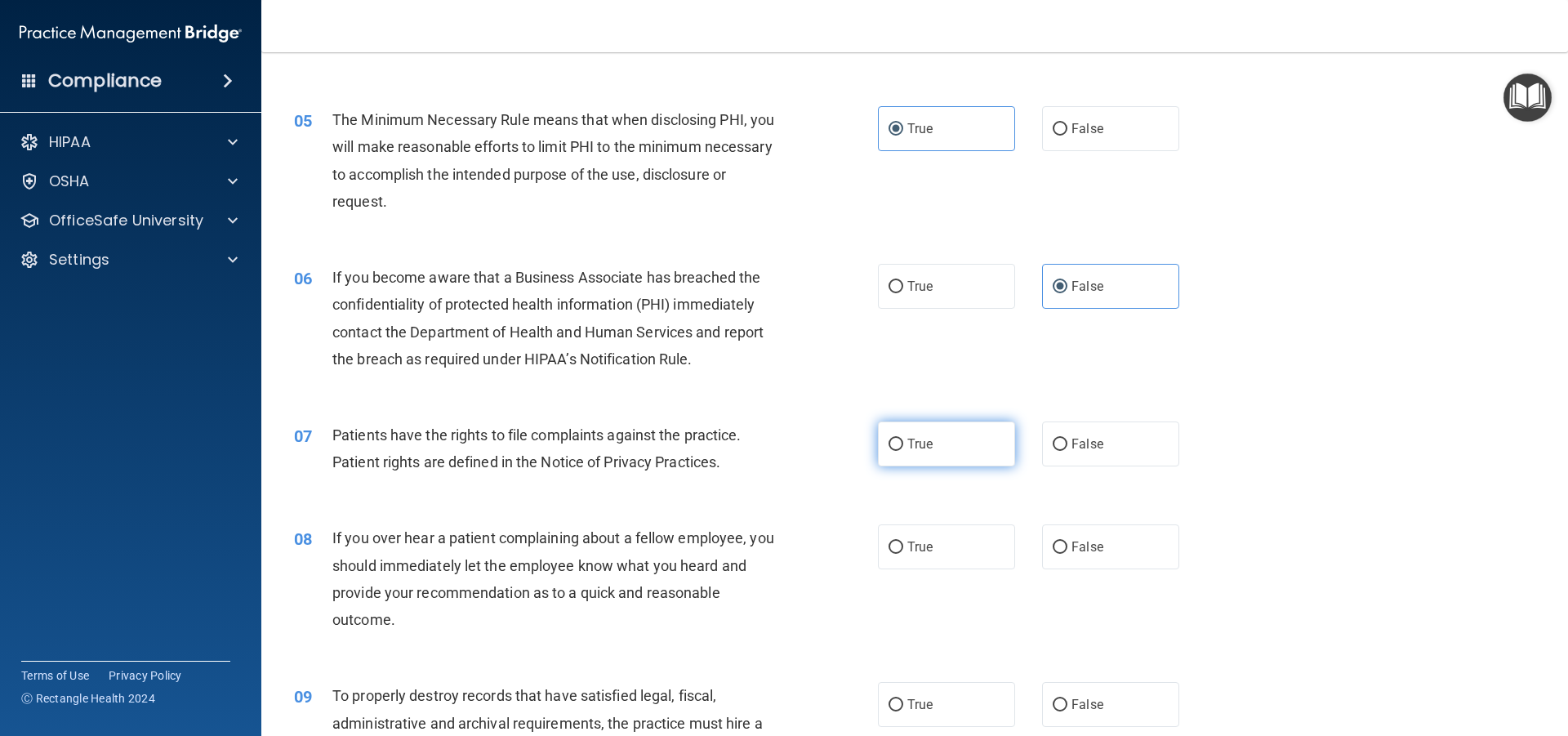 click on "True" at bounding box center [947, 444] 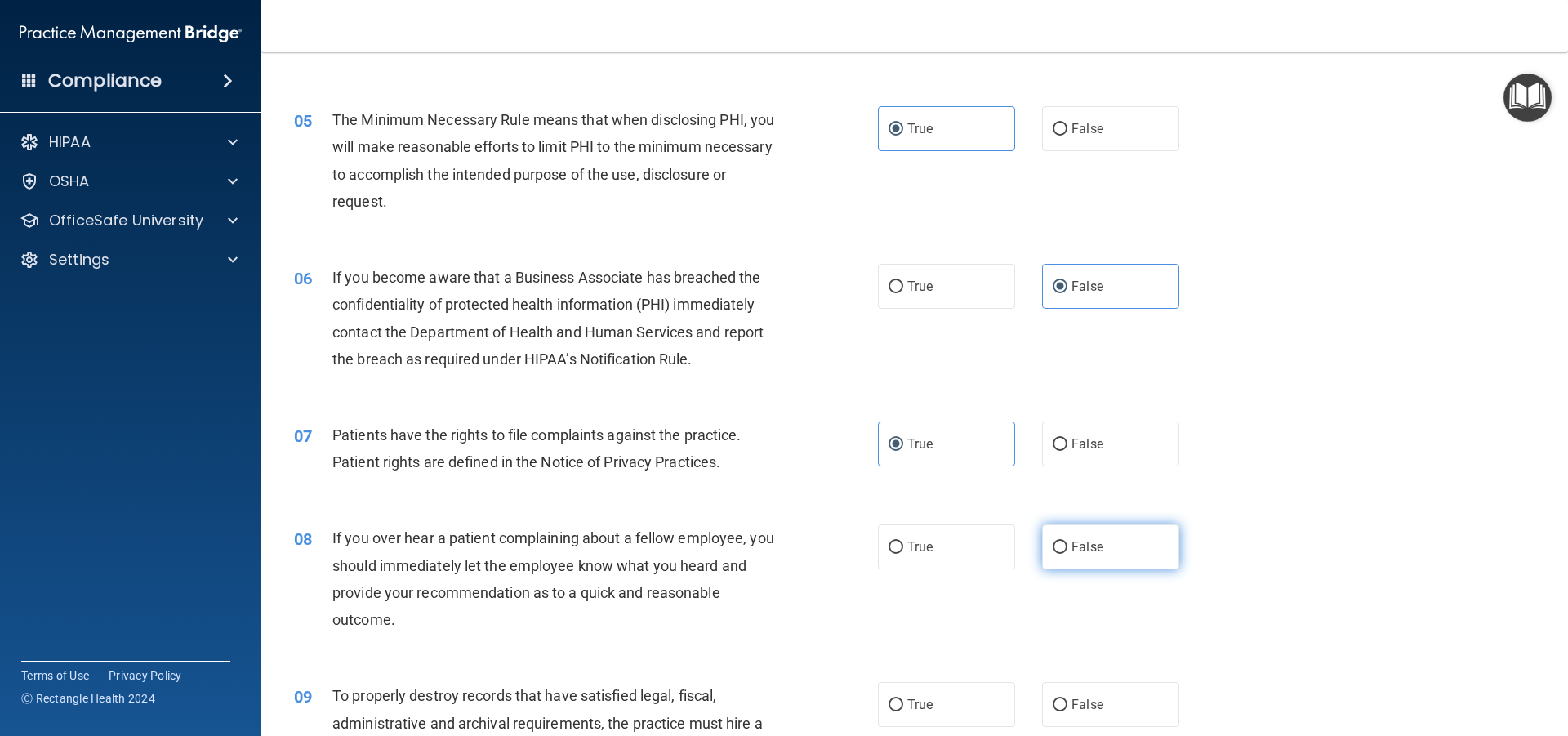 click on "False" at bounding box center [1111, 546] 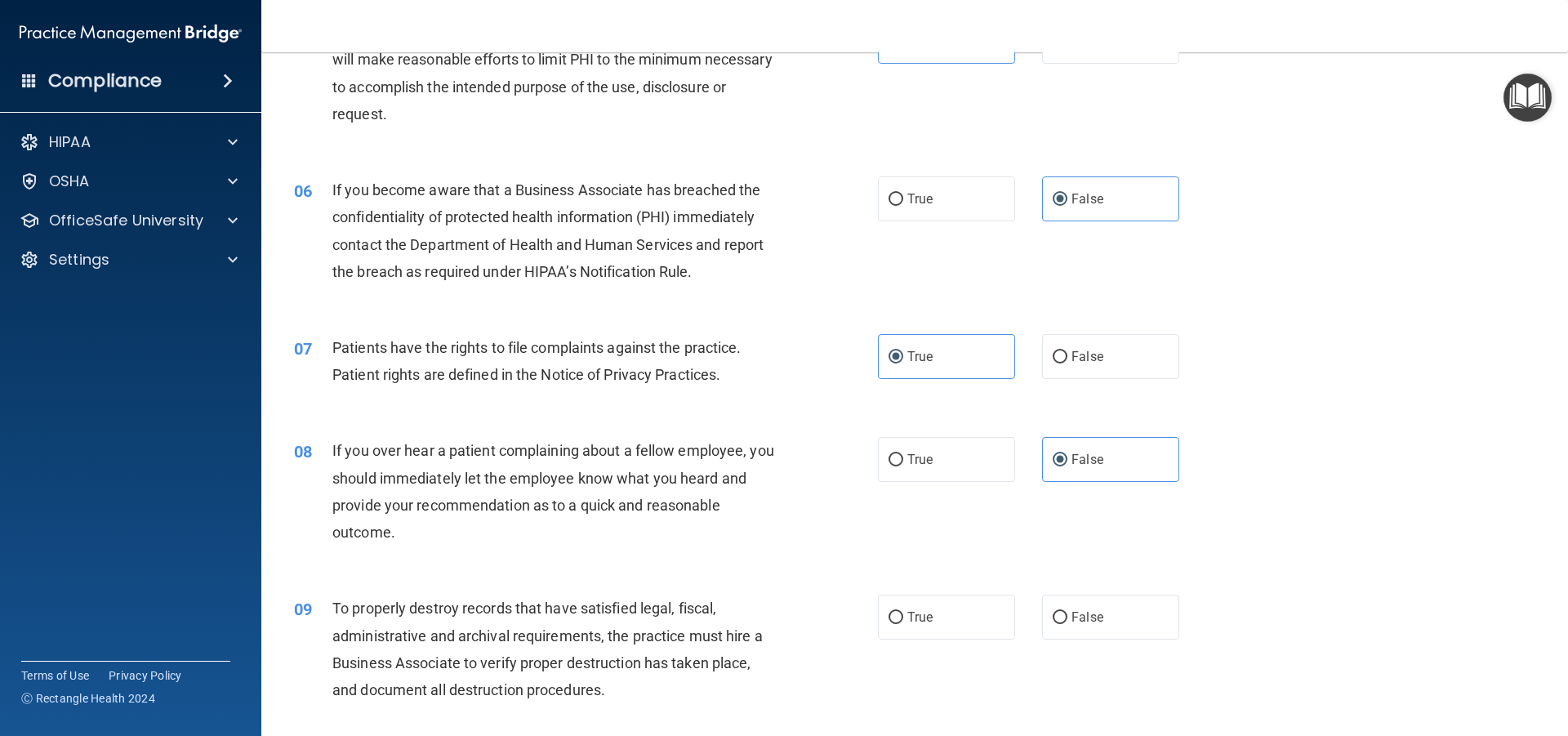 scroll, scrollTop: 735, scrollLeft: 0, axis: vertical 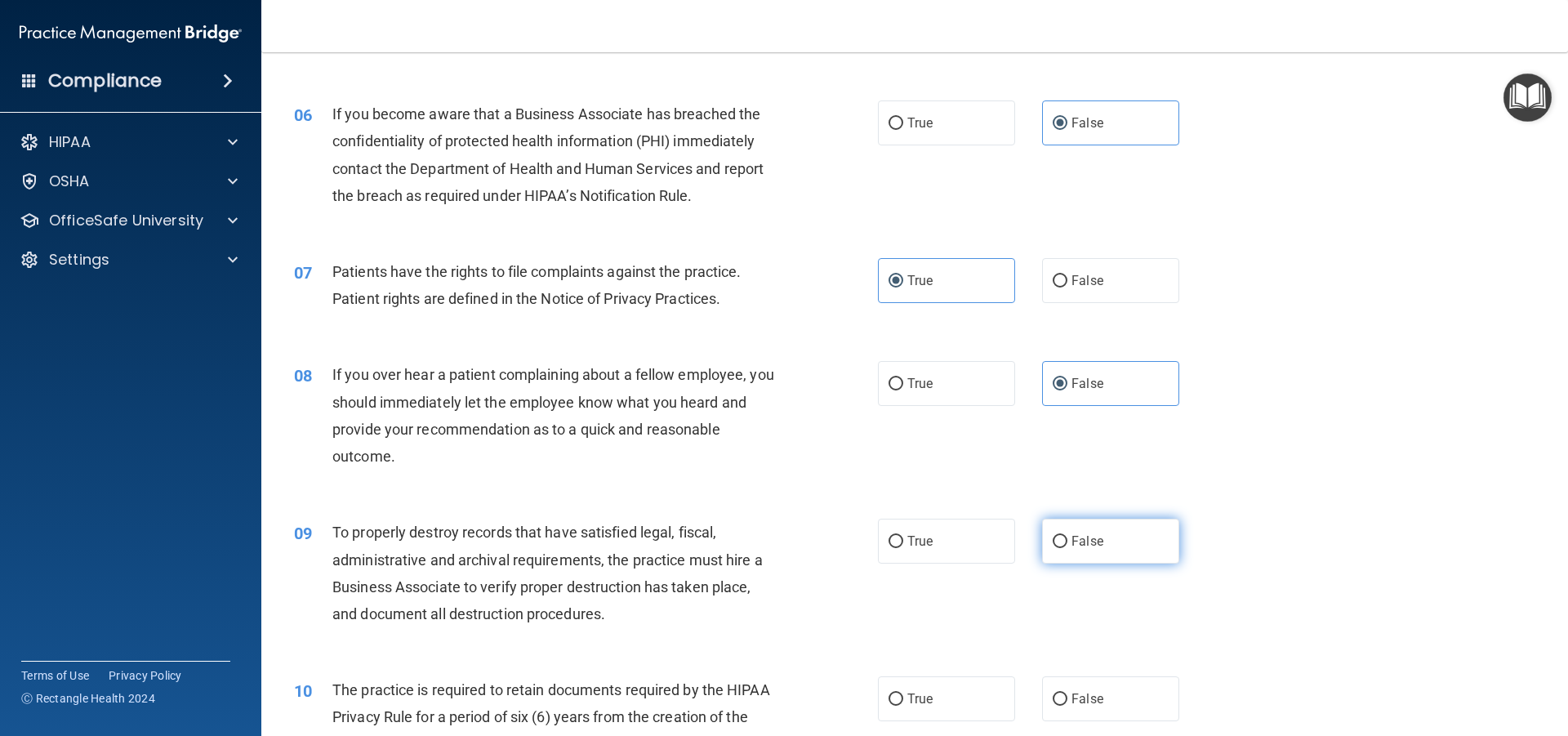 click on "False" at bounding box center (1111, 541) 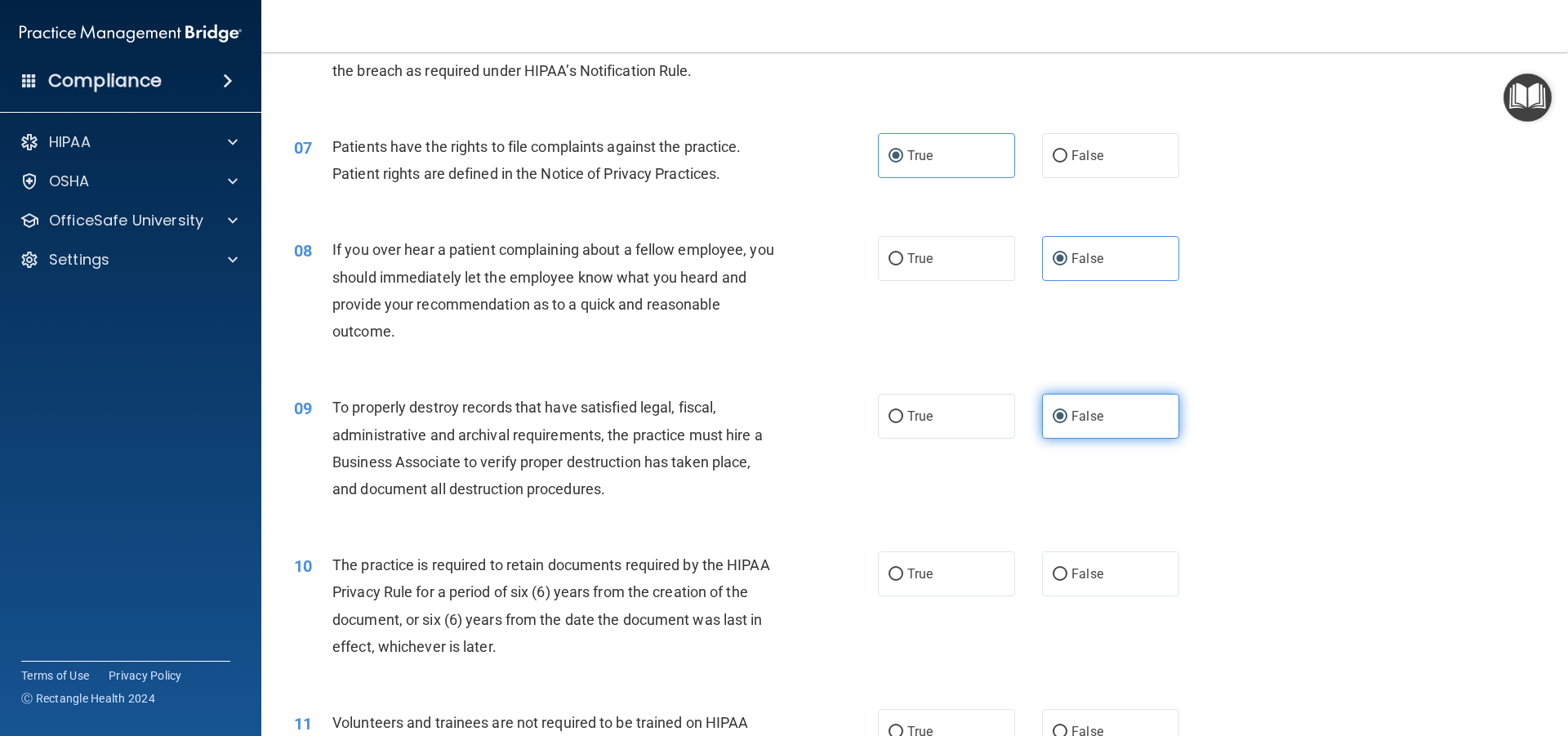 scroll, scrollTop: 899, scrollLeft: 0, axis: vertical 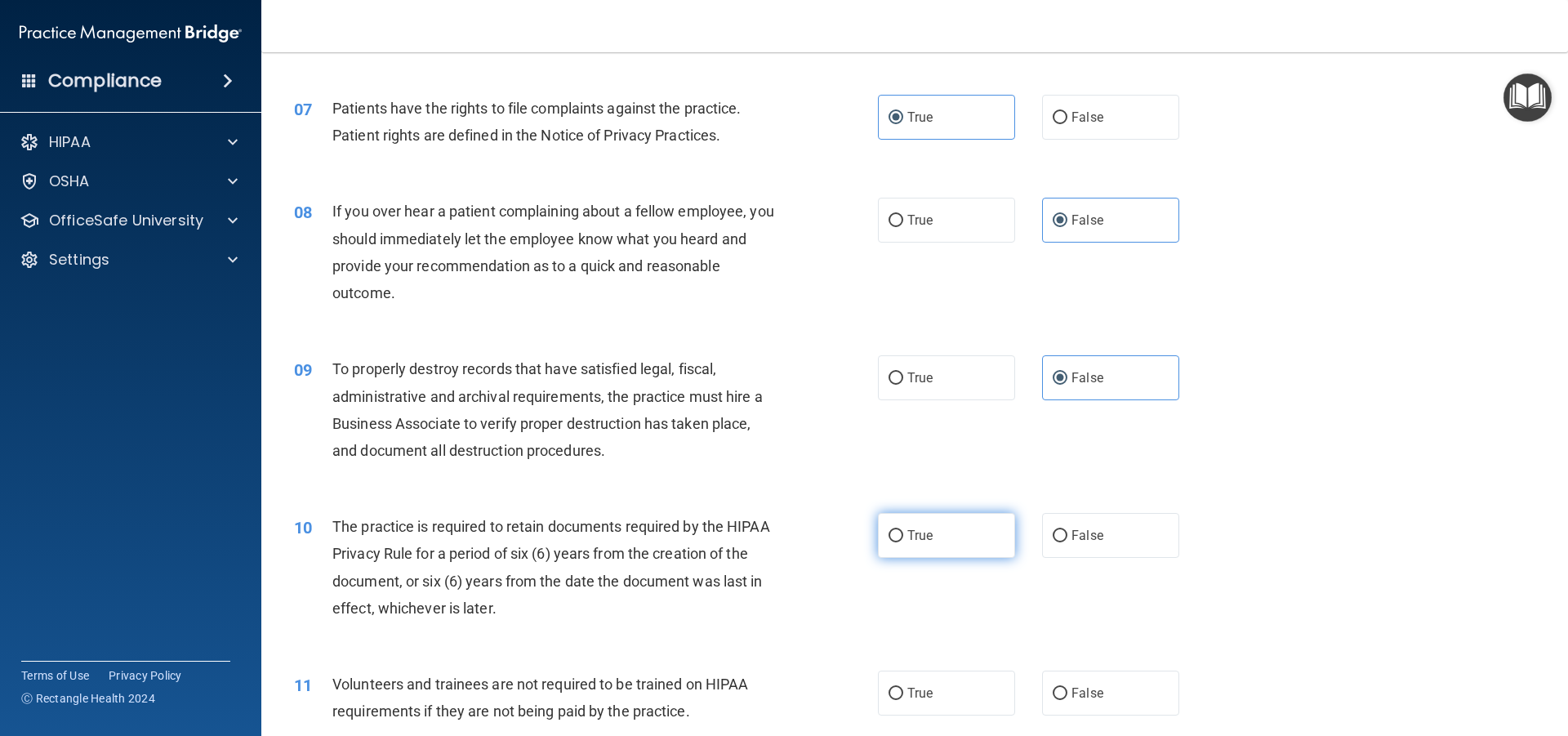 click on "True" at bounding box center (947, 535) 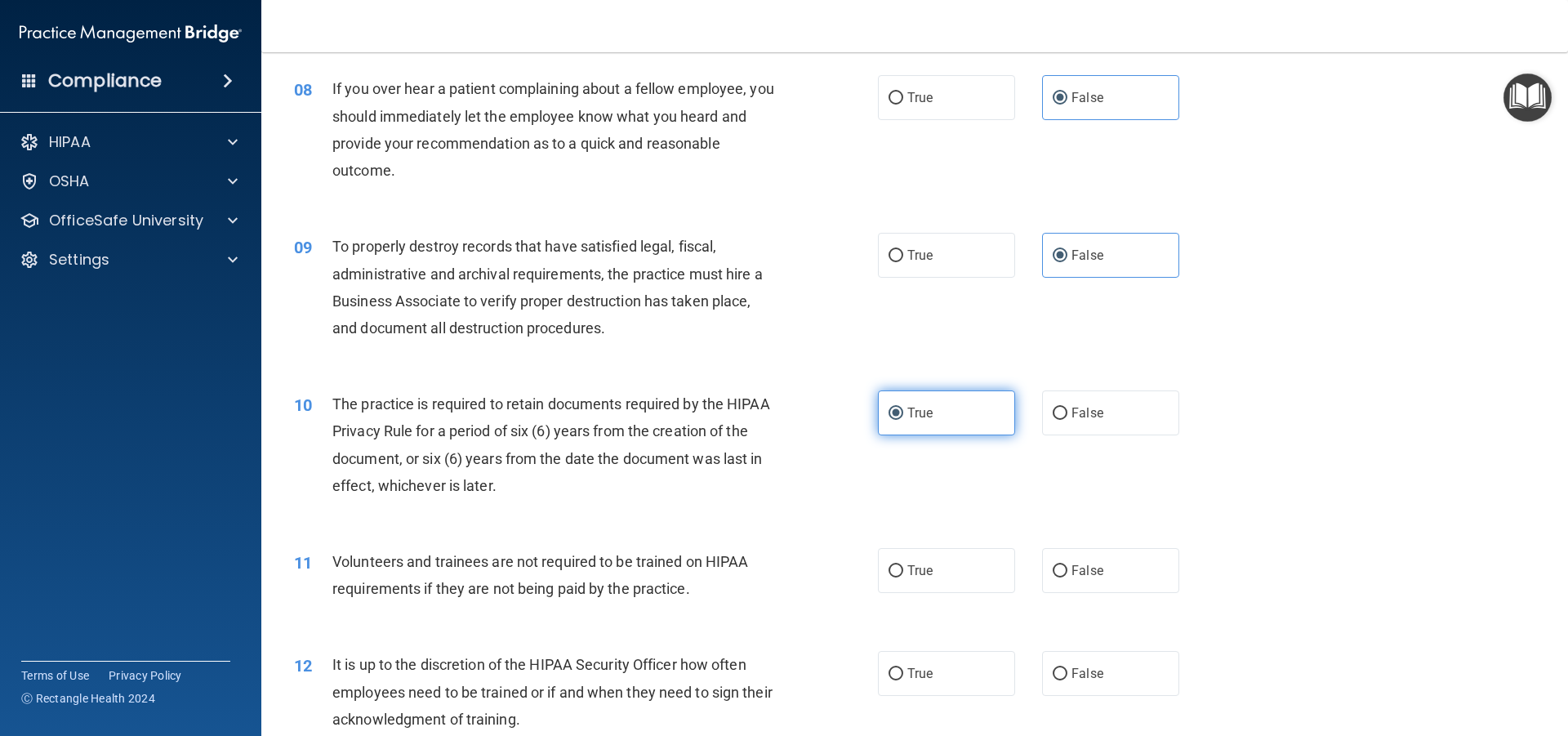 scroll, scrollTop: 1062, scrollLeft: 0, axis: vertical 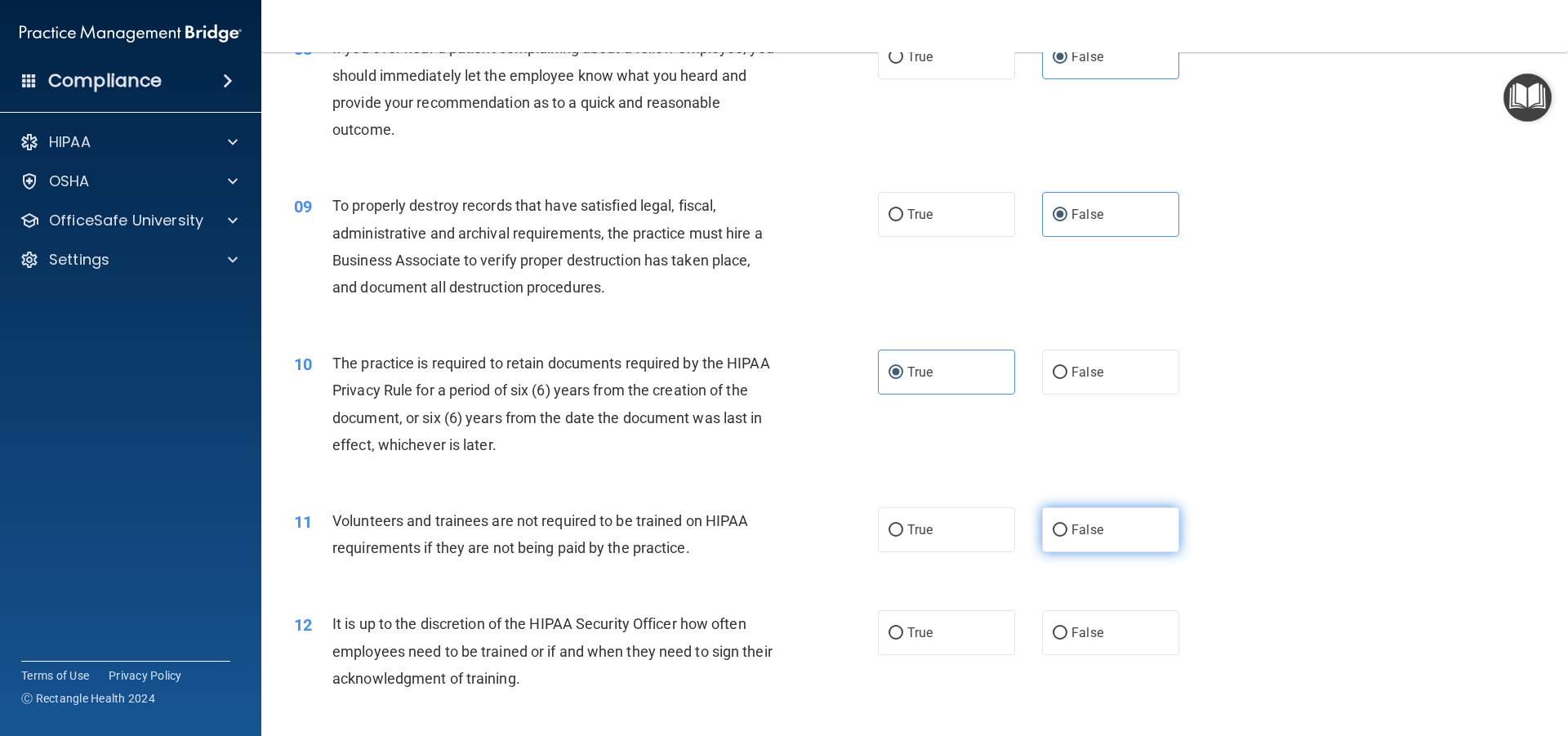 click on "False" at bounding box center [1111, 529] 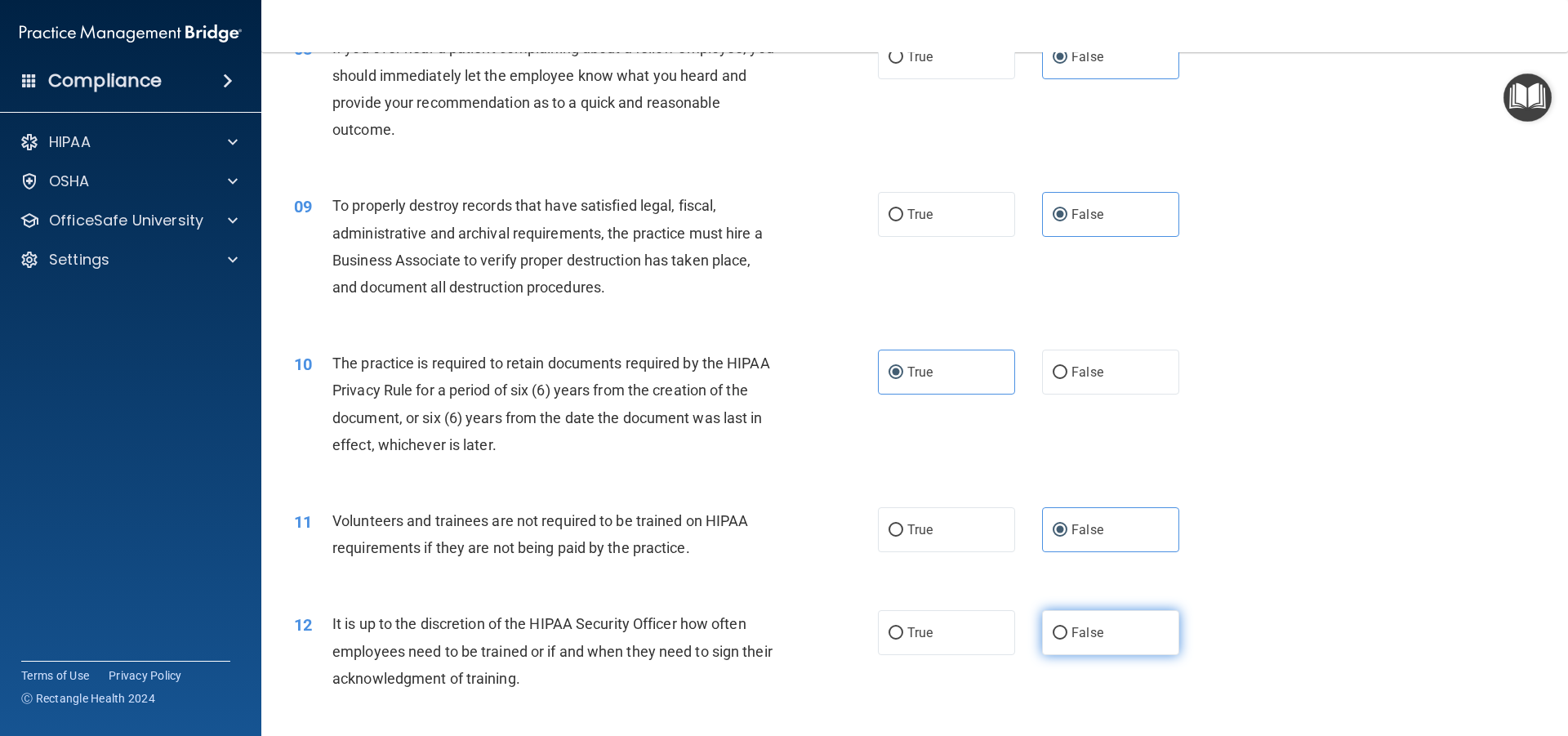 click on "False" at bounding box center (1087, 632) 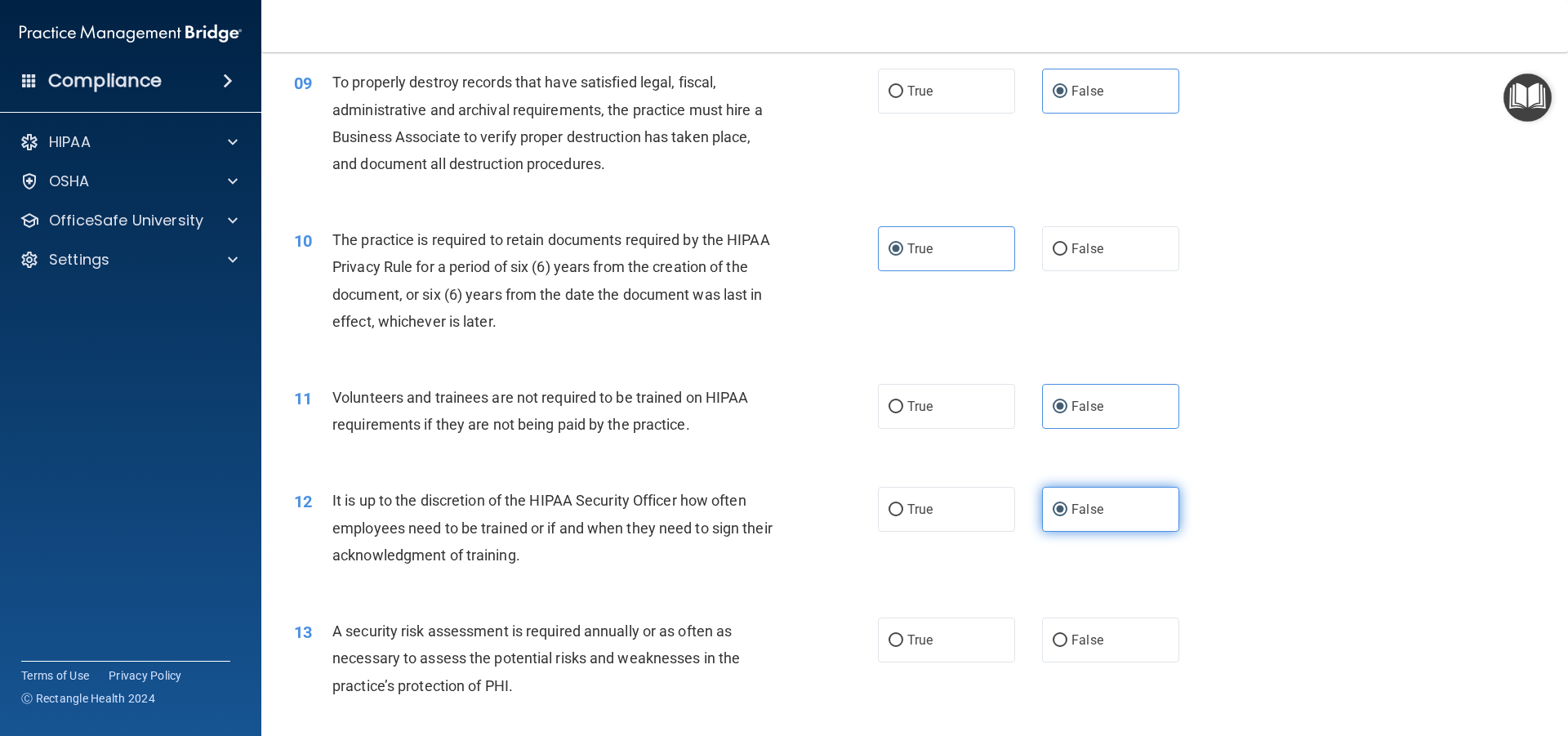 scroll, scrollTop: 1307, scrollLeft: 0, axis: vertical 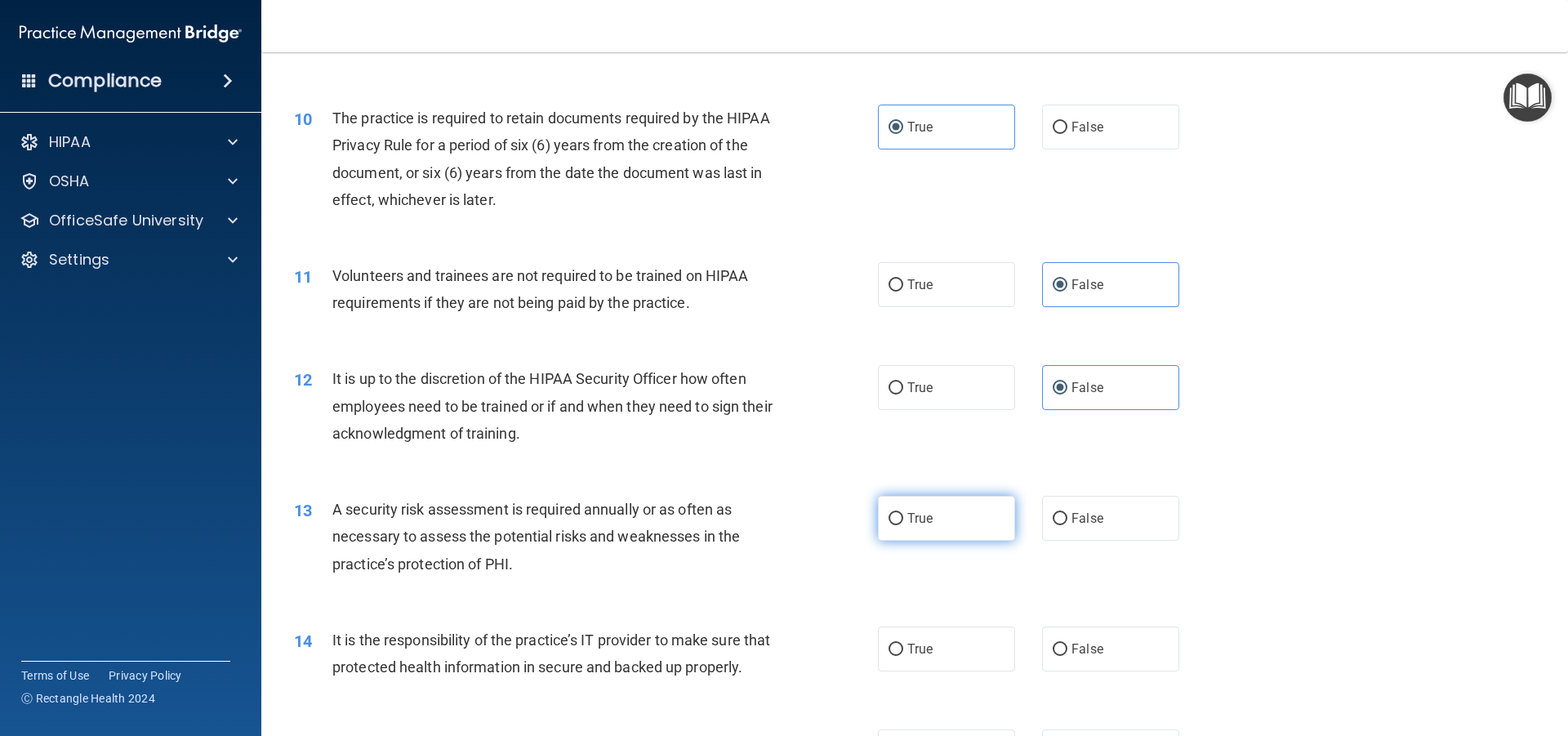 click on "True" at bounding box center [947, 518] 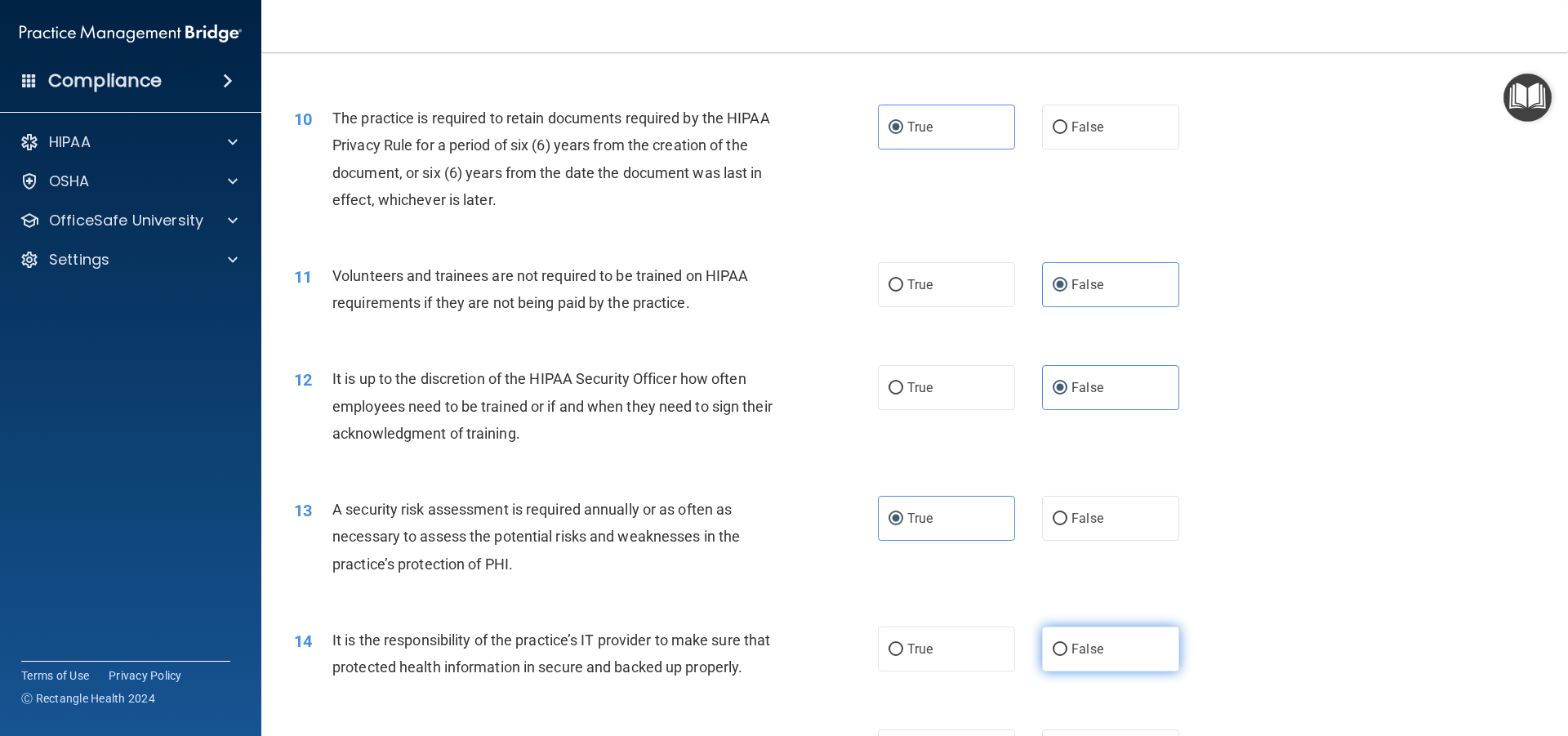 click on "False" at bounding box center [1111, 649] 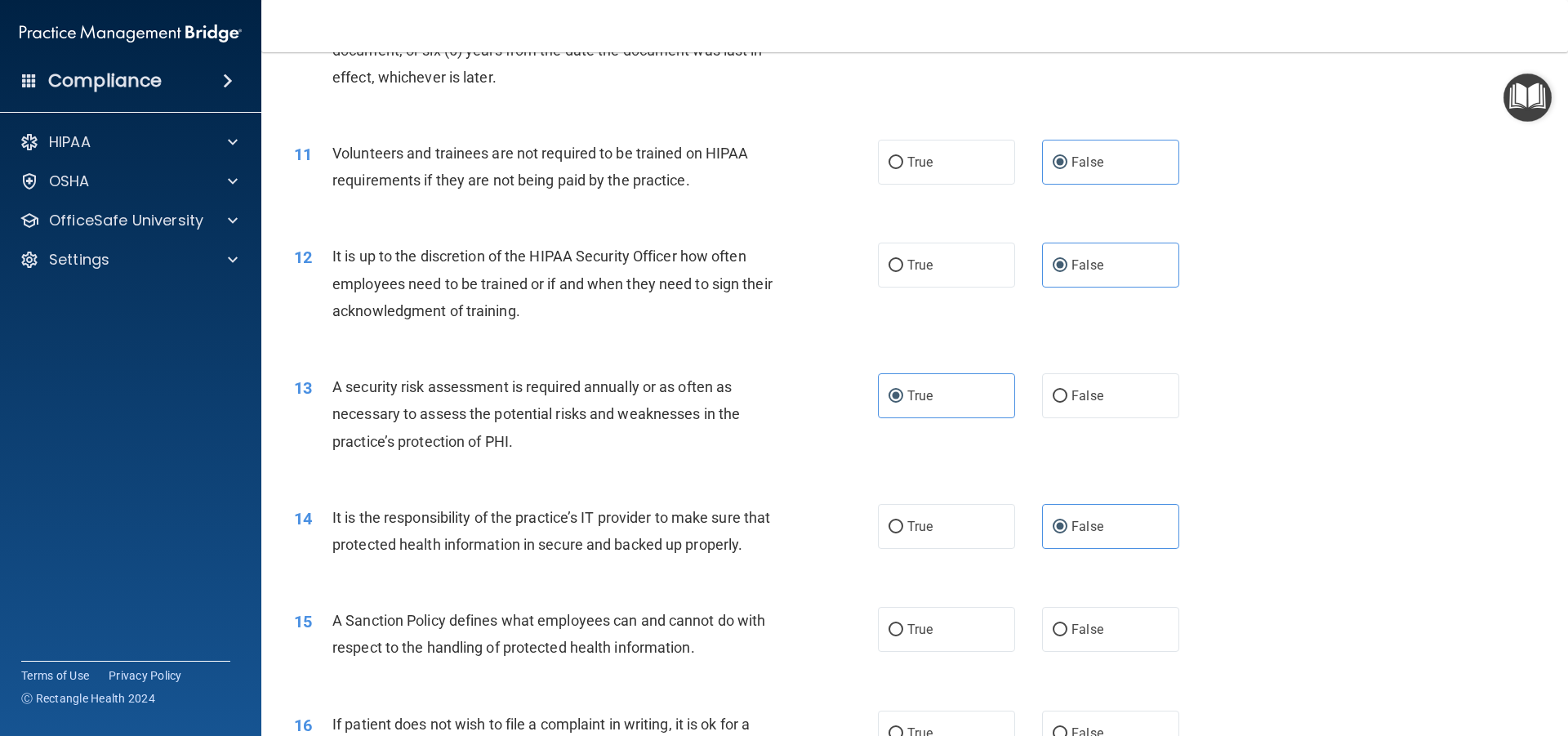 scroll, scrollTop: 1470, scrollLeft: 0, axis: vertical 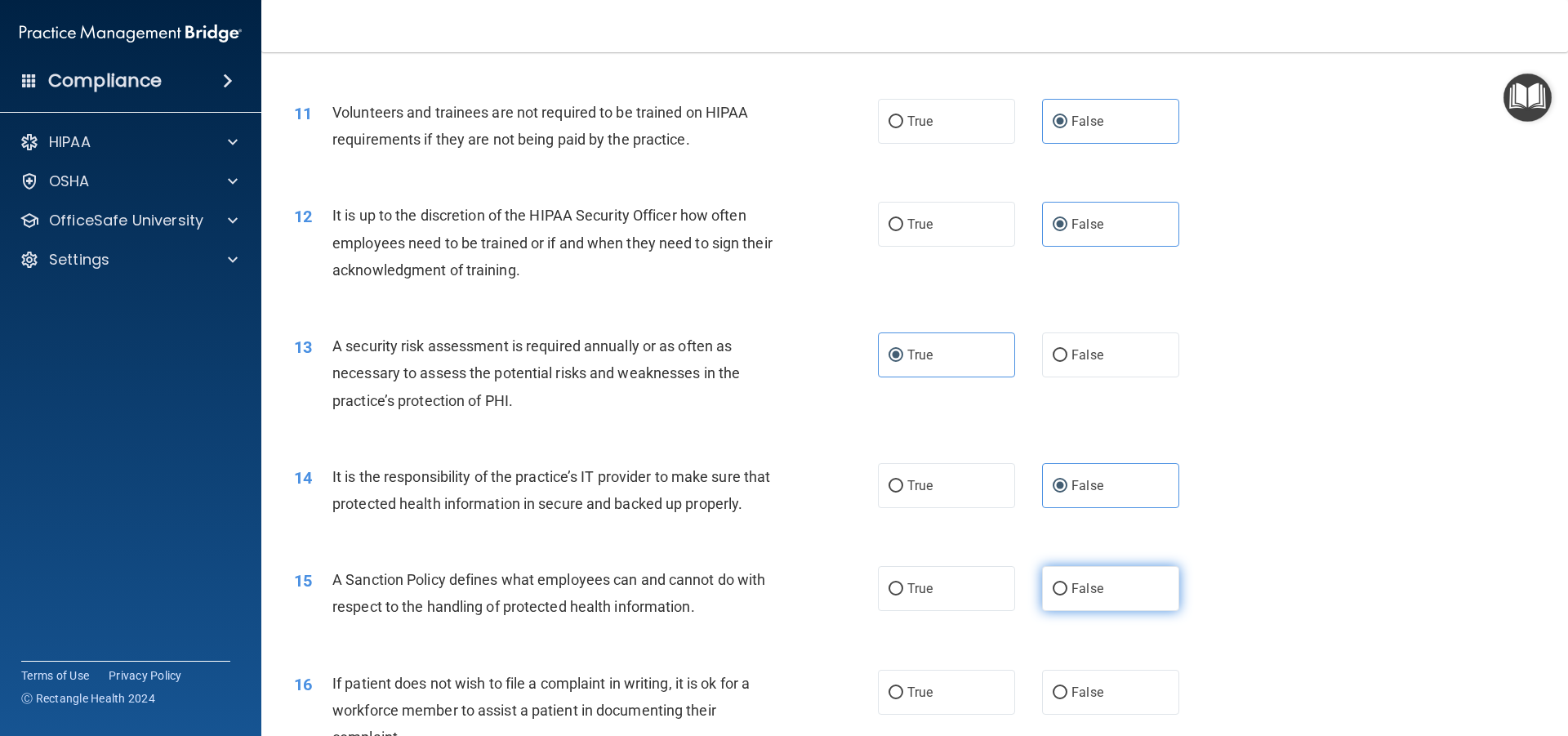 click on "False" at bounding box center [1111, 588] 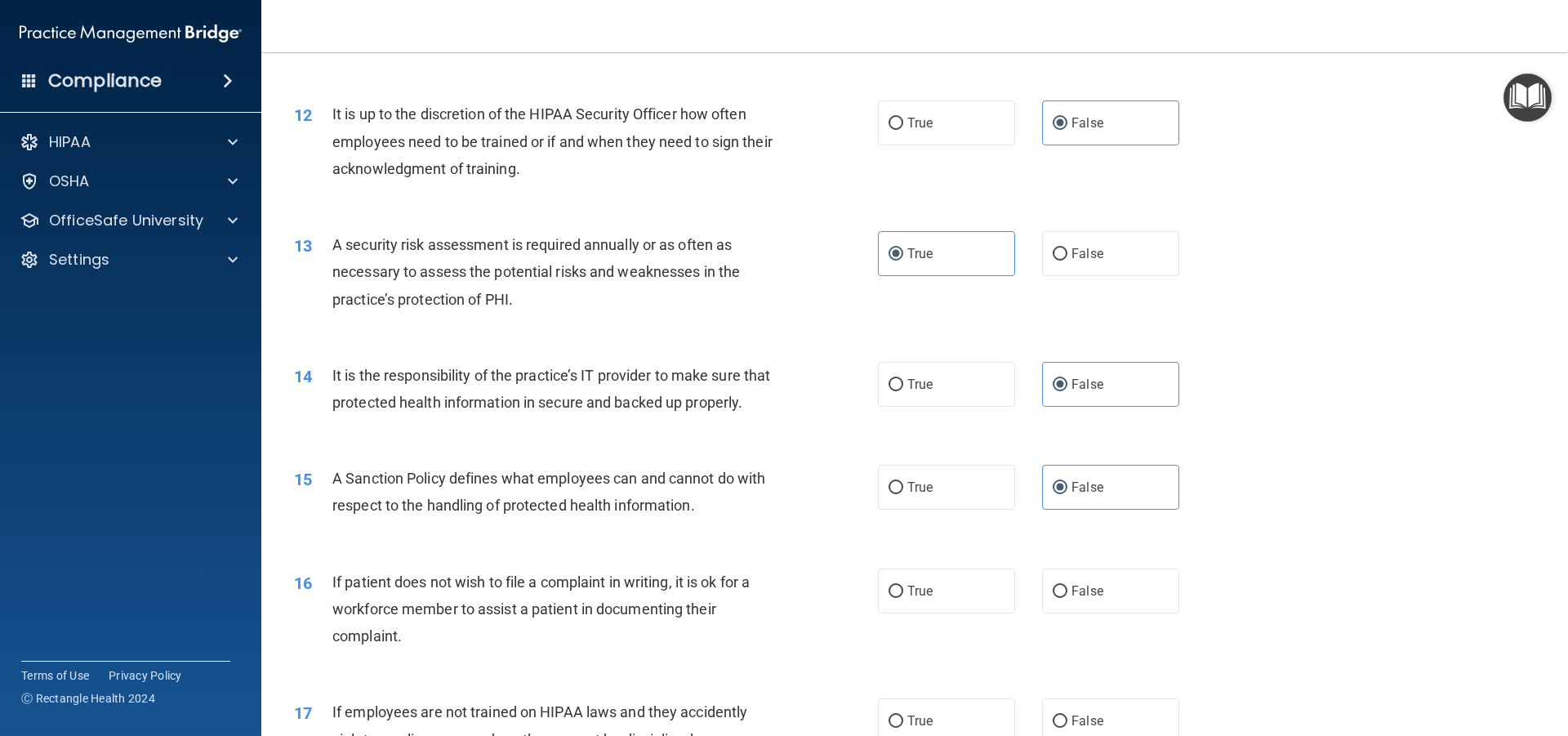 scroll, scrollTop: 1634, scrollLeft: 0, axis: vertical 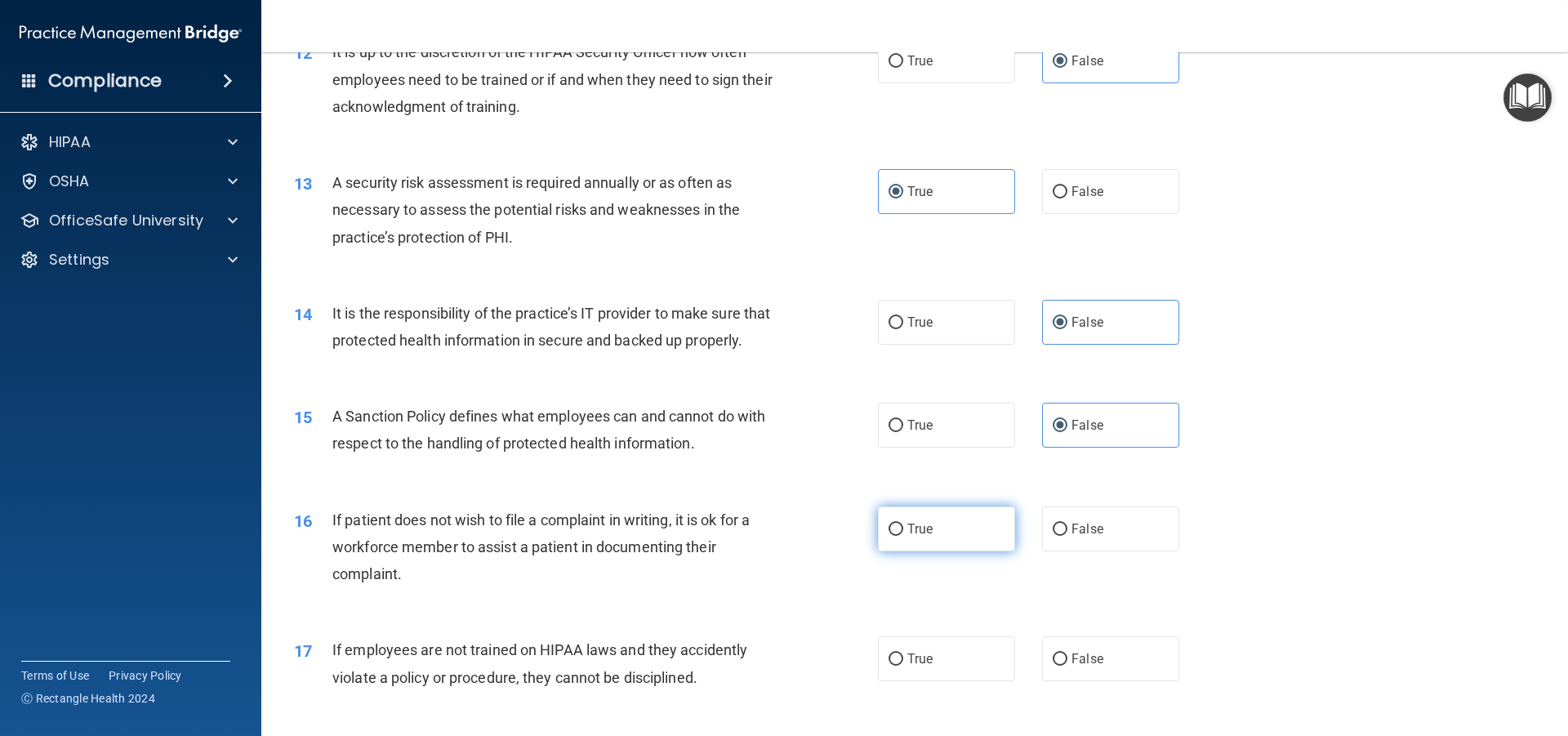 click on "True" at bounding box center (947, 529) 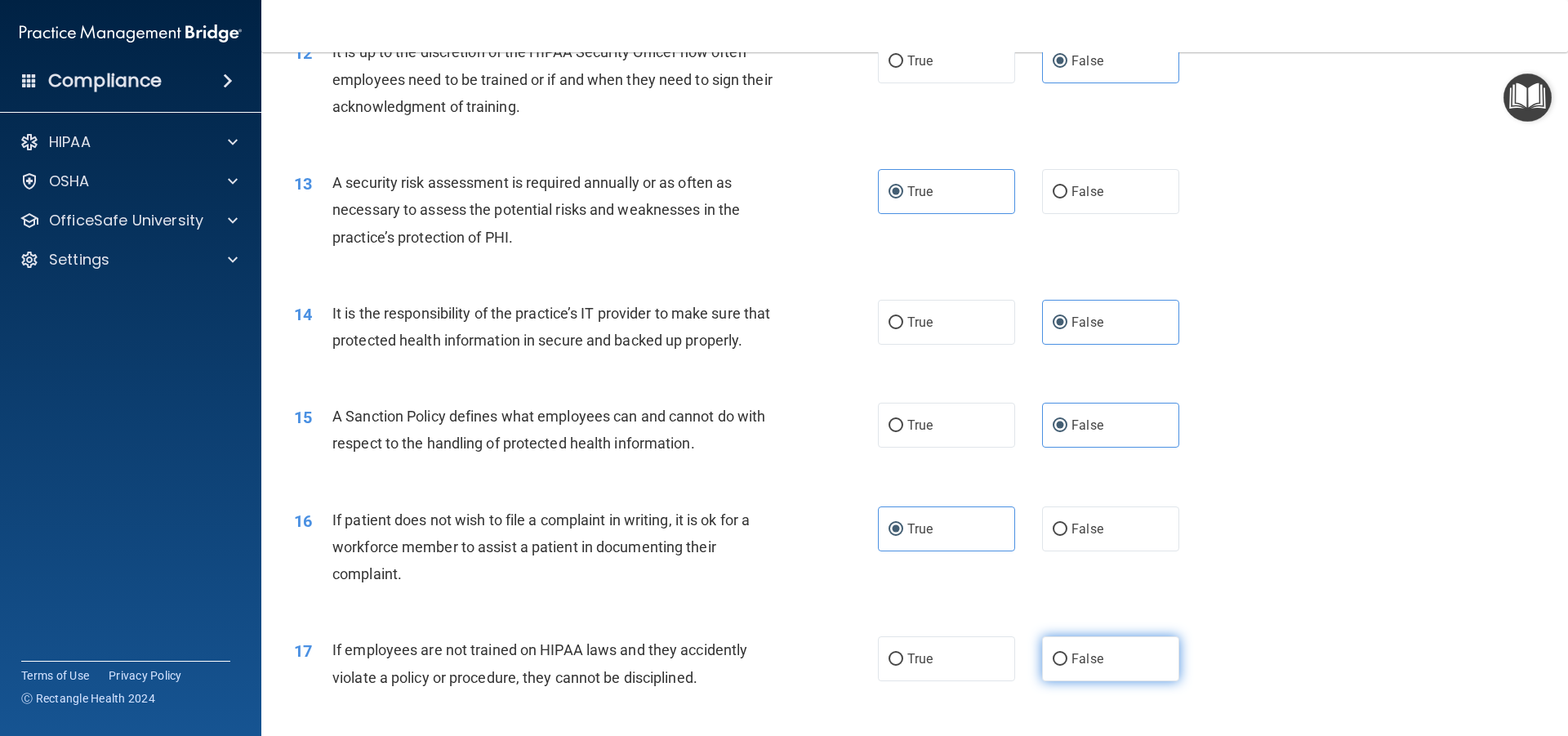 click on "False" at bounding box center [1111, 658] 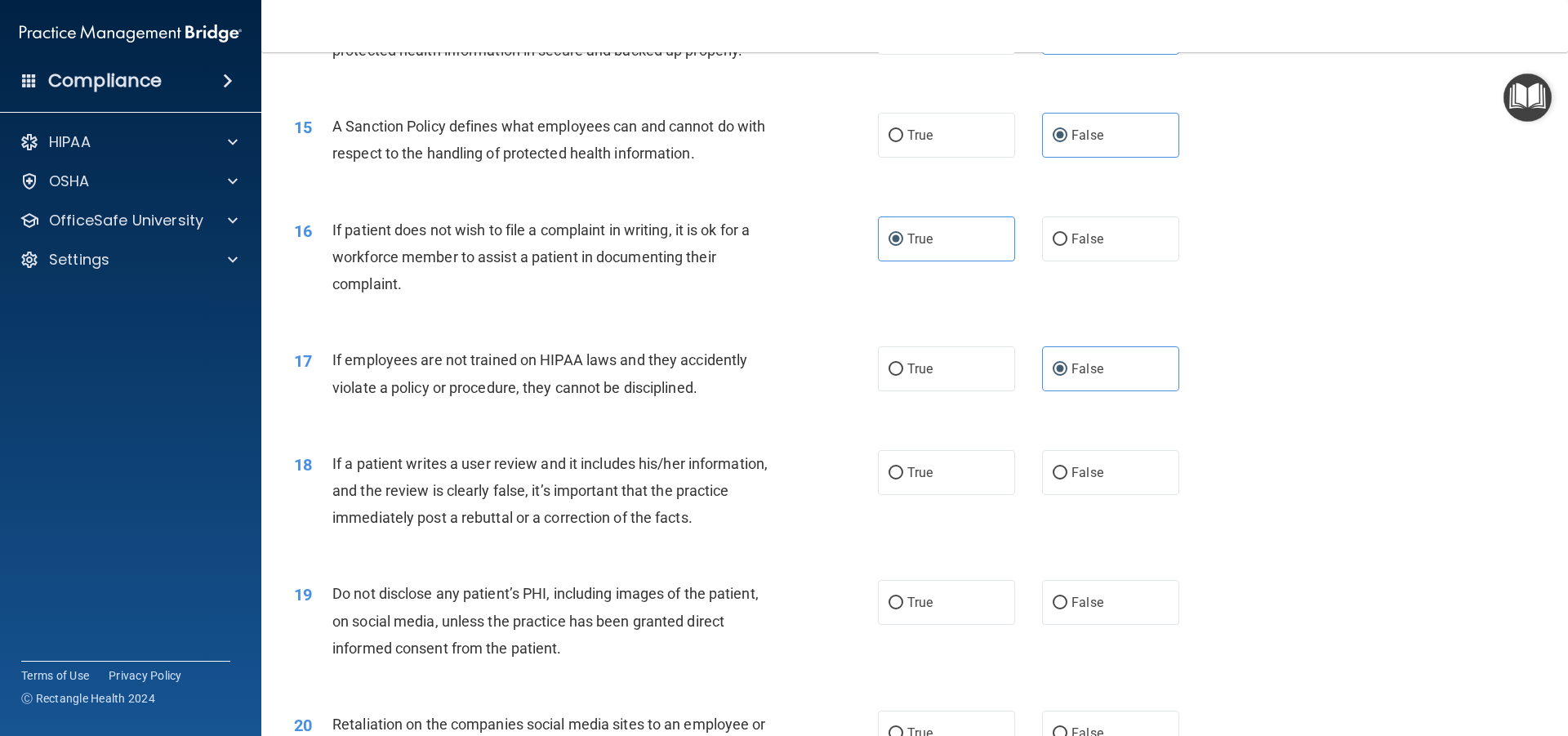scroll, scrollTop: 1960, scrollLeft: 0, axis: vertical 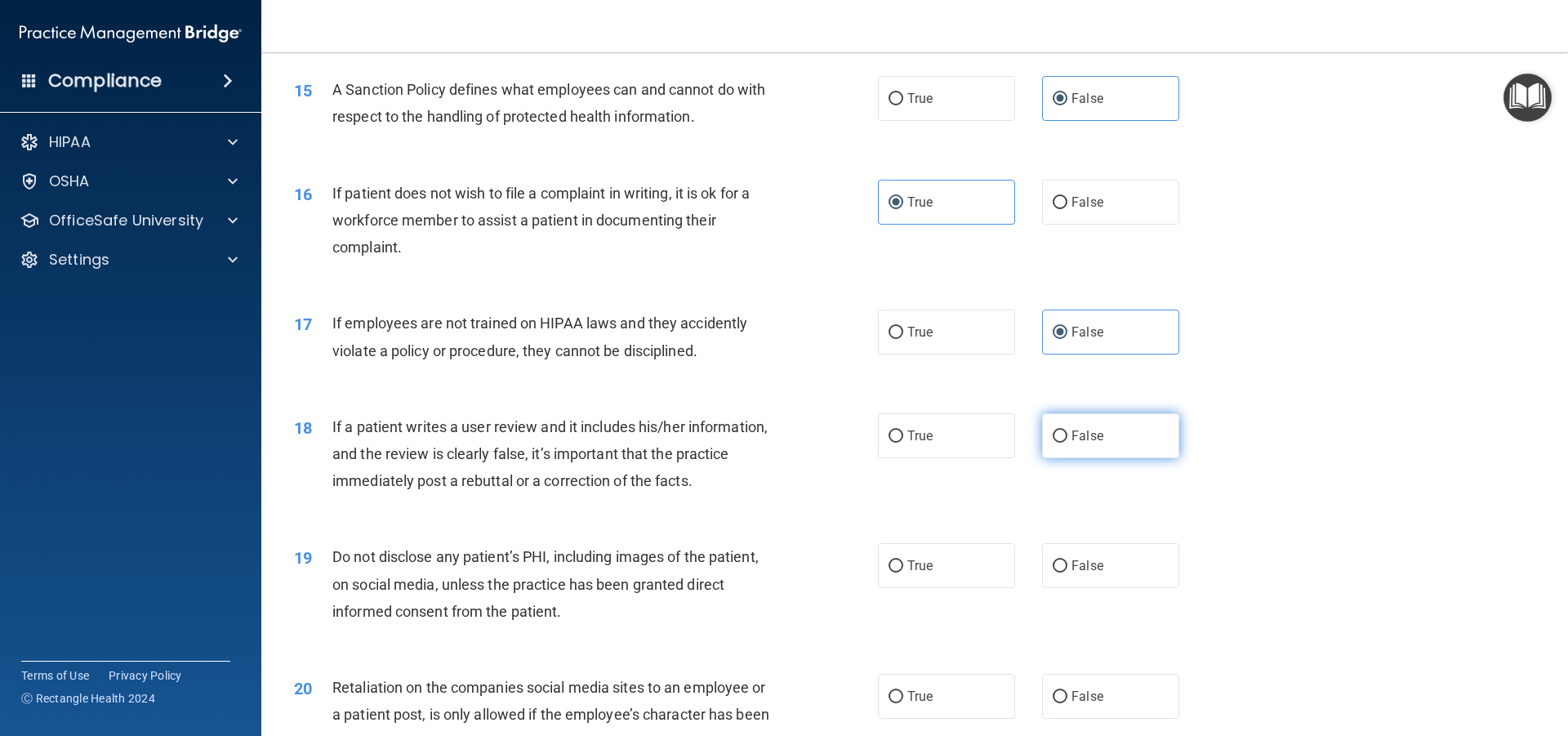 click on "False" at bounding box center (1087, 435) 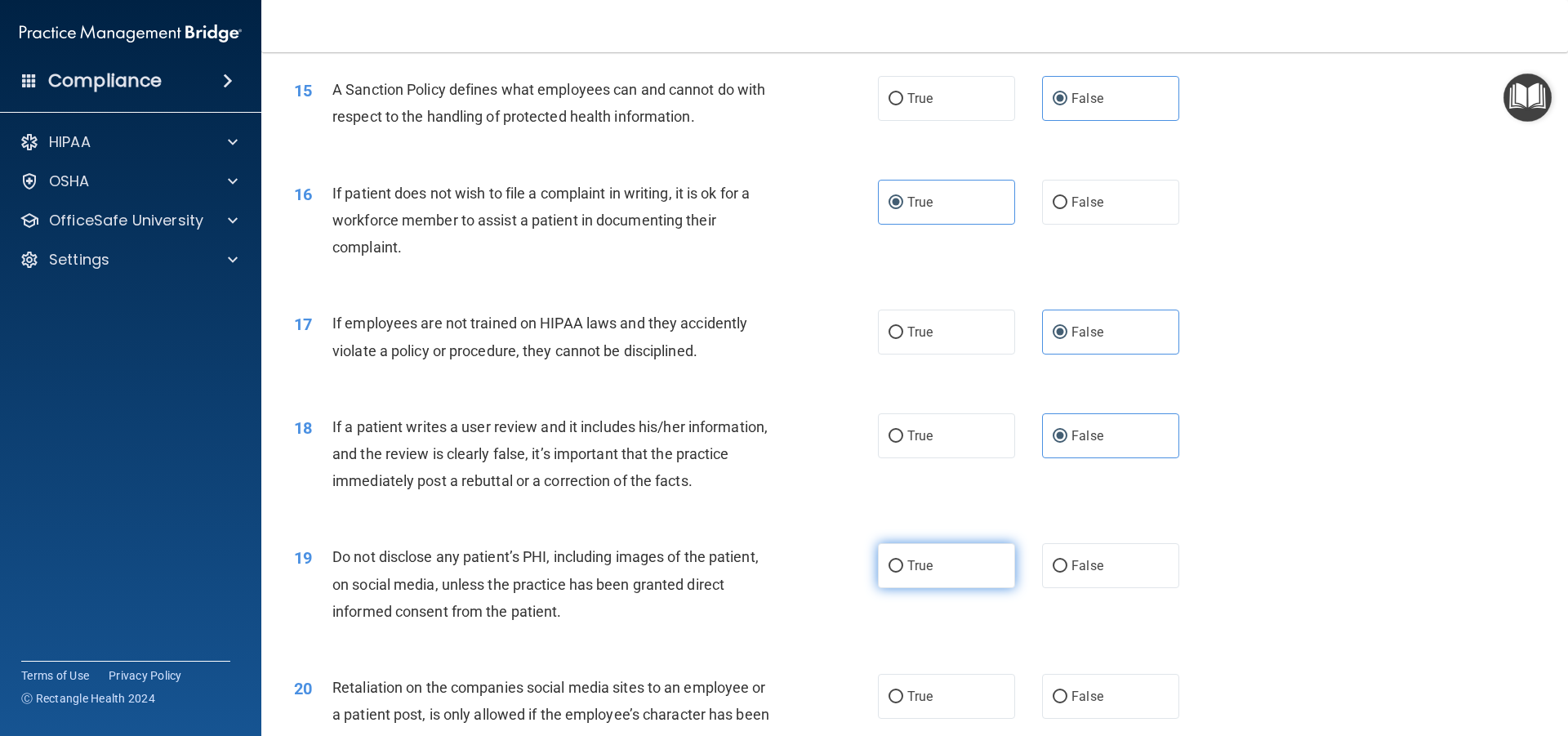 click on "True" at bounding box center (947, 565) 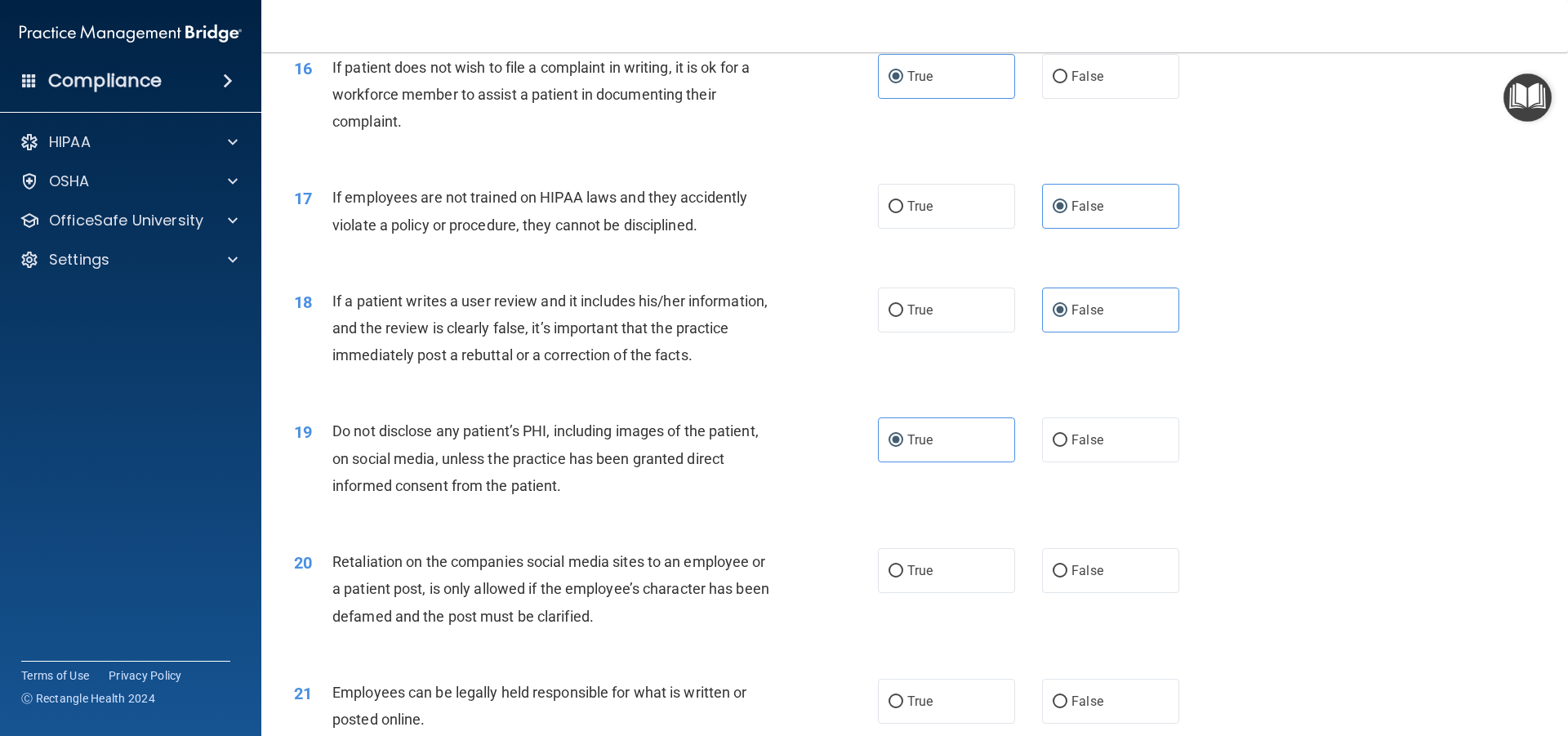 scroll, scrollTop: 2124, scrollLeft: 0, axis: vertical 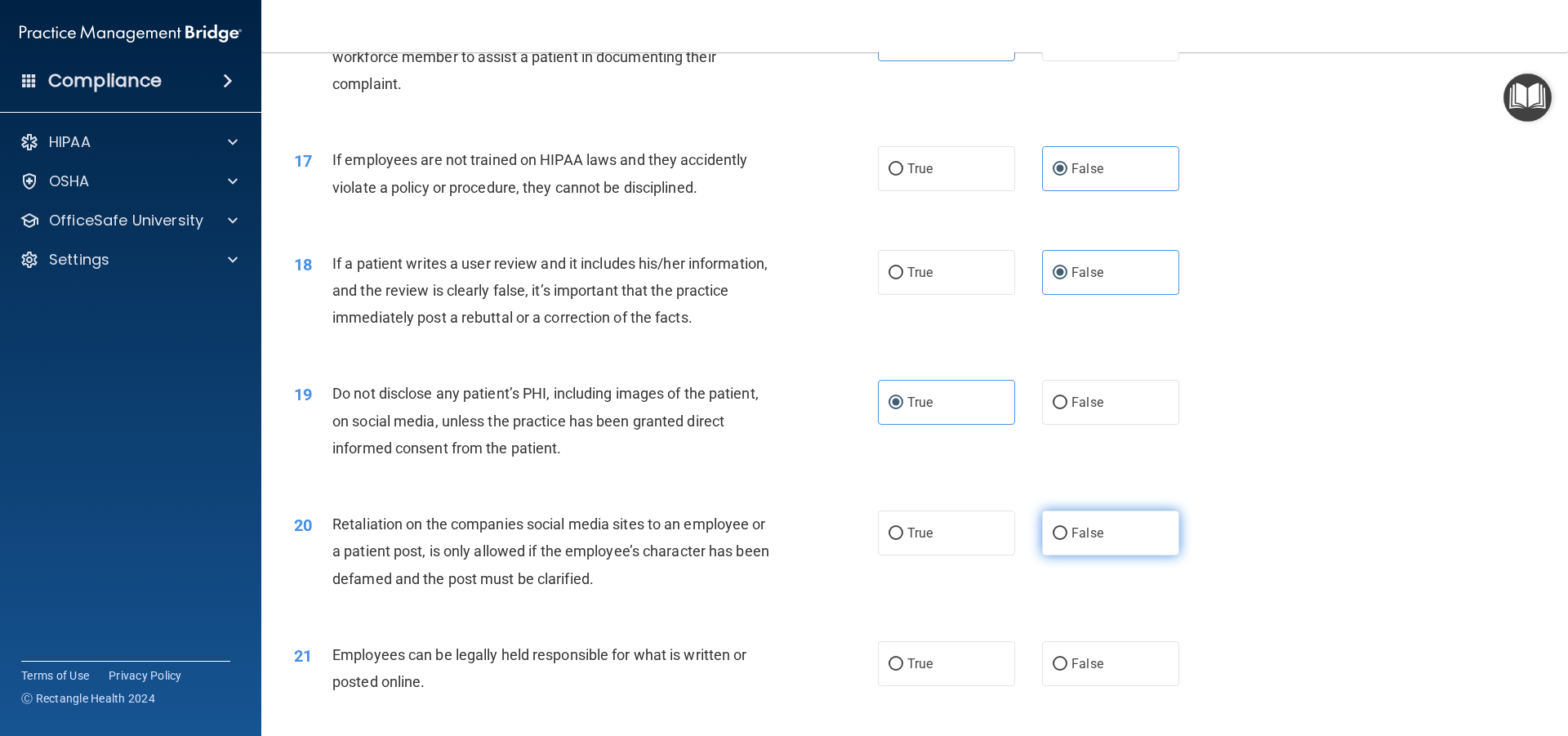 click on "False" at bounding box center (1111, 533) 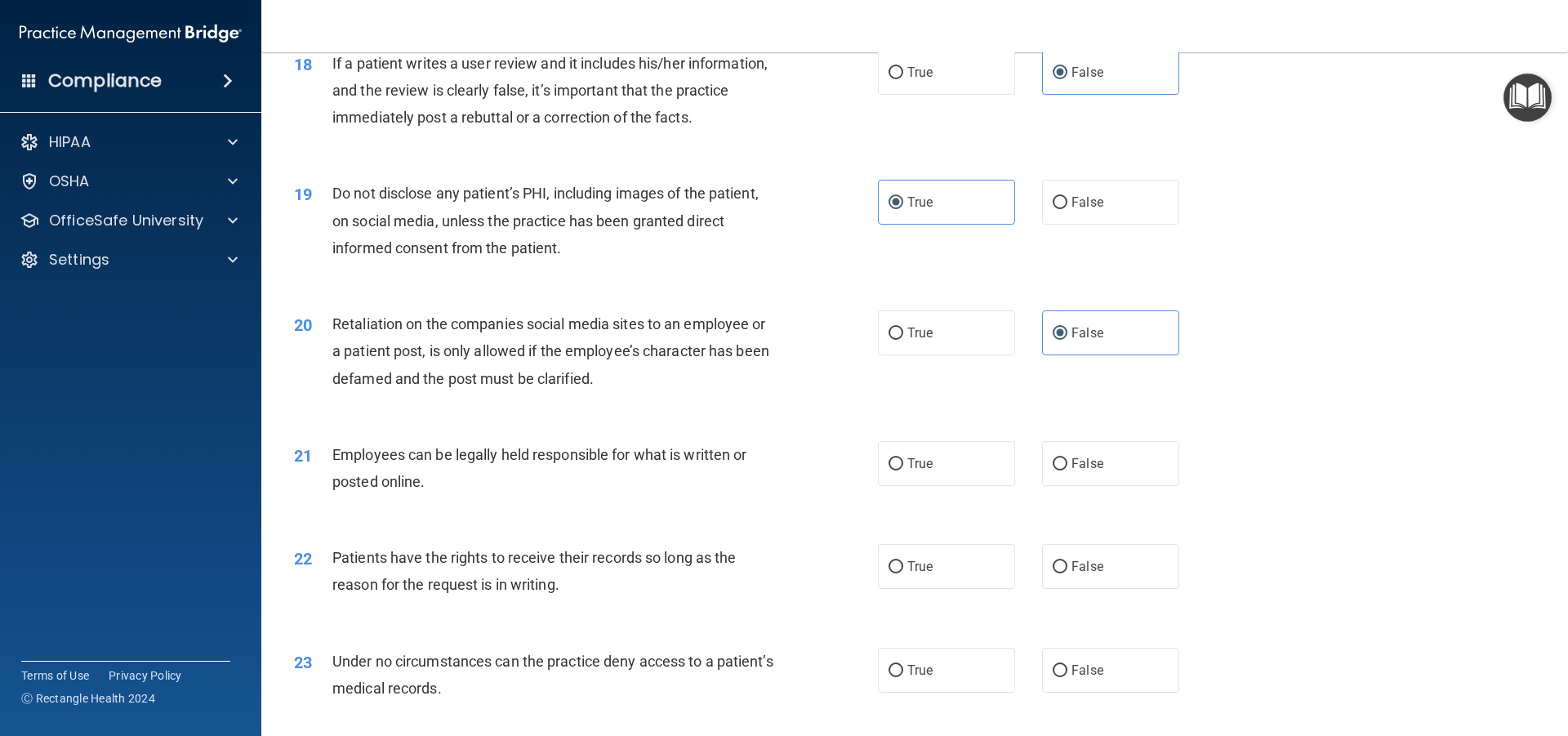 scroll, scrollTop: 2369, scrollLeft: 0, axis: vertical 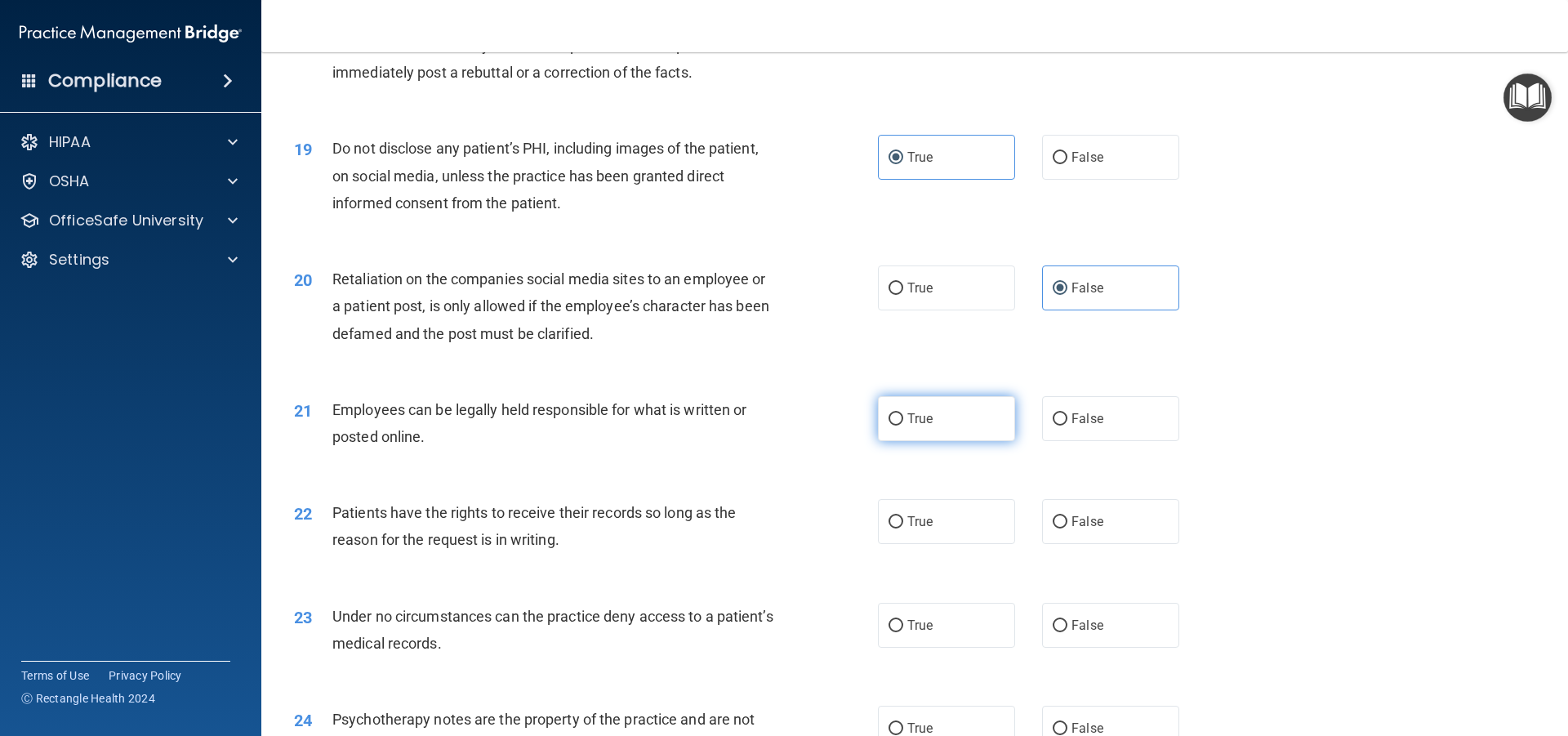 click on "True" at bounding box center (947, 418) 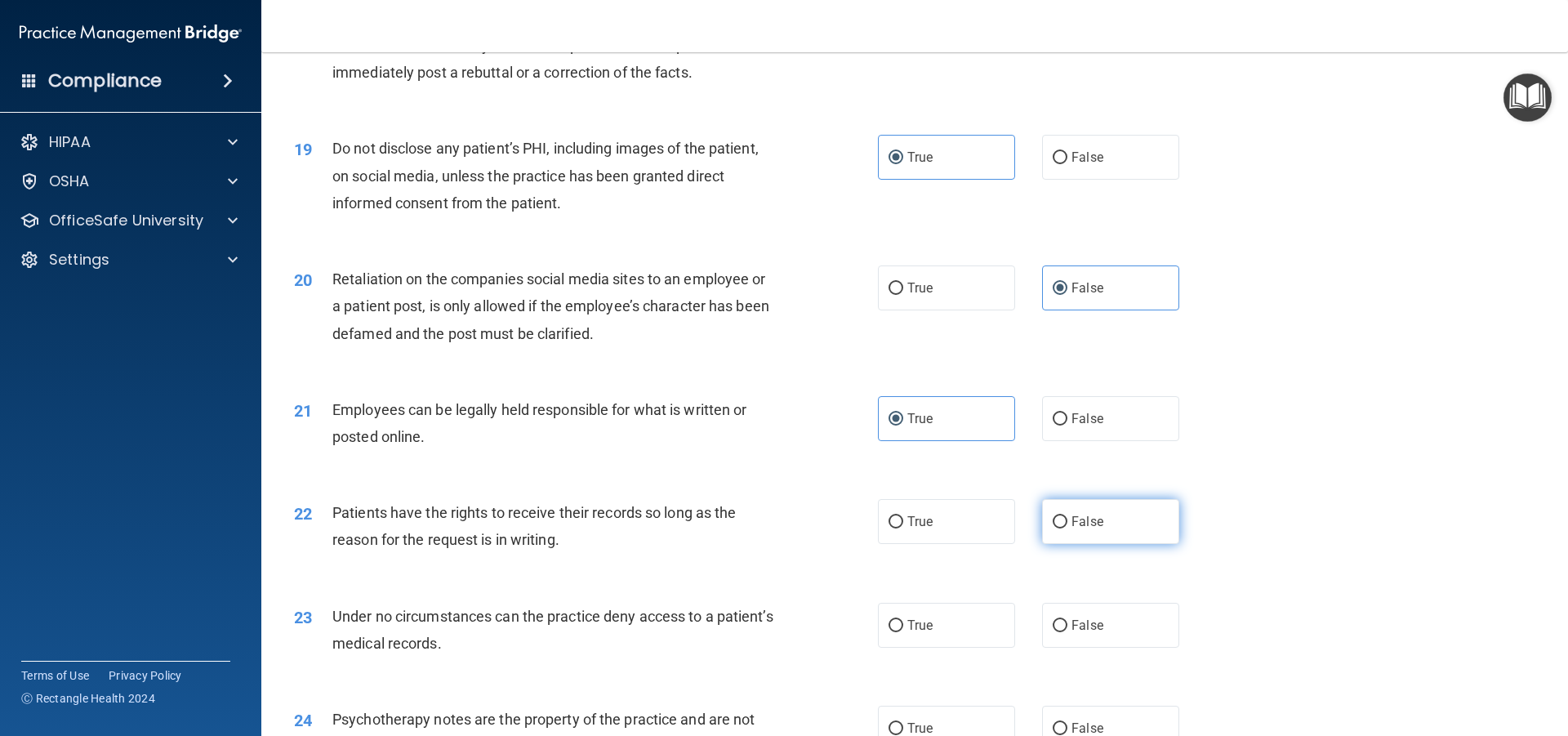 click on "False" at bounding box center (1111, 521) 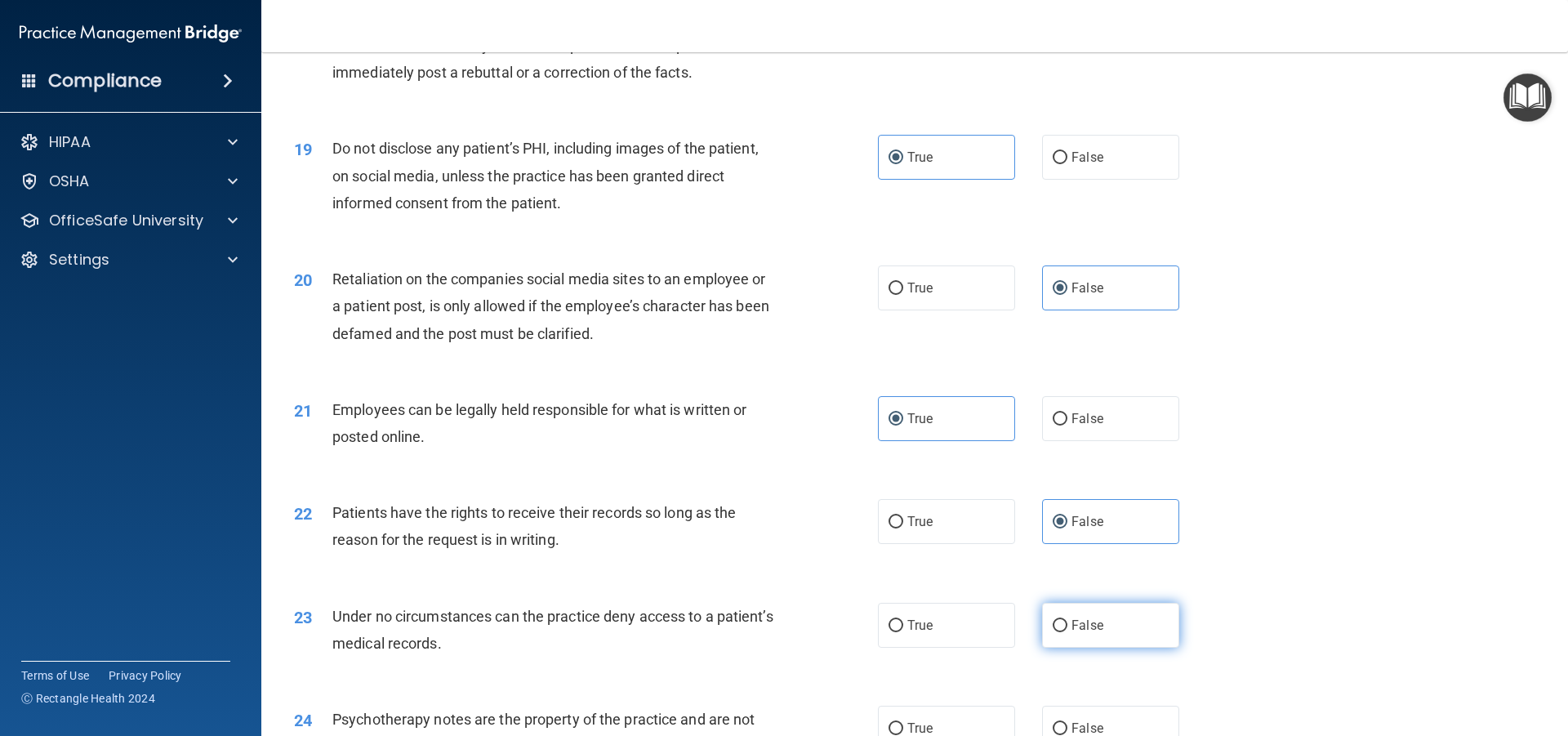 click on "False" at bounding box center (1111, 625) 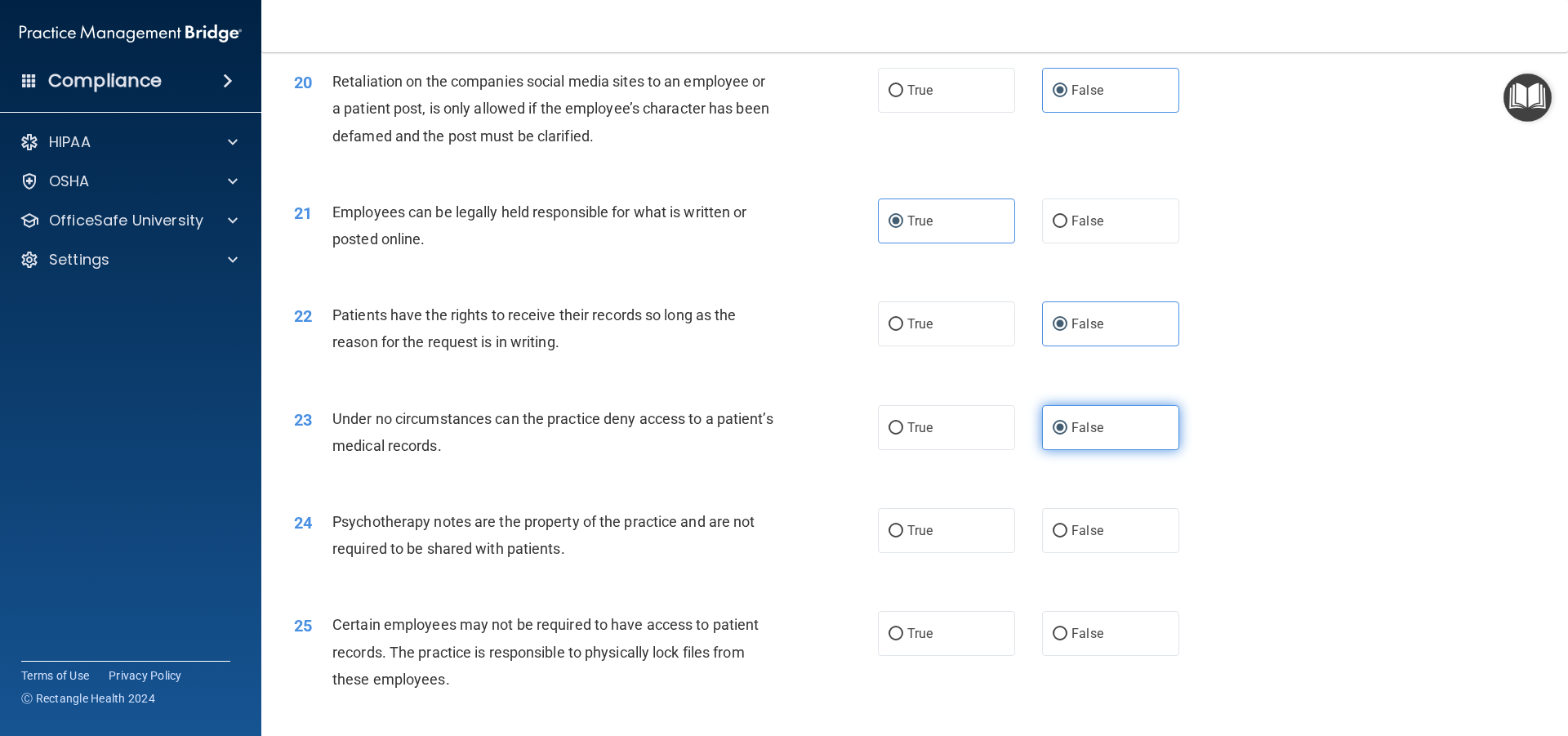 scroll, scrollTop: 2696, scrollLeft: 0, axis: vertical 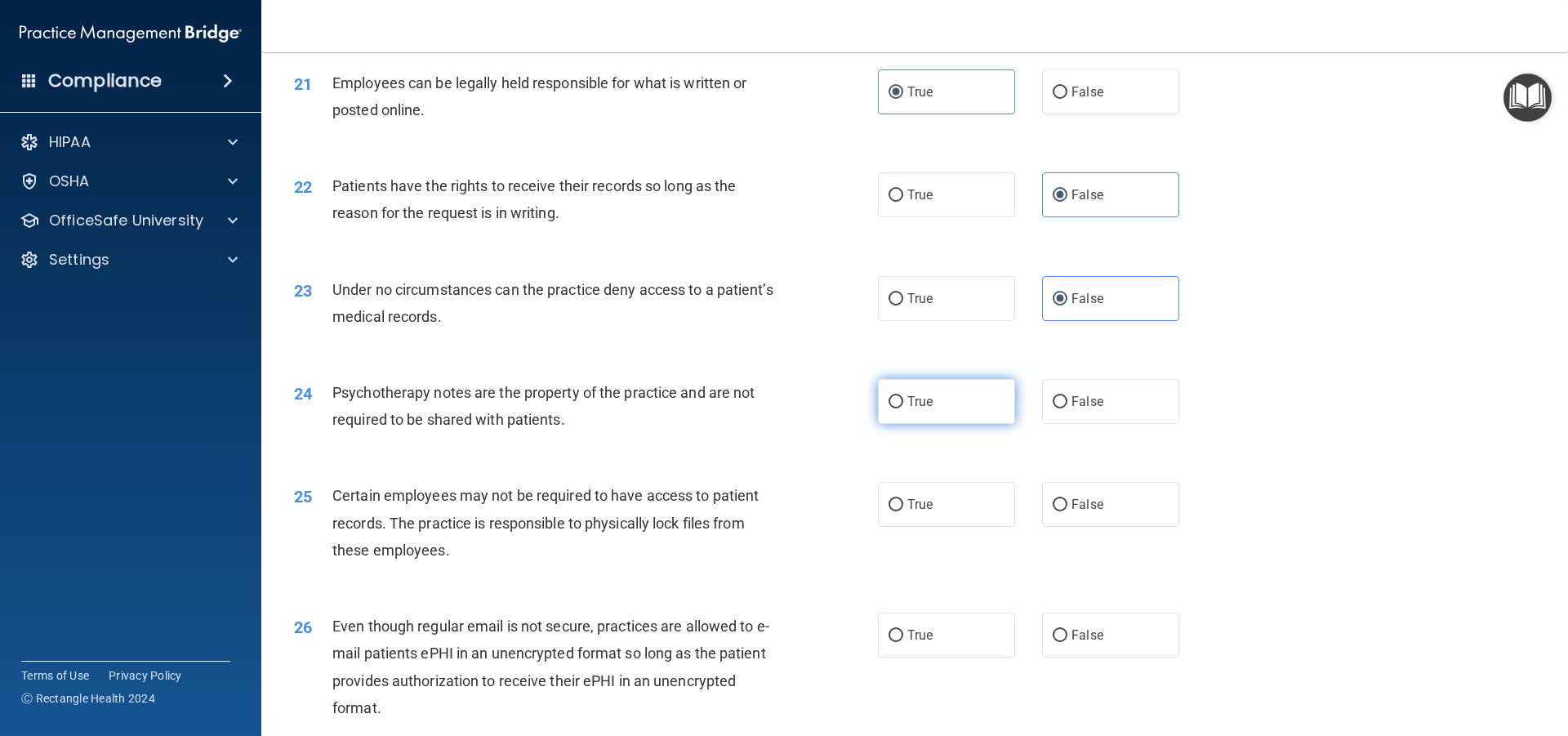 click on "True" at bounding box center (947, 401) 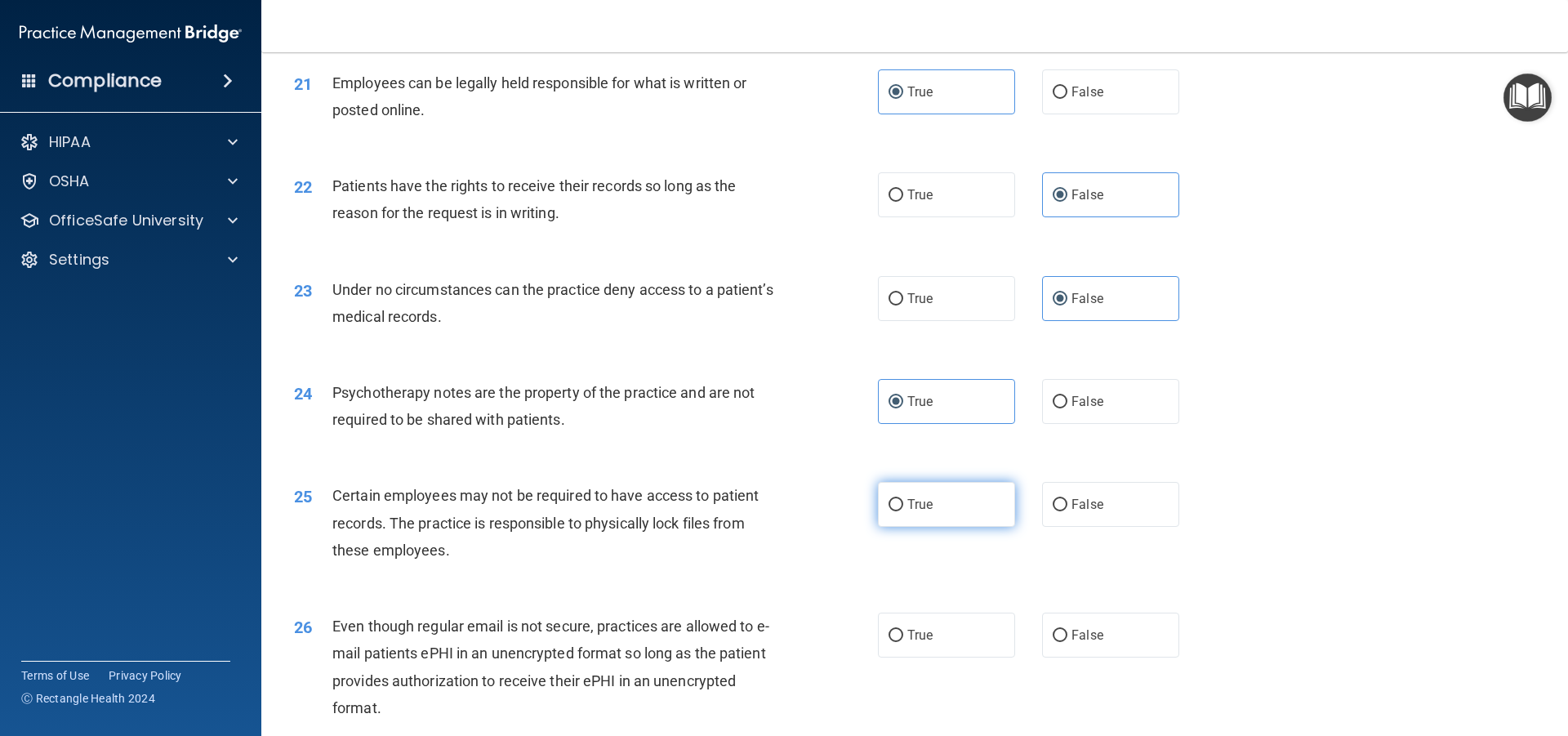 click on "True" at bounding box center [947, 504] 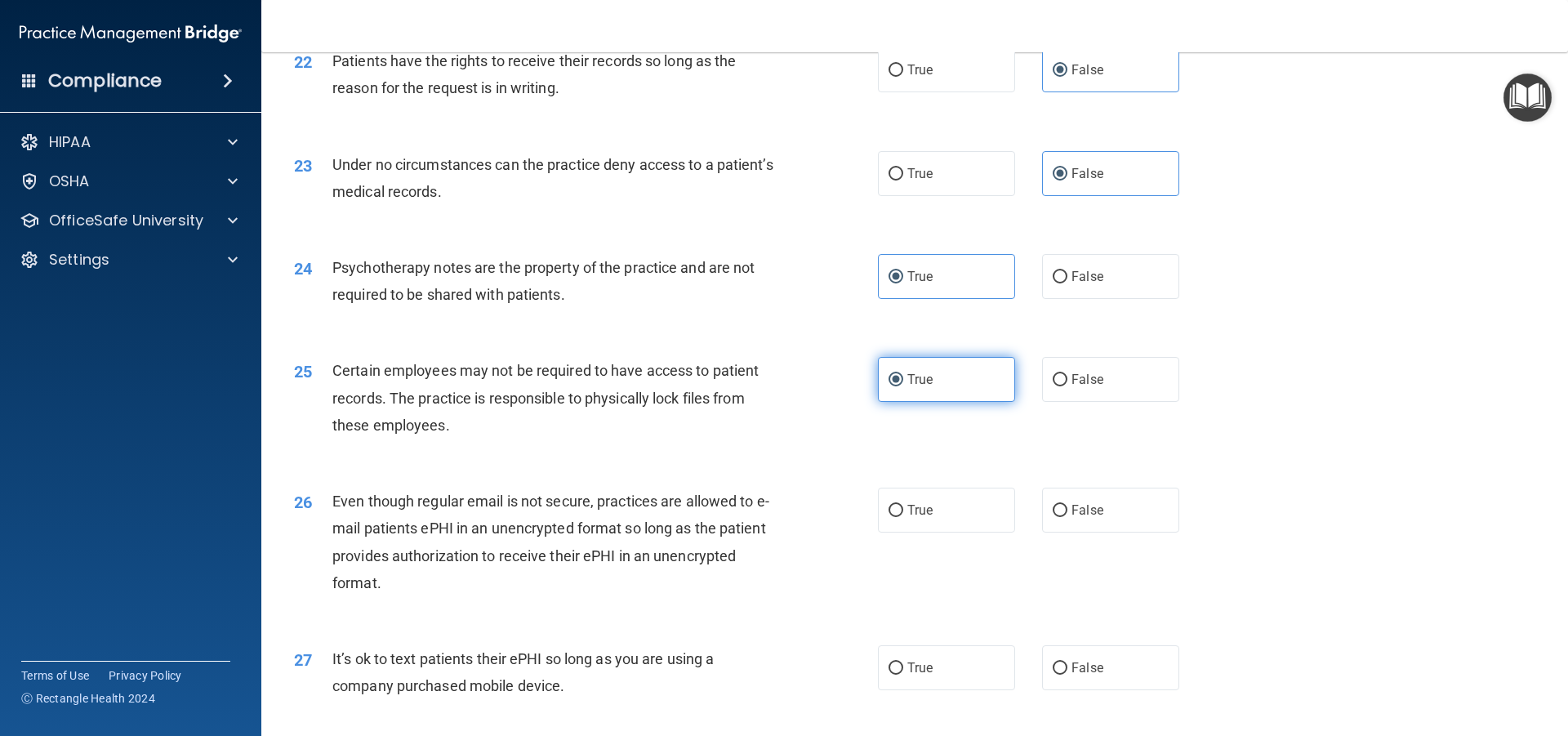 scroll, scrollTop: 2859, scrollLeft: 0, axis: vertical 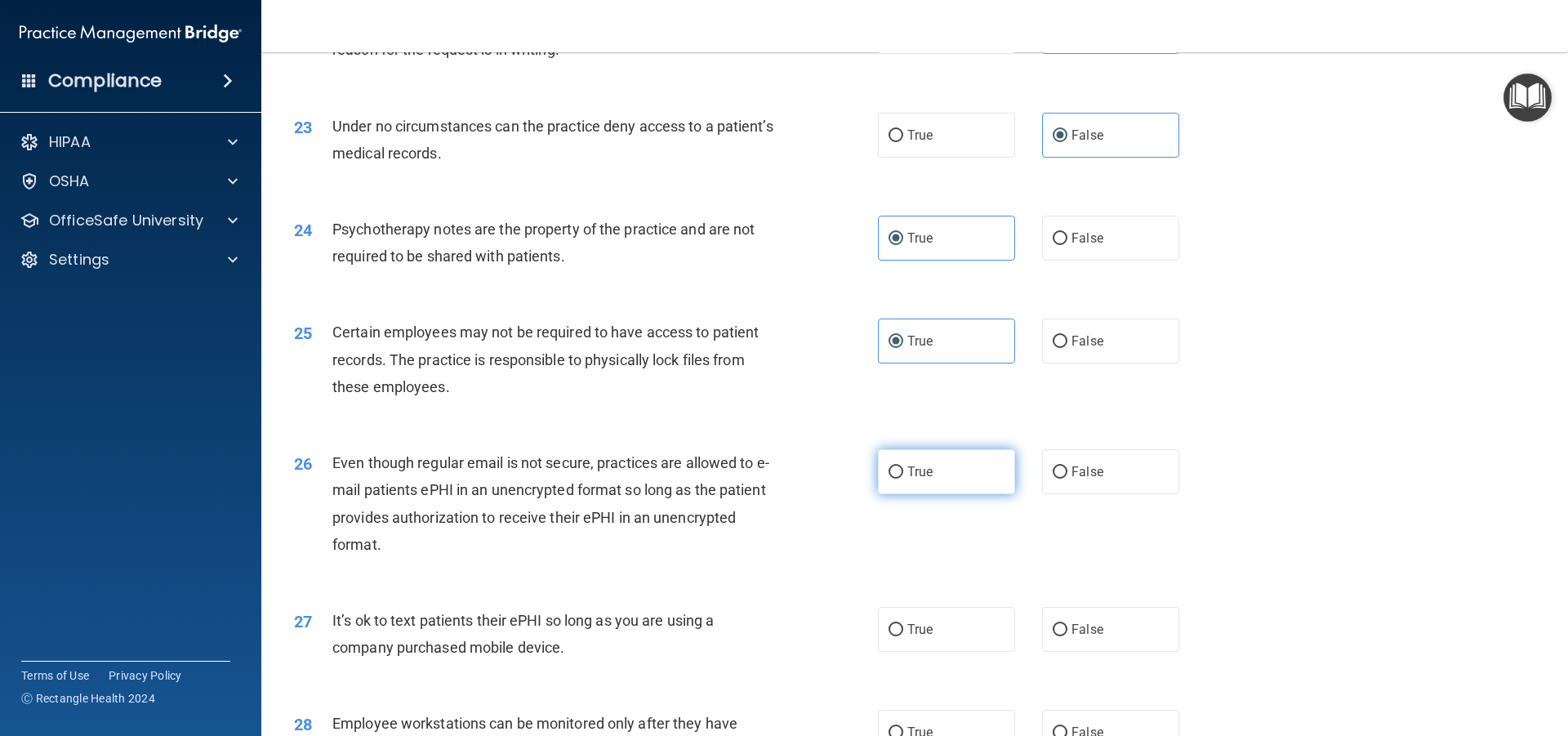 click on "True" at bounding box center [947, 471] 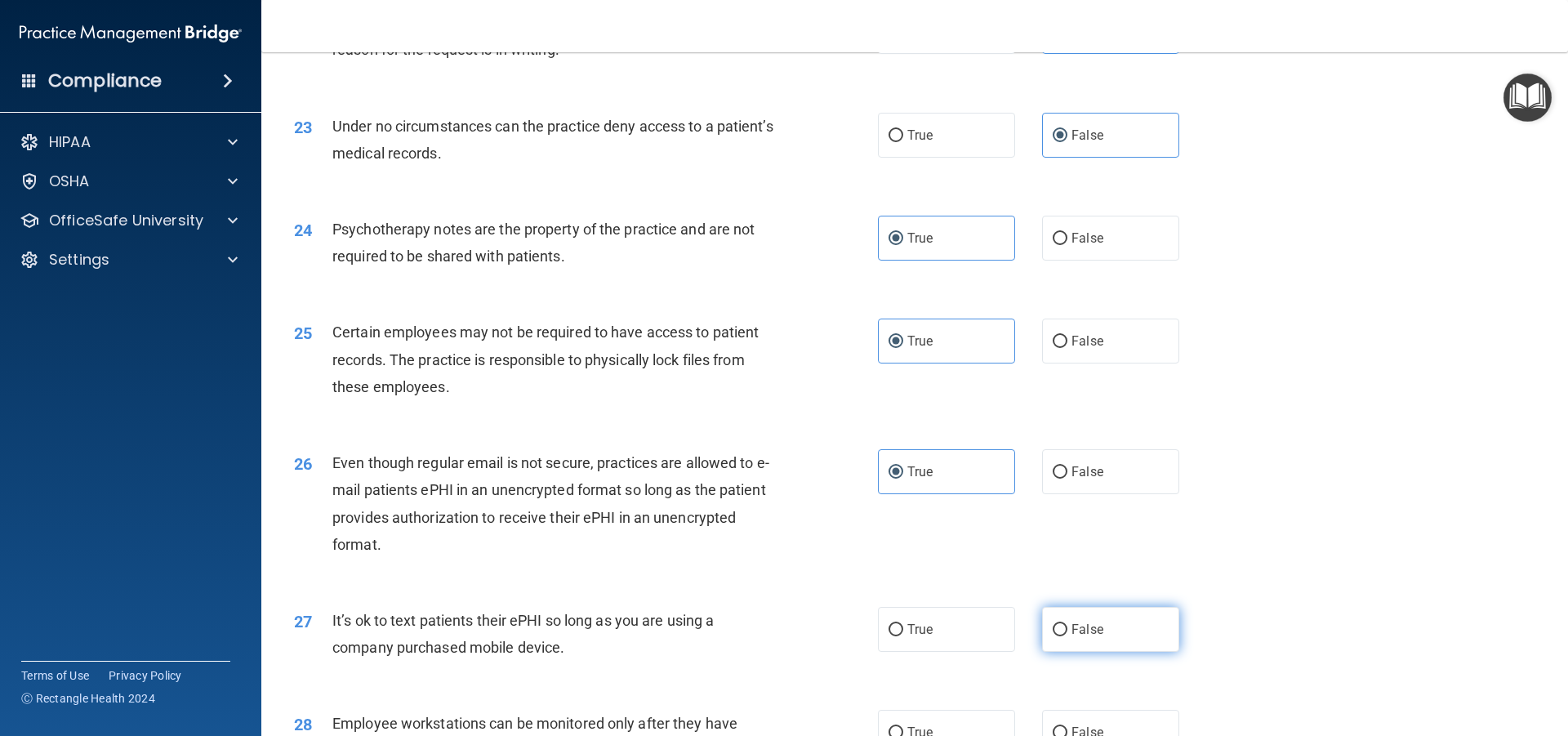 click on "False" at bounding box center [1111, 629] 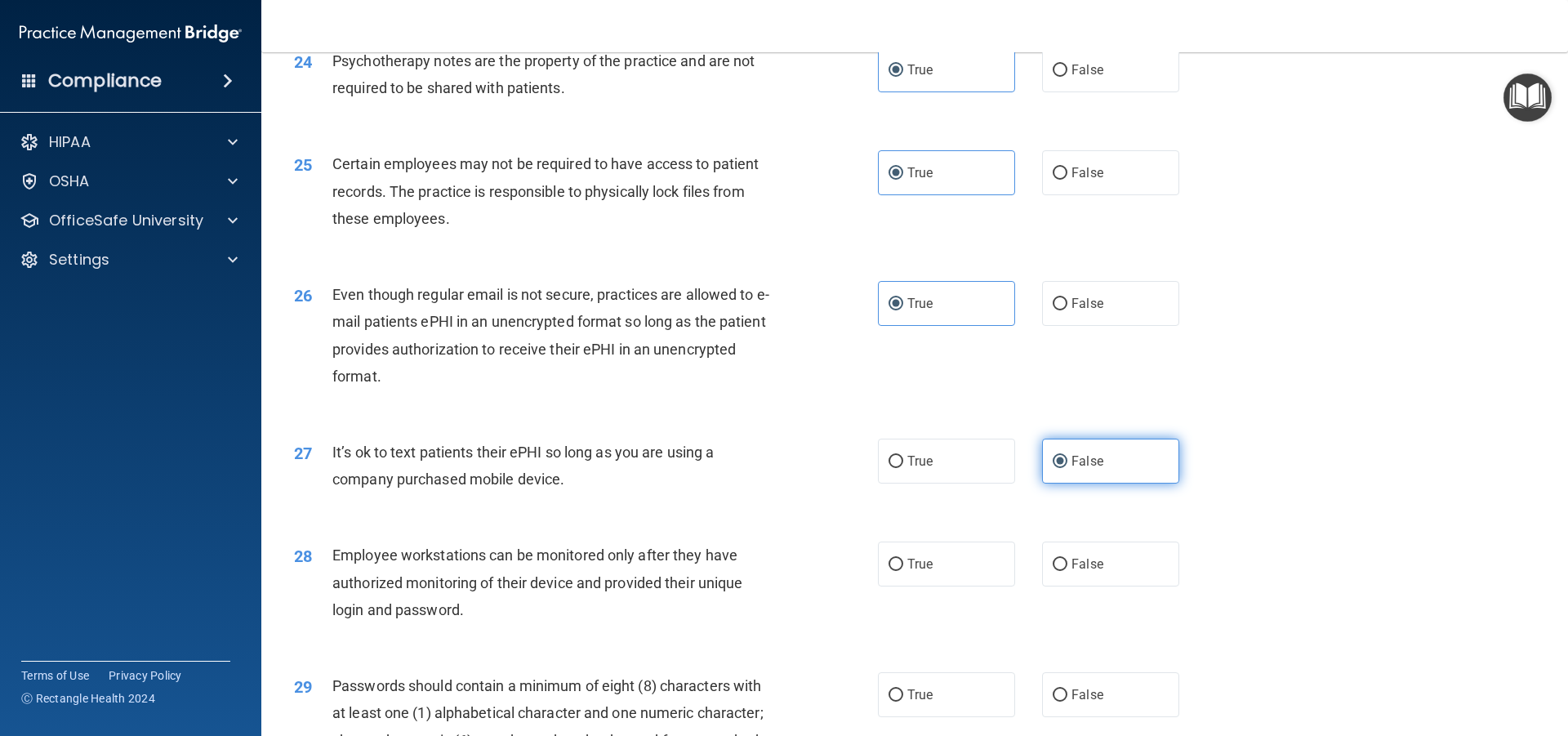 scroll, scrollTop: 3104, scrollLeft: 0, axis: vertical 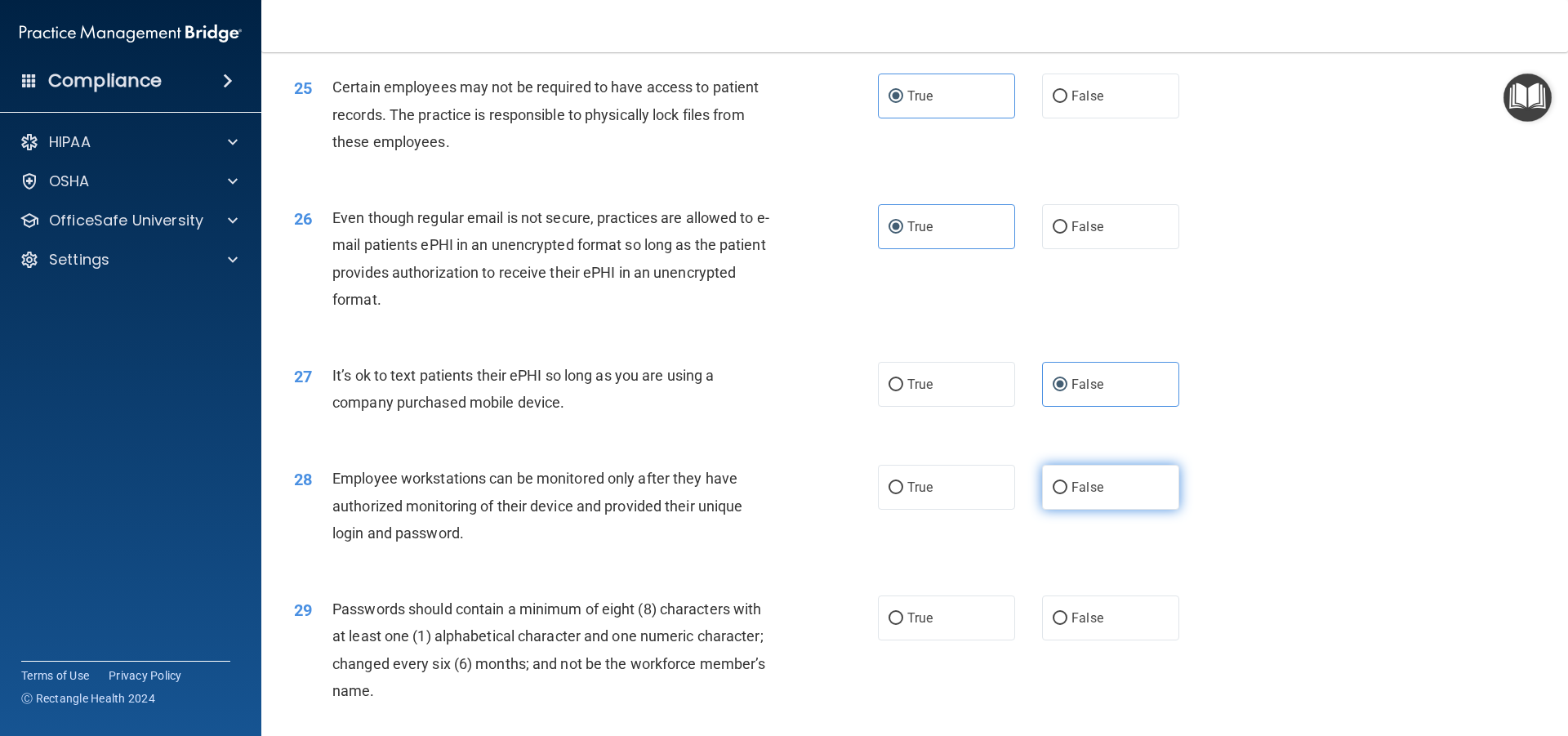 click on "False" at bounding box center (1087, 487) 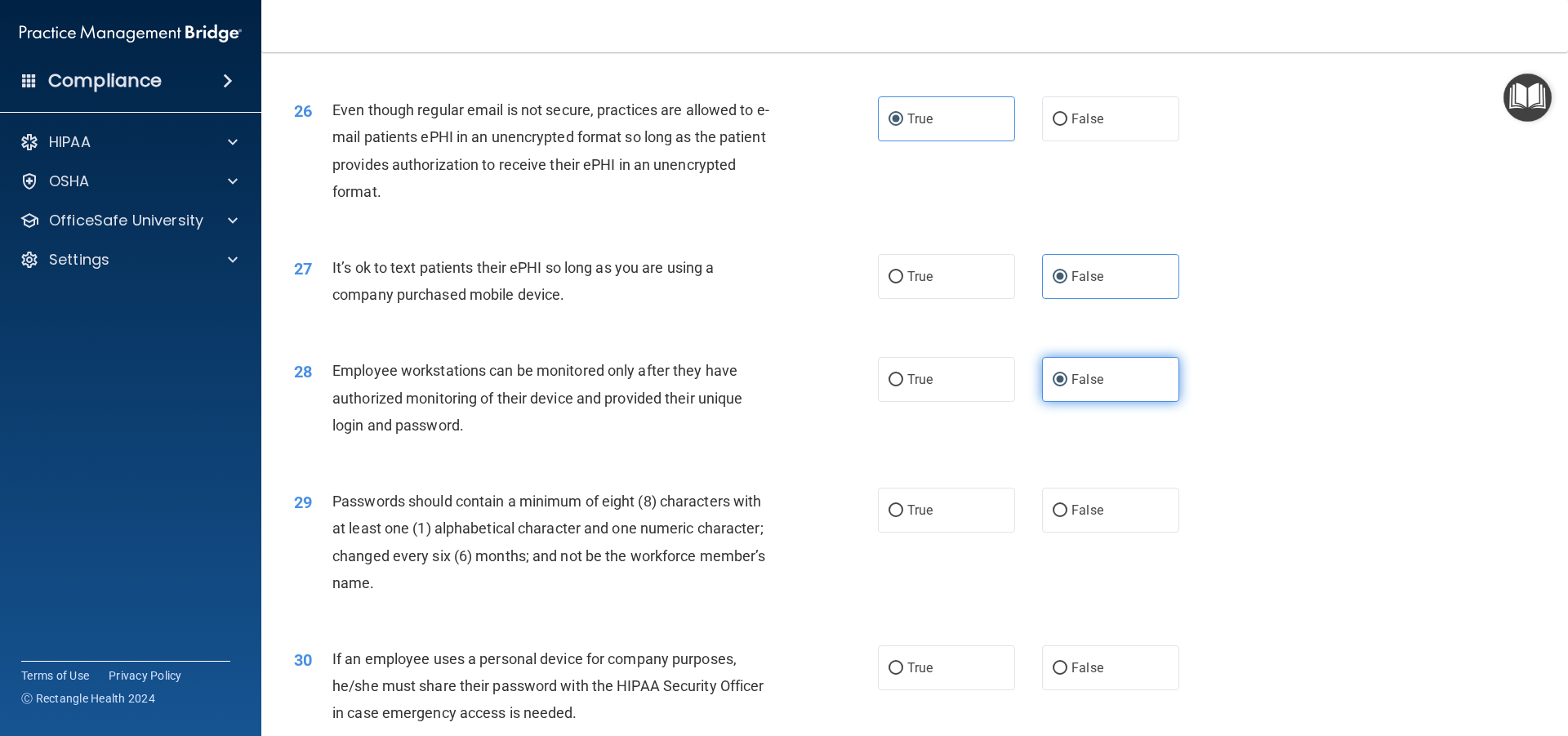 scroll, scrollTop: 3267, scrollLeft: 0, axis: vertical 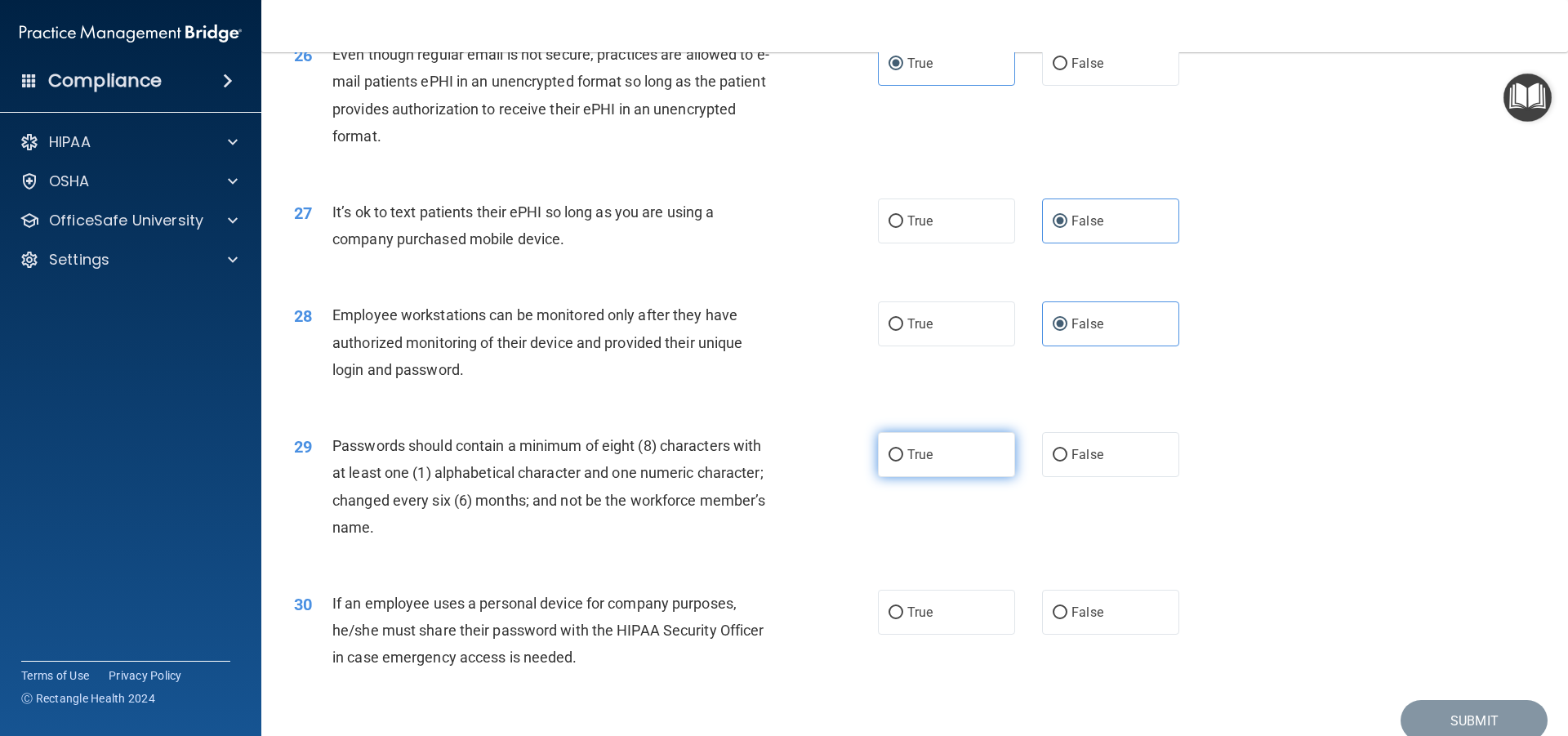 click on "True" at bounding box center [947, 454] 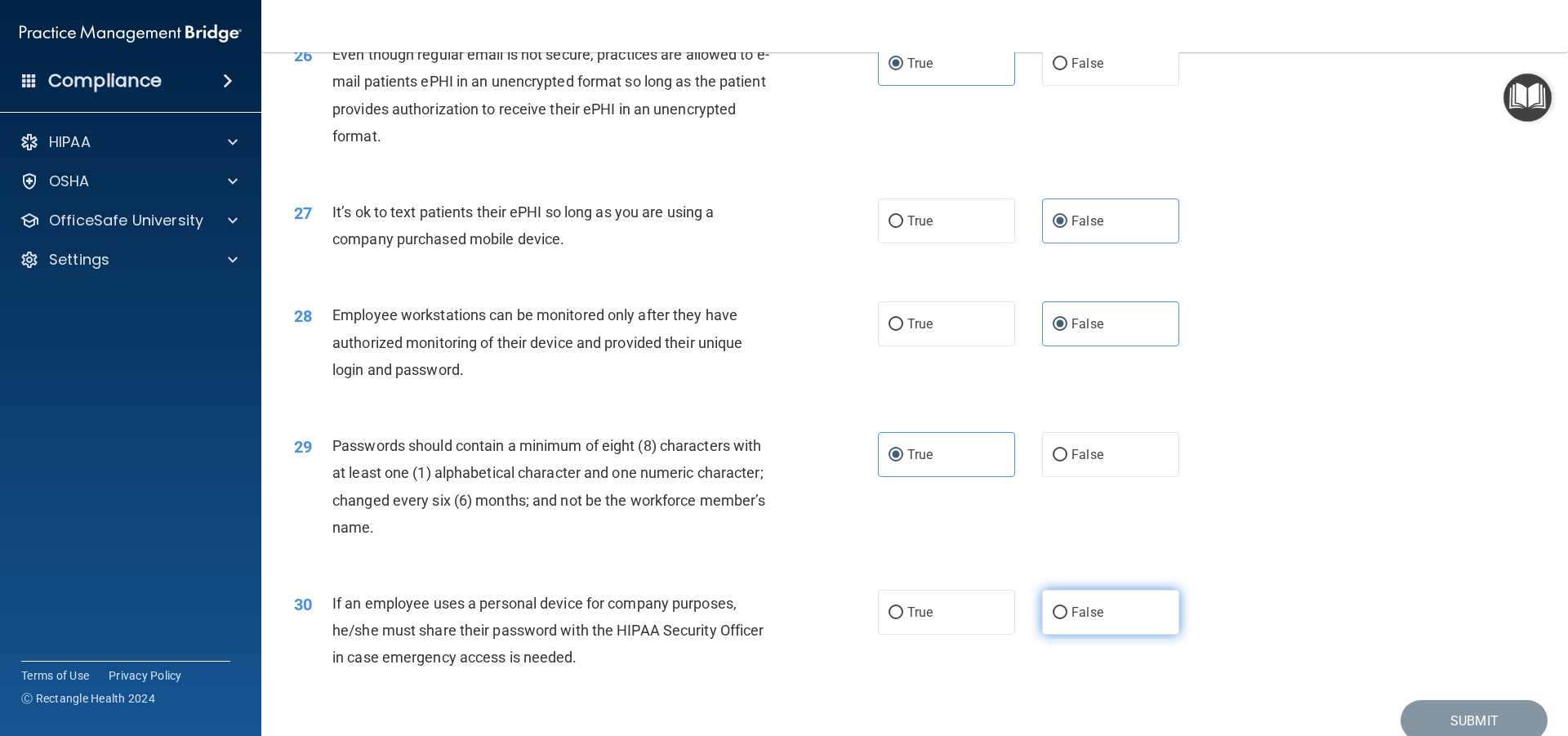 click on "False" at bounding box center [1111, 612] 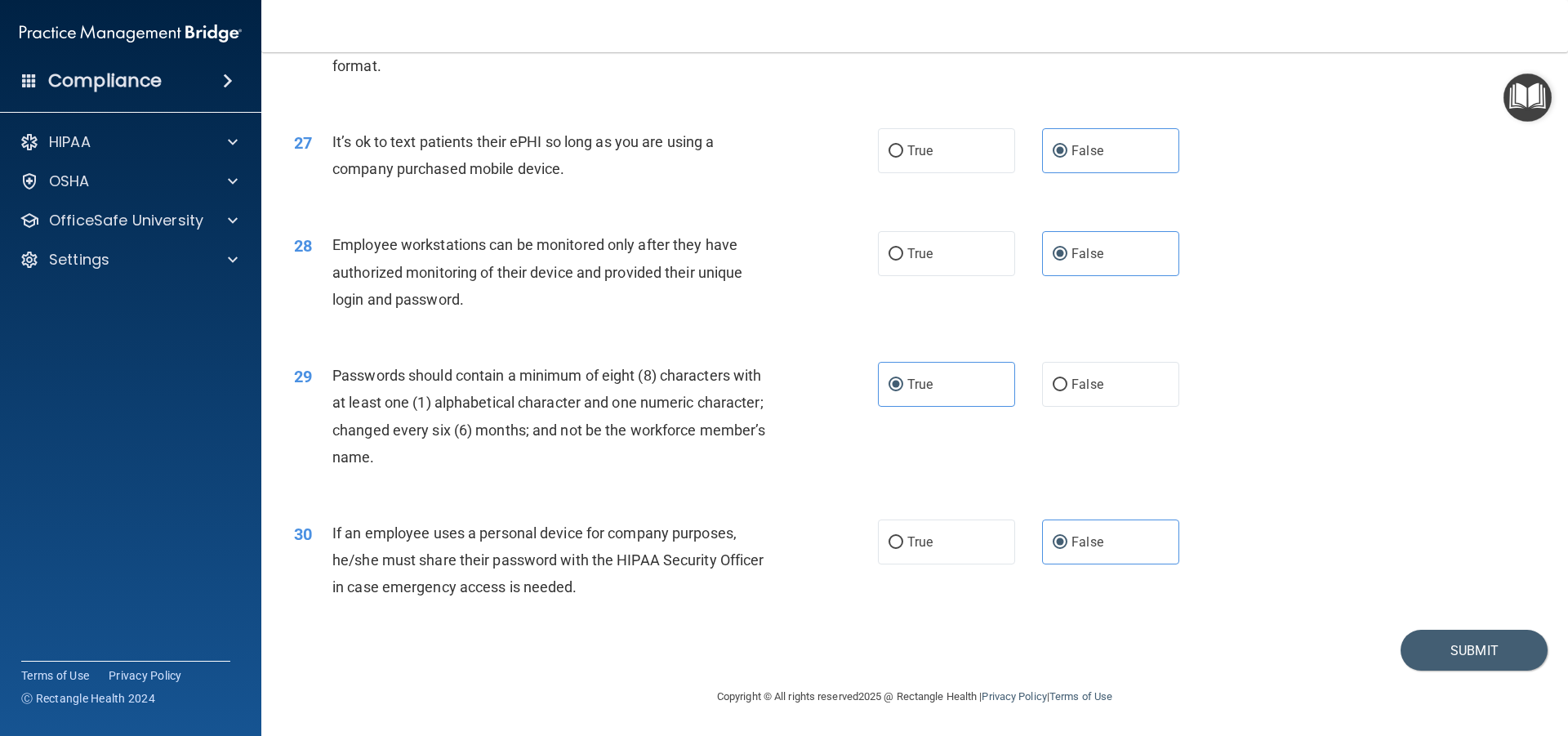 scroll, scrollTop: 3365, scrollLeft: 0, axis: vertical 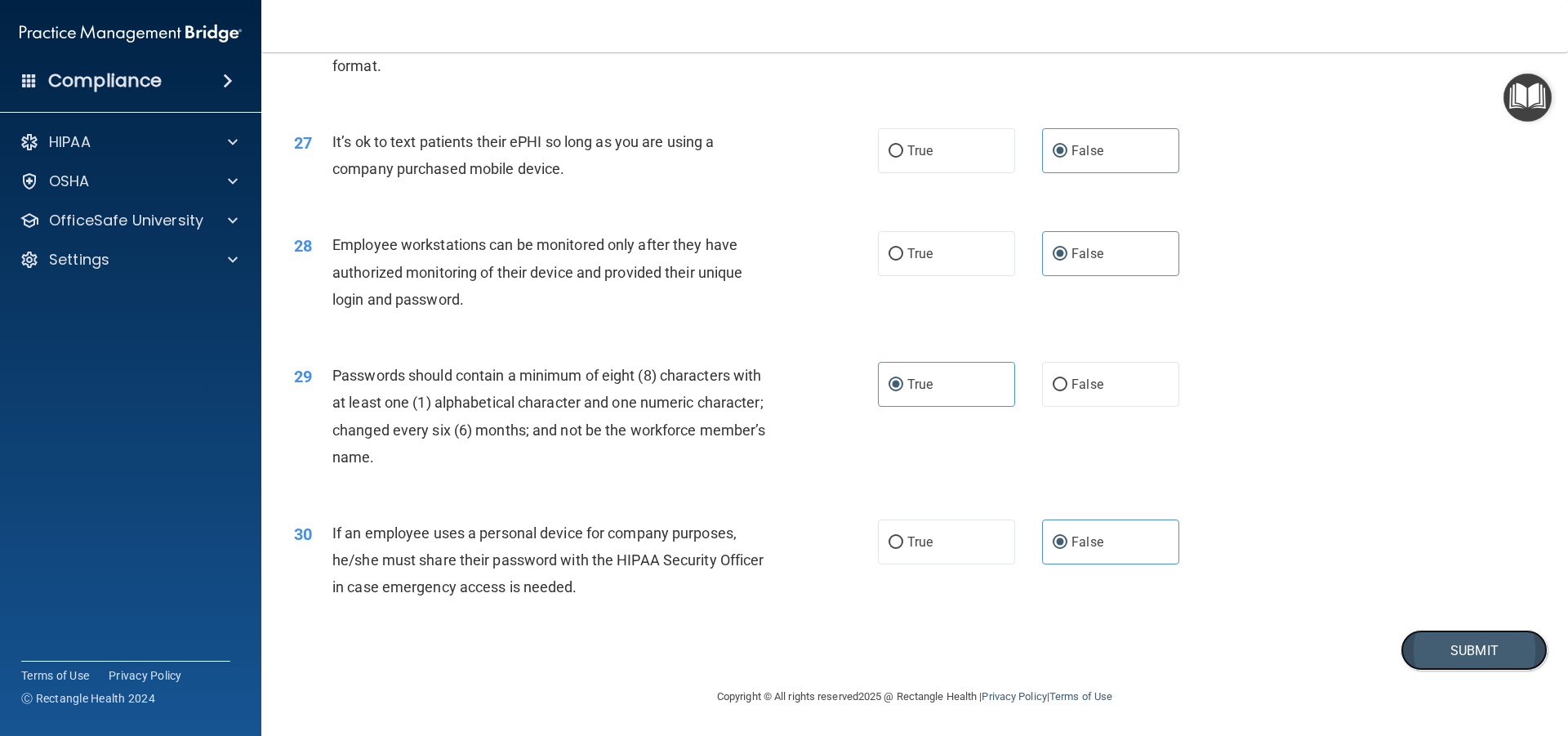click on "Submit" at bounding box center [1474, 650] 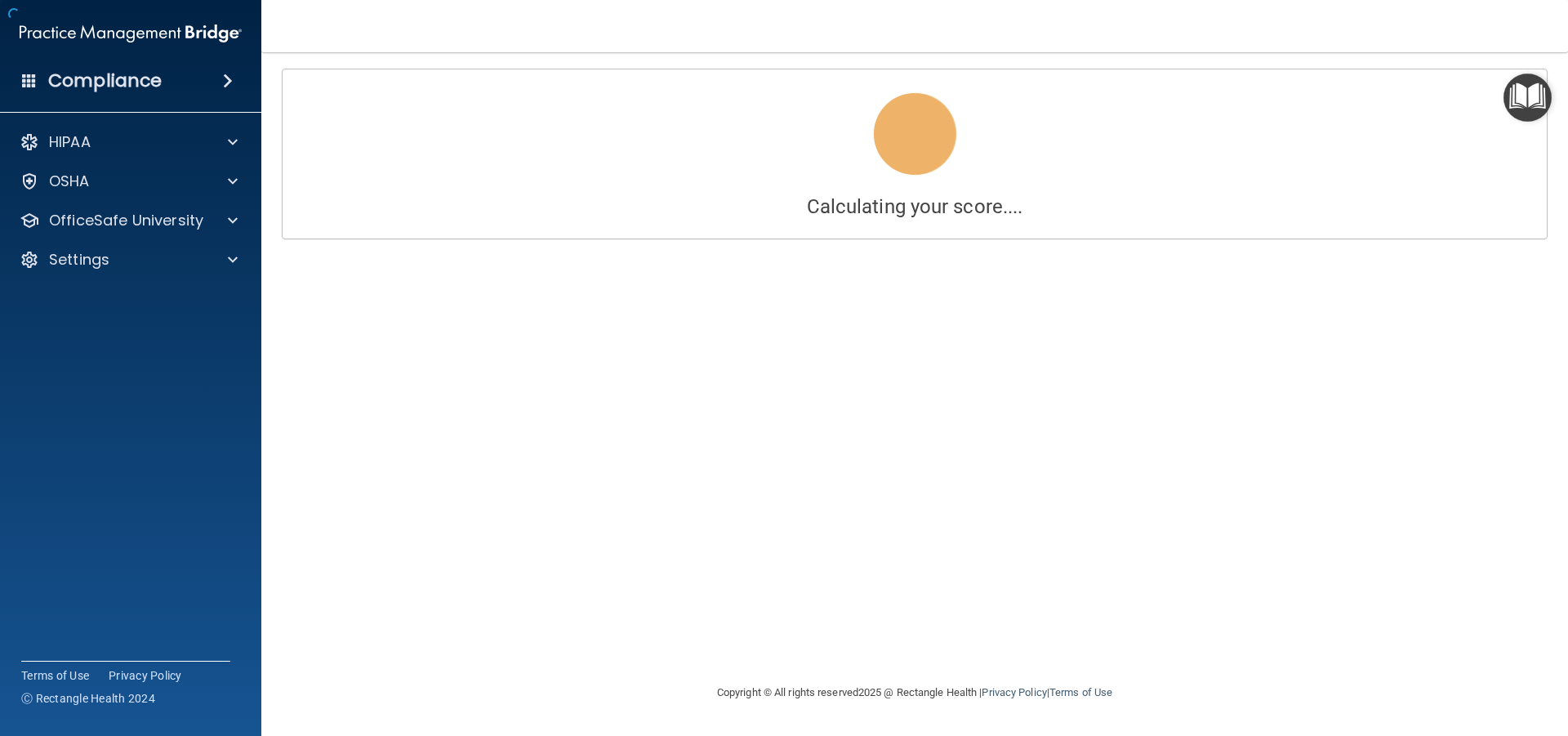 scroll, scrollTop: 0, scrollLeft: 0, axis: both 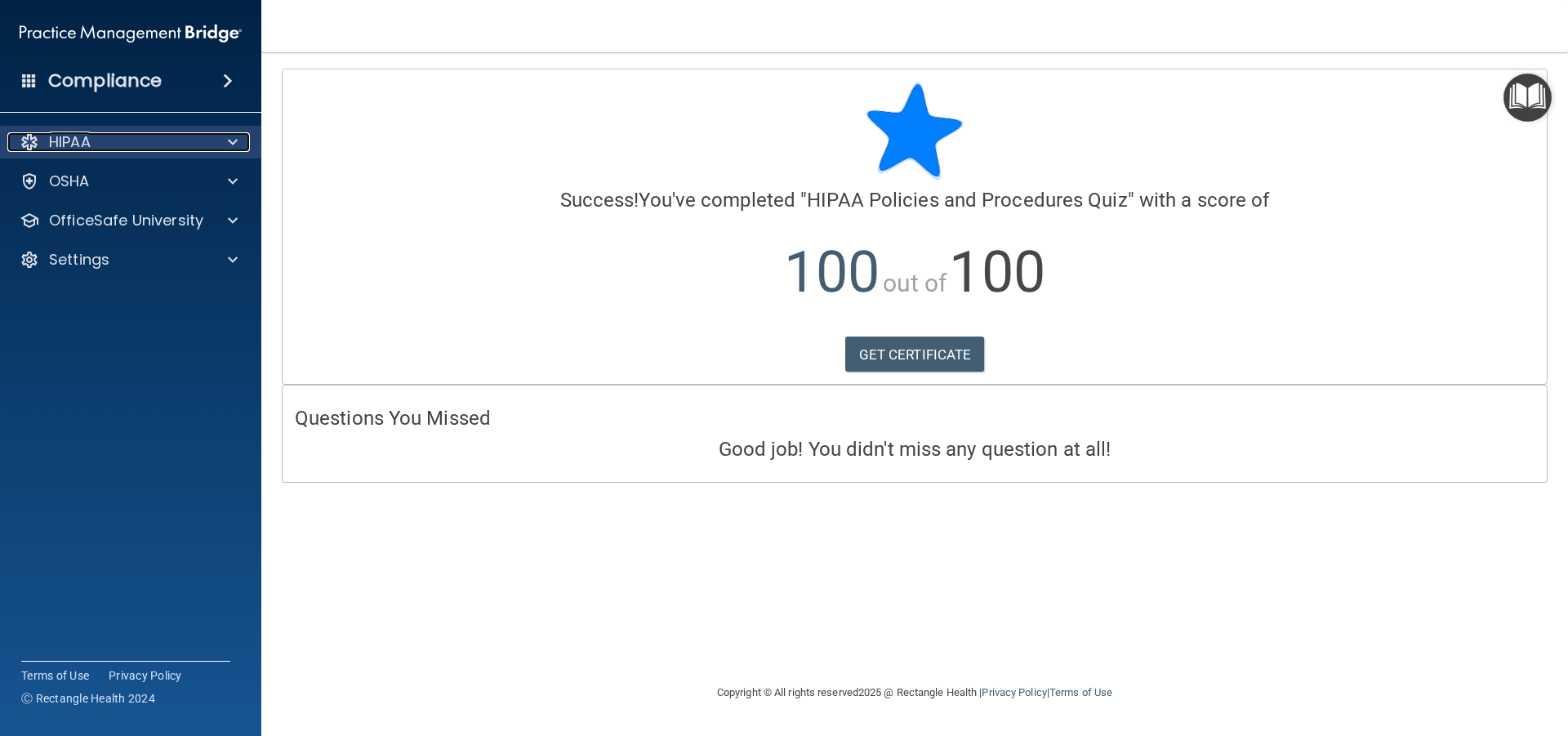 click at bounding box center (230, 142) 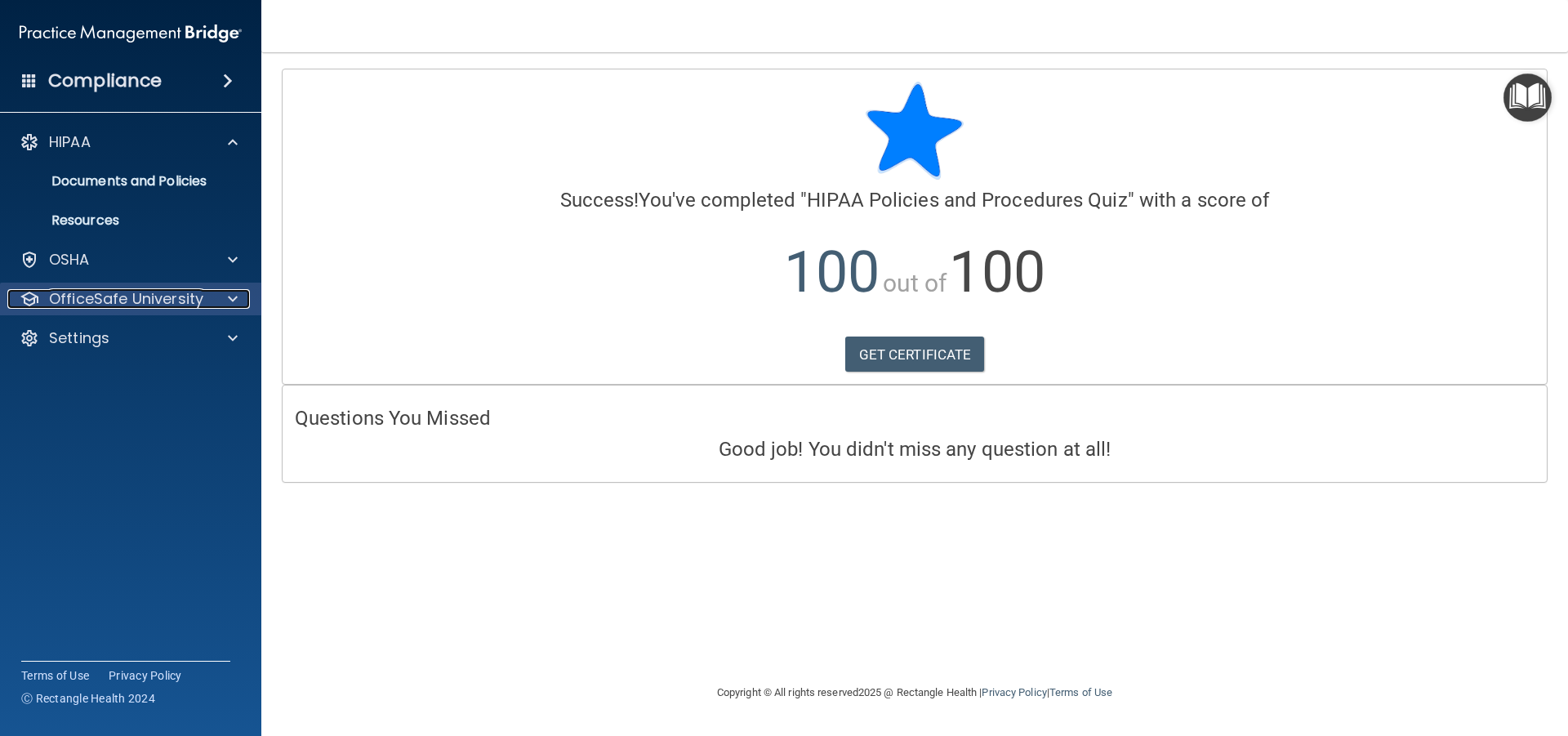 click on "OfficeSafe University" at bounding box center (126, 299) 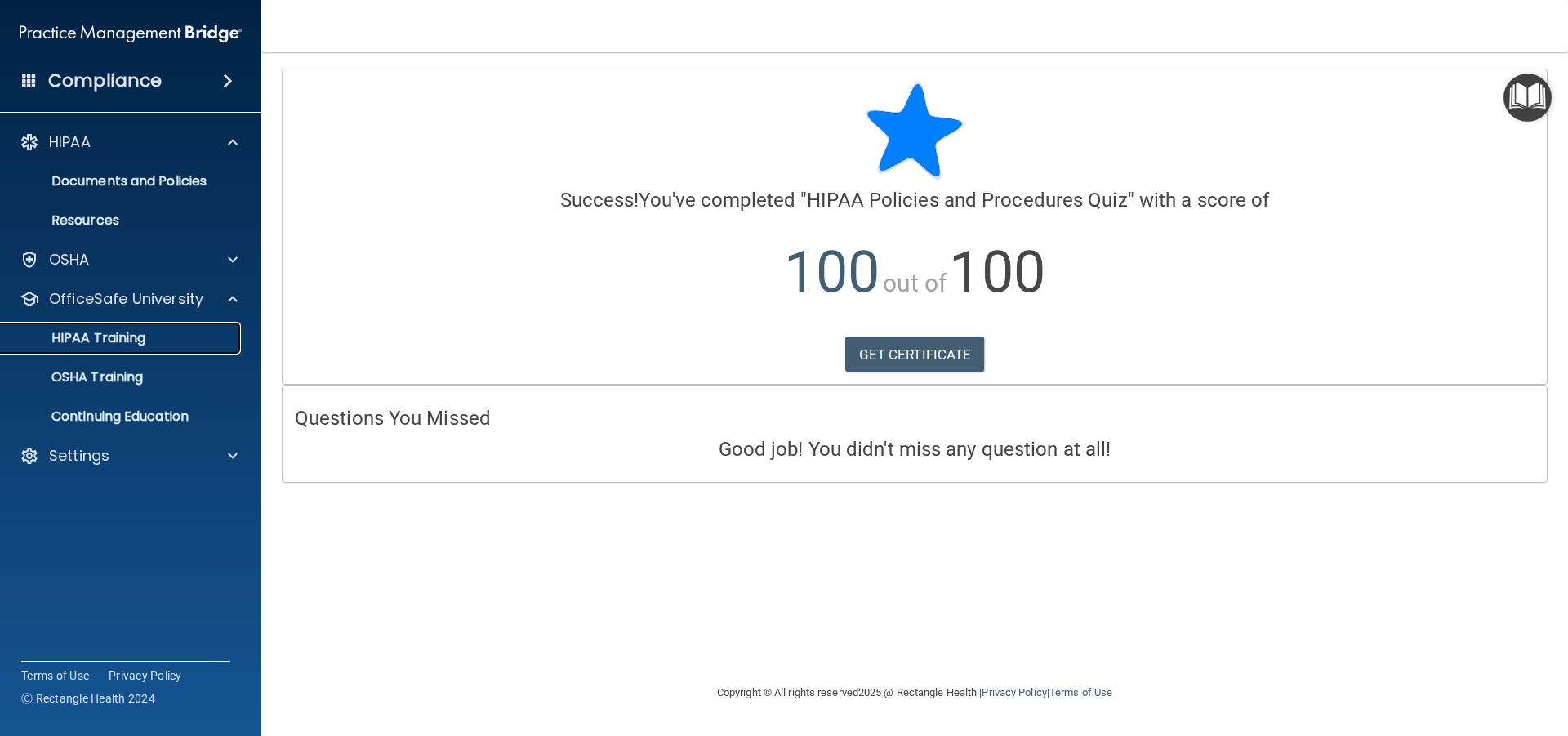 click on "HIPAA Training" at bounding box center (78, 338) 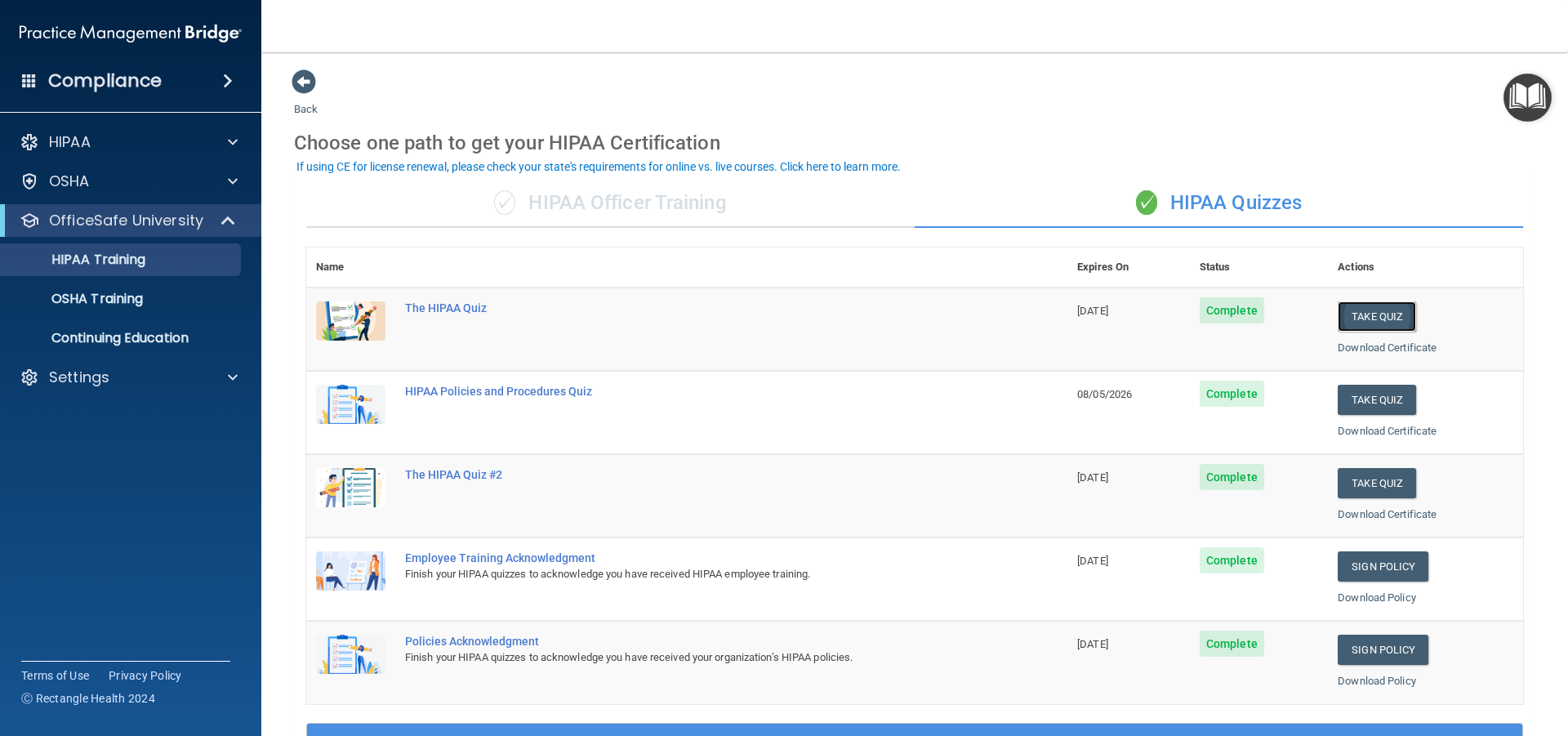 click on "Take Quiz" at bounding box center (1377, 316) 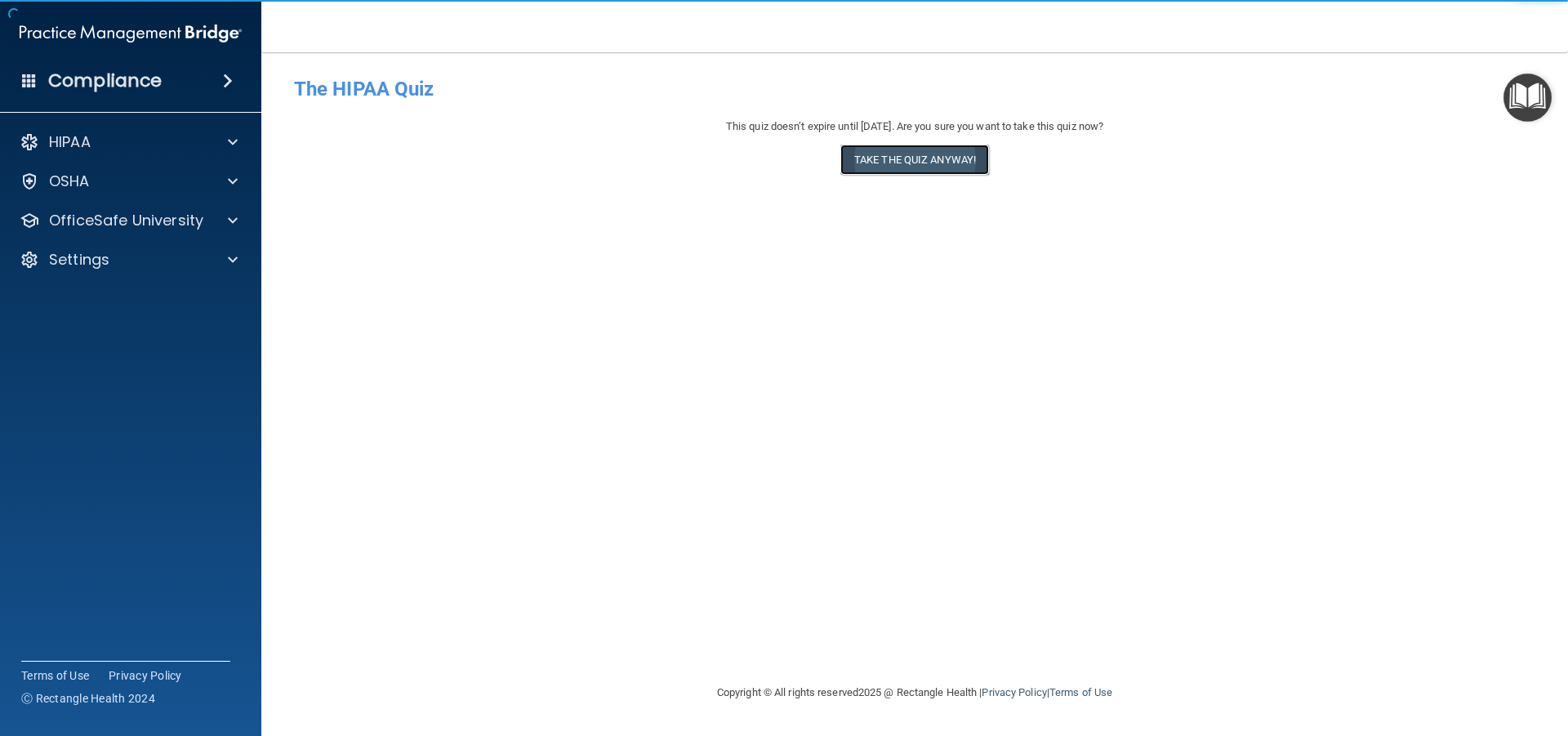 click on "Take the quiz anyway!" at bounding box center [915, 159] 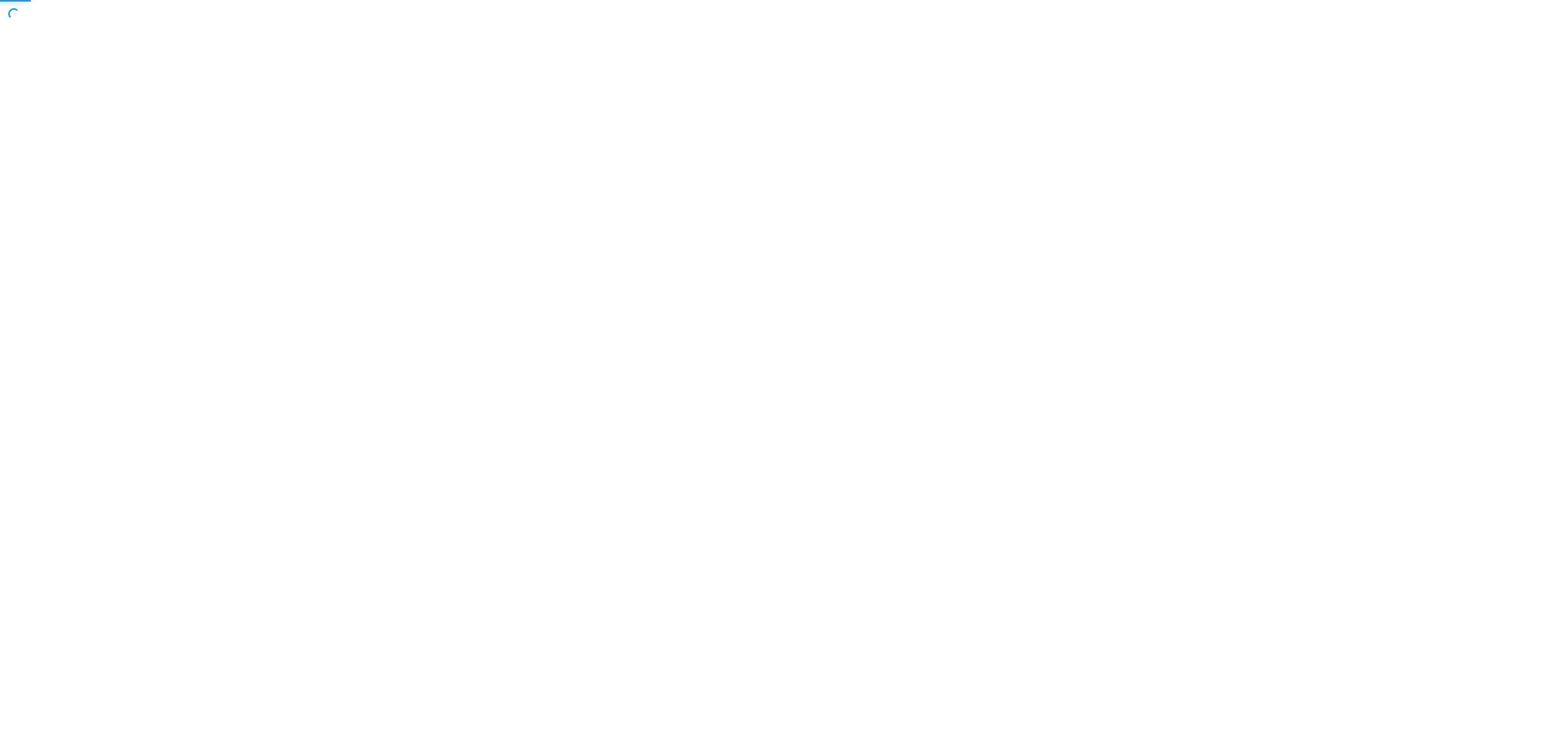 scroll, scrollTop: 0, scrollLeft: 0, axis: both 